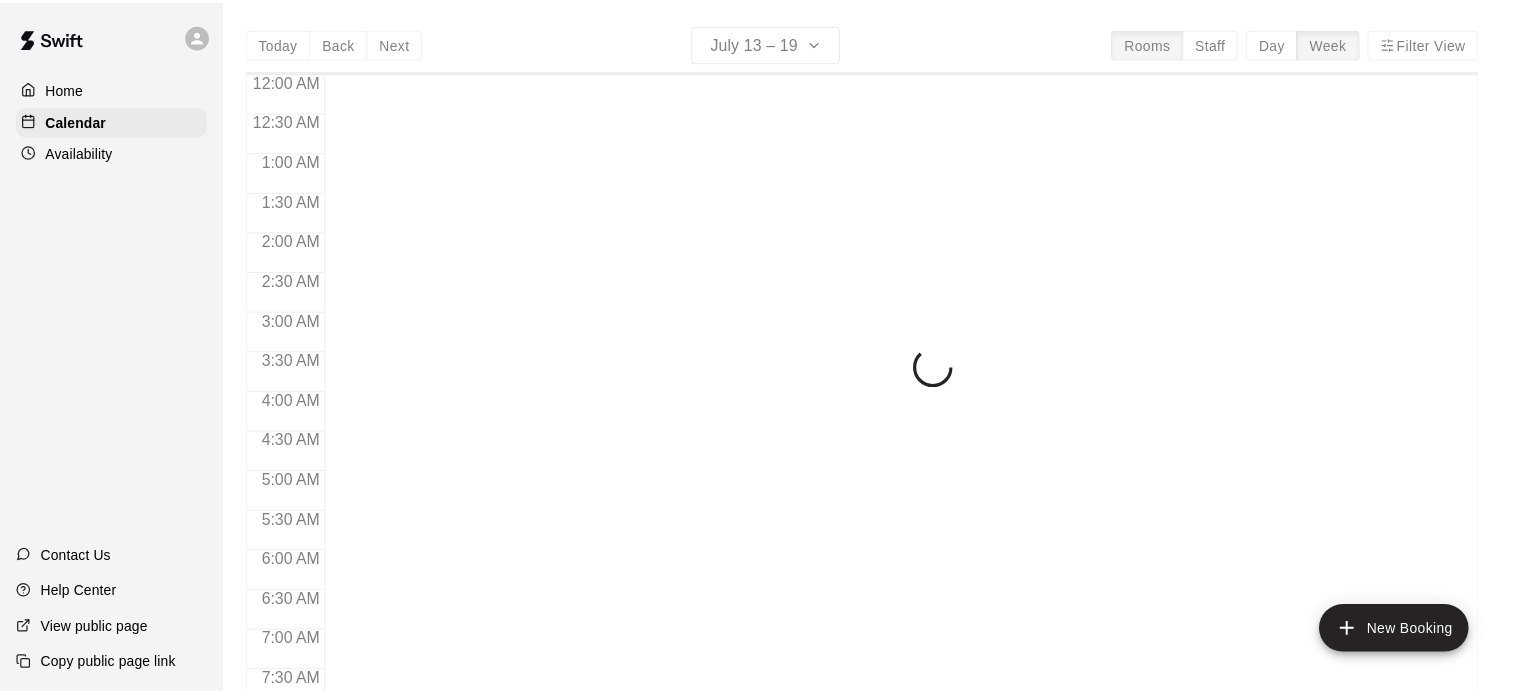 scroll, scrollTop: 0, scrollLeft: 0, axis: both 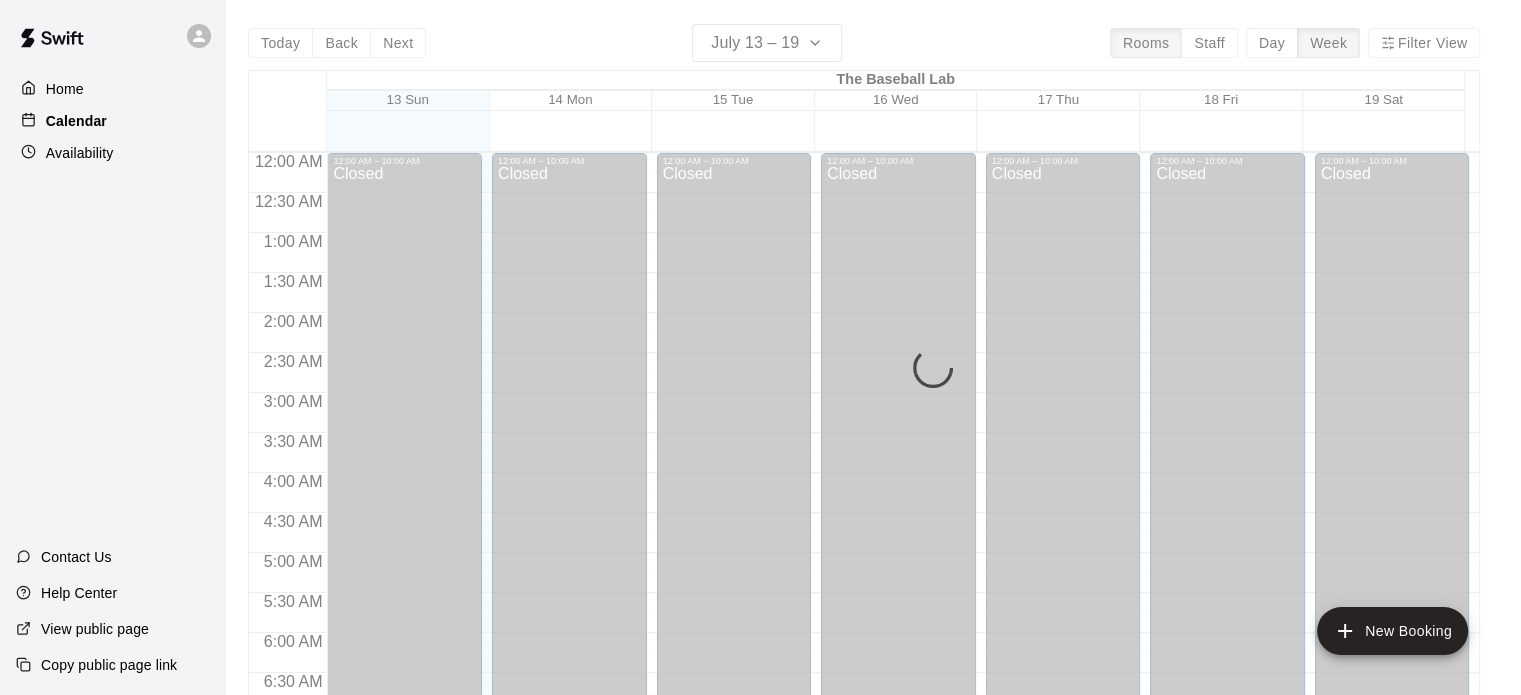 click on "Calendar" at bounding box center [76, 121] 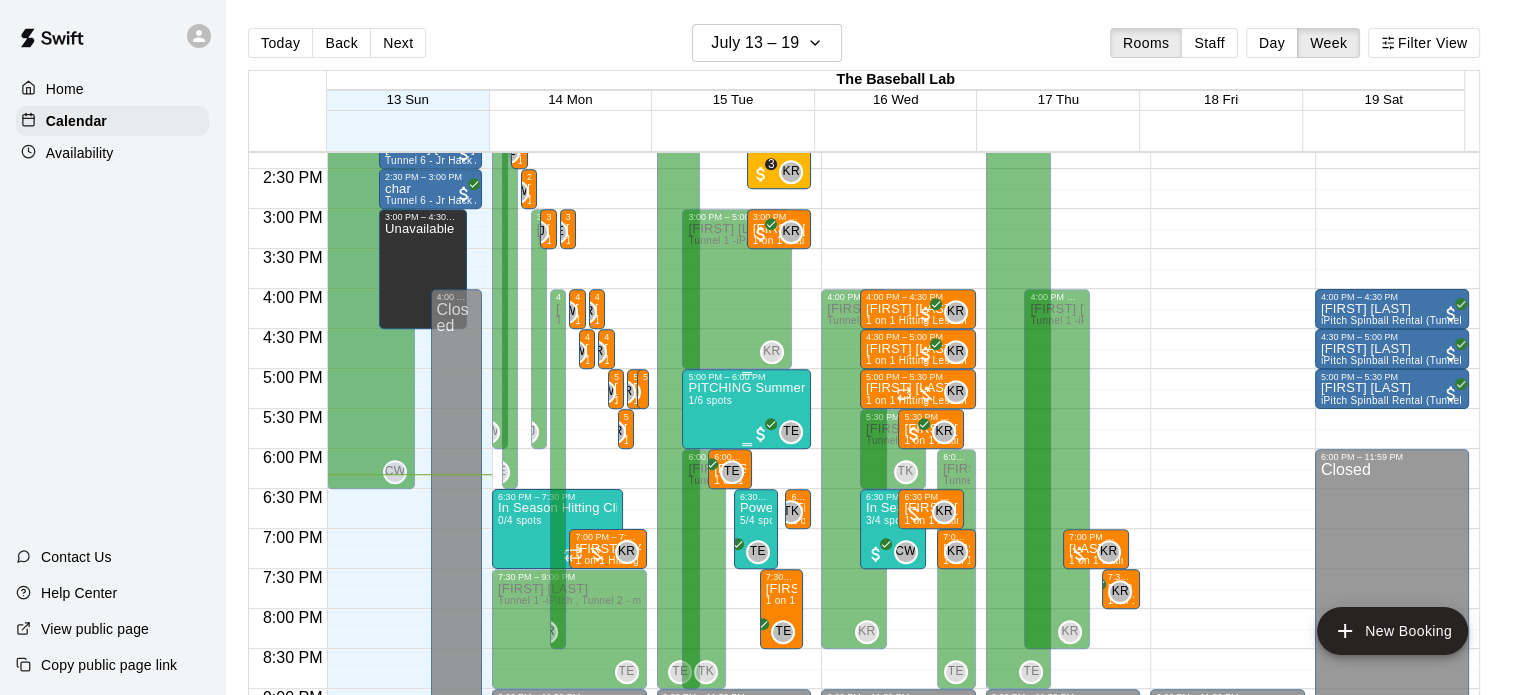 scroll, scrollTop: 1154, scrollLeft: 0, axis: vertical 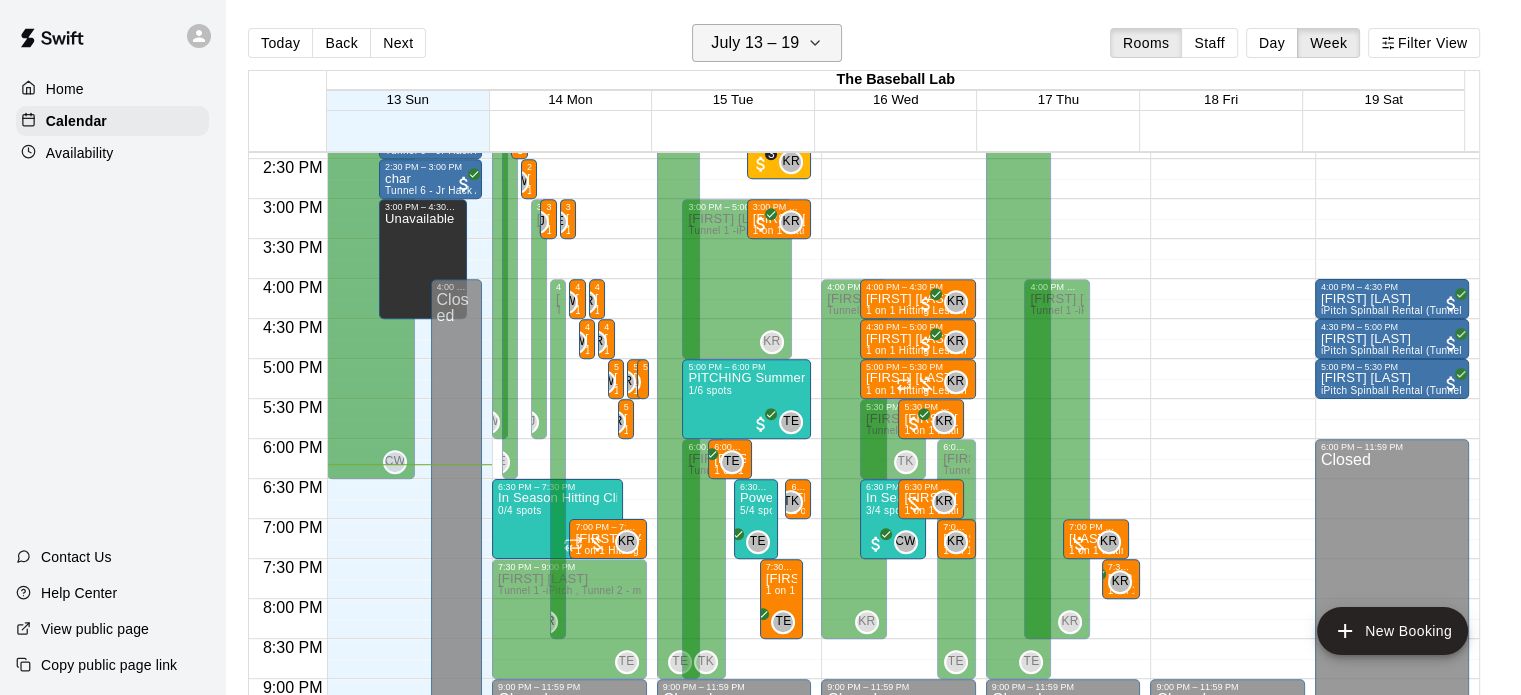 click on "July 13 – 19" at bounding box center (755, 43) 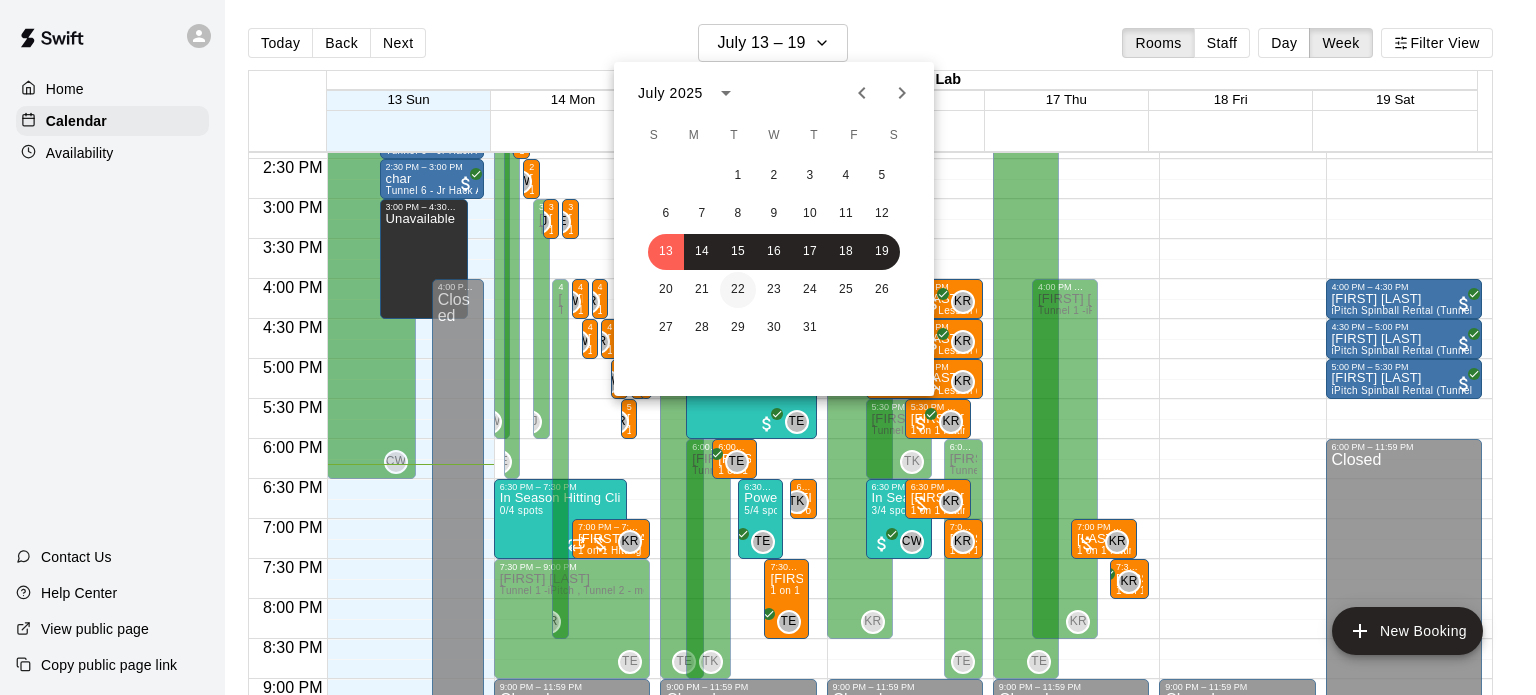 click on "22" at bounding box center [738, 290] 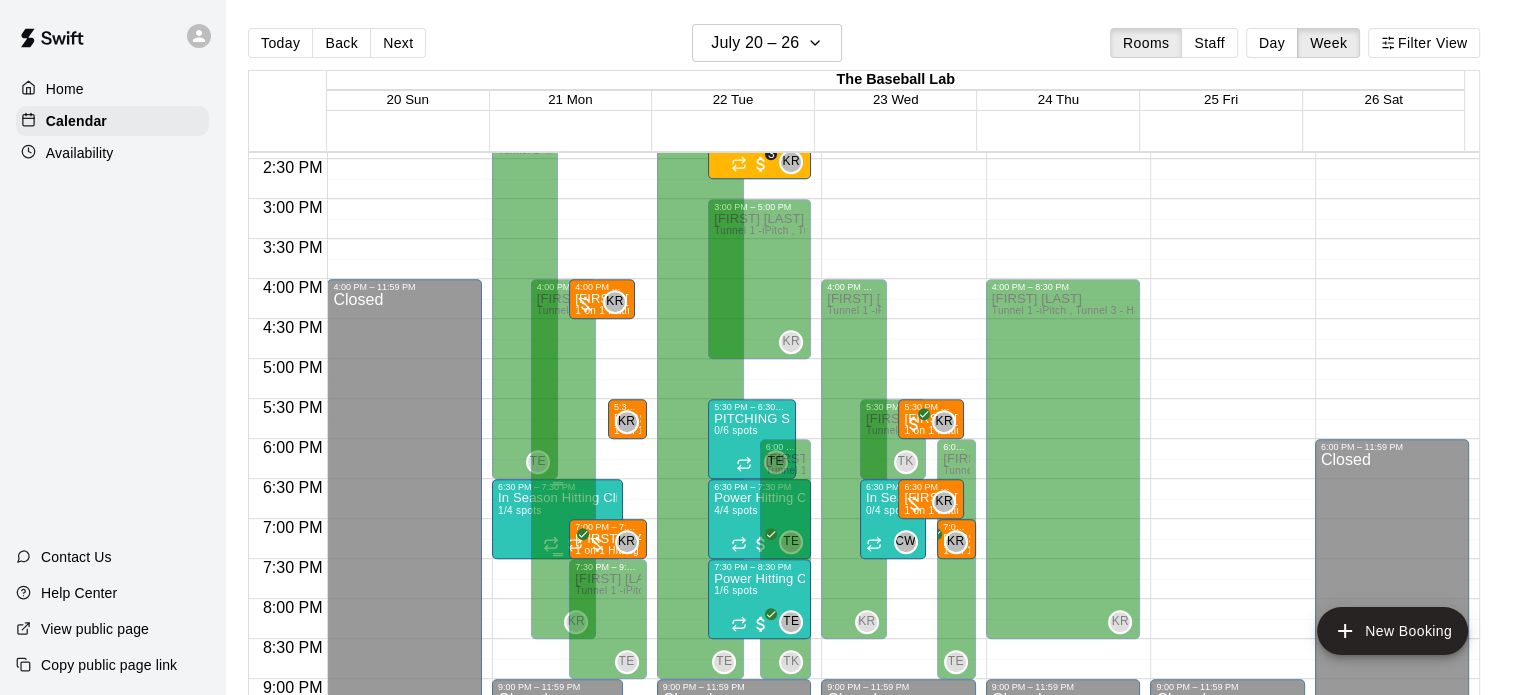 click on "In Season Hitting Clinic (Mondays and Wednesdays) 630 - 730" at bounding box center [557, 498] 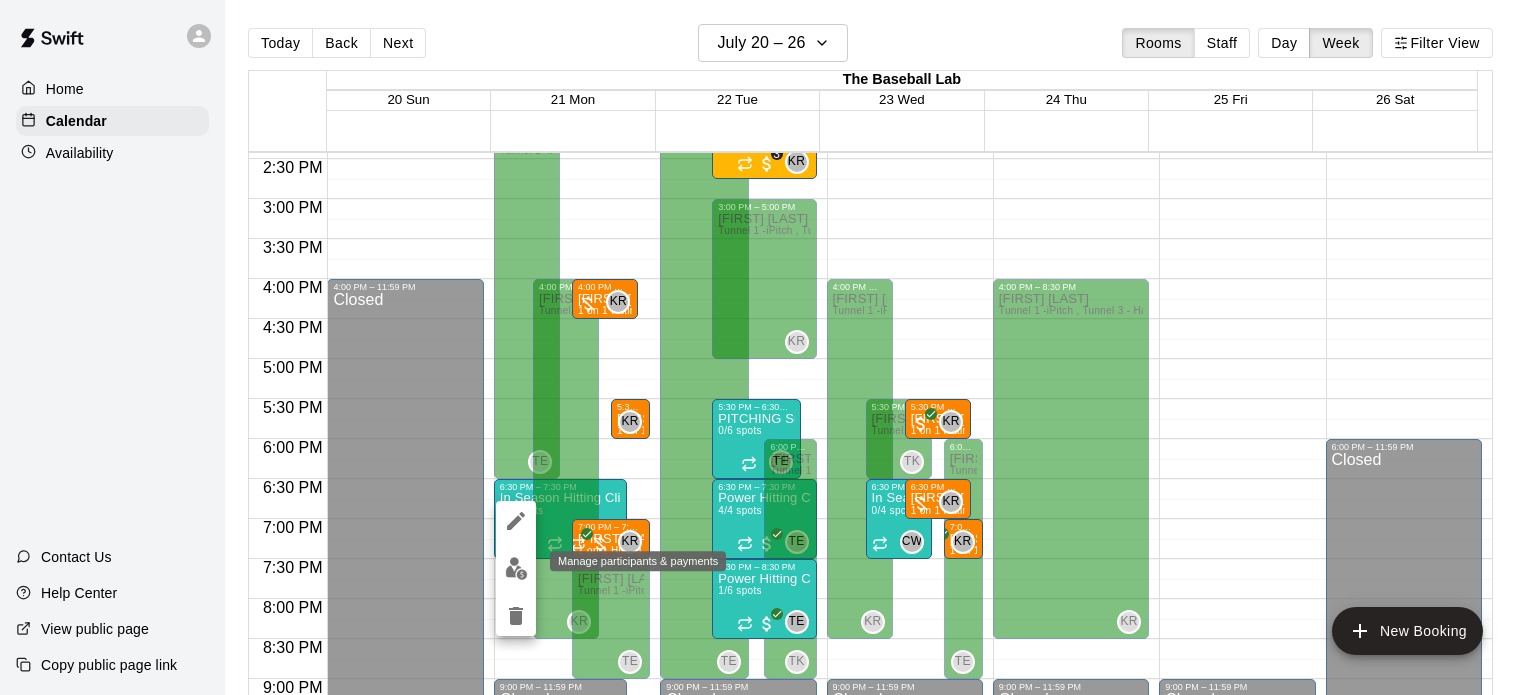 click at bounding box center (516, 568) 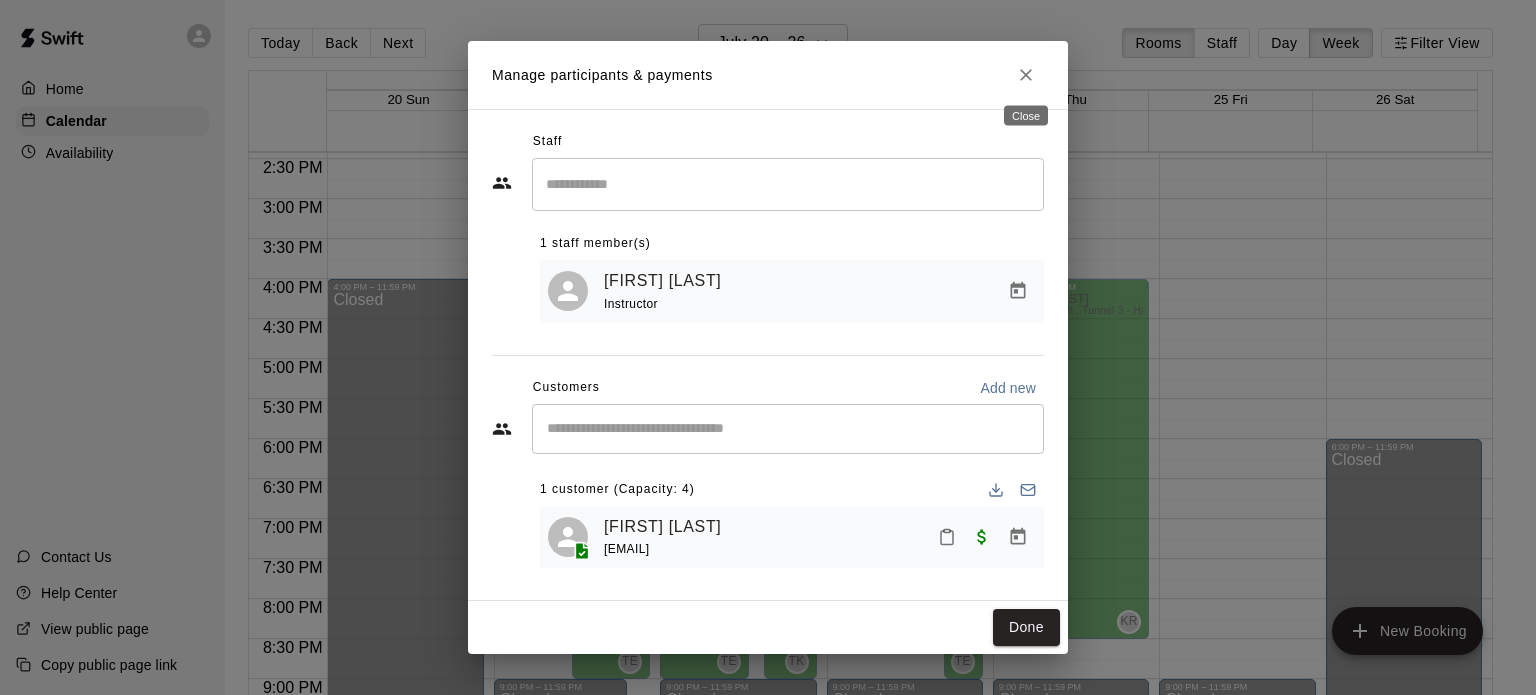 click 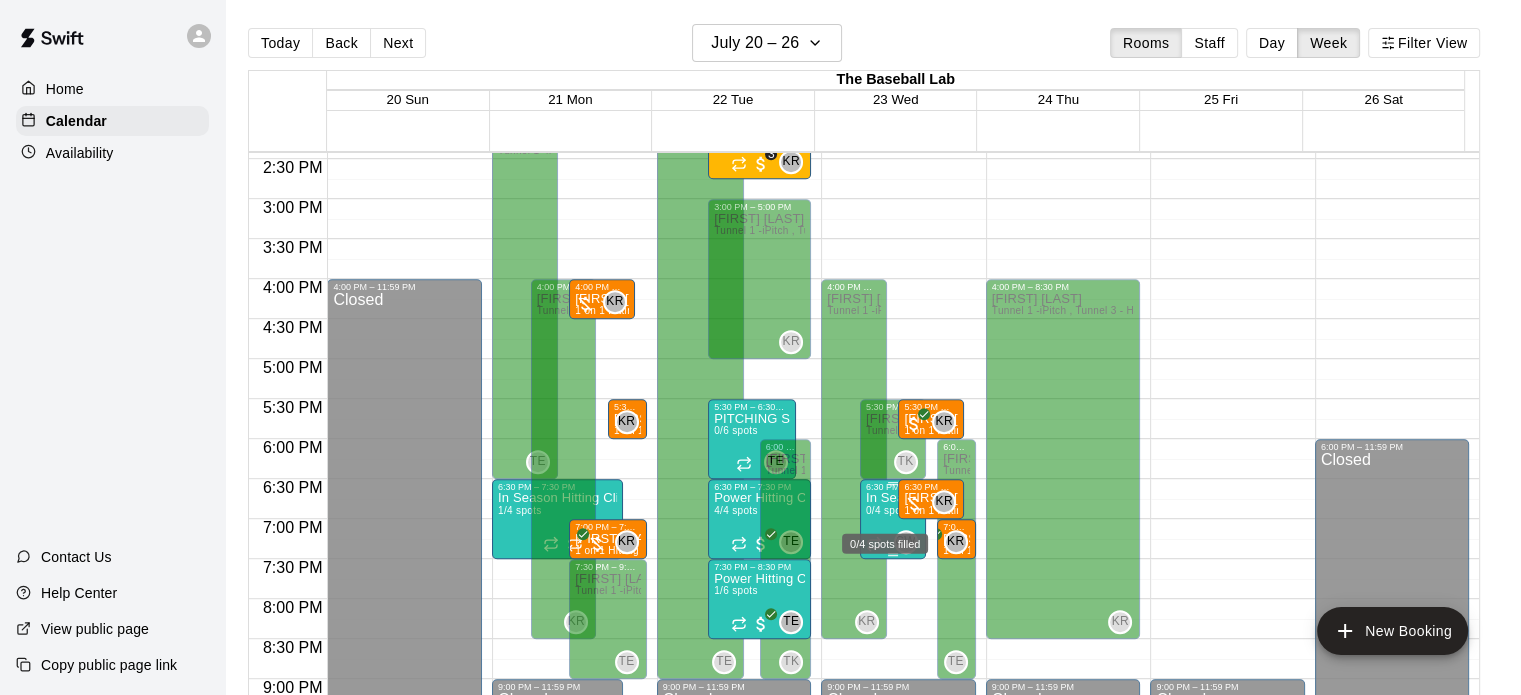 click on "0/4 spots" at bounding box center (888, 510) 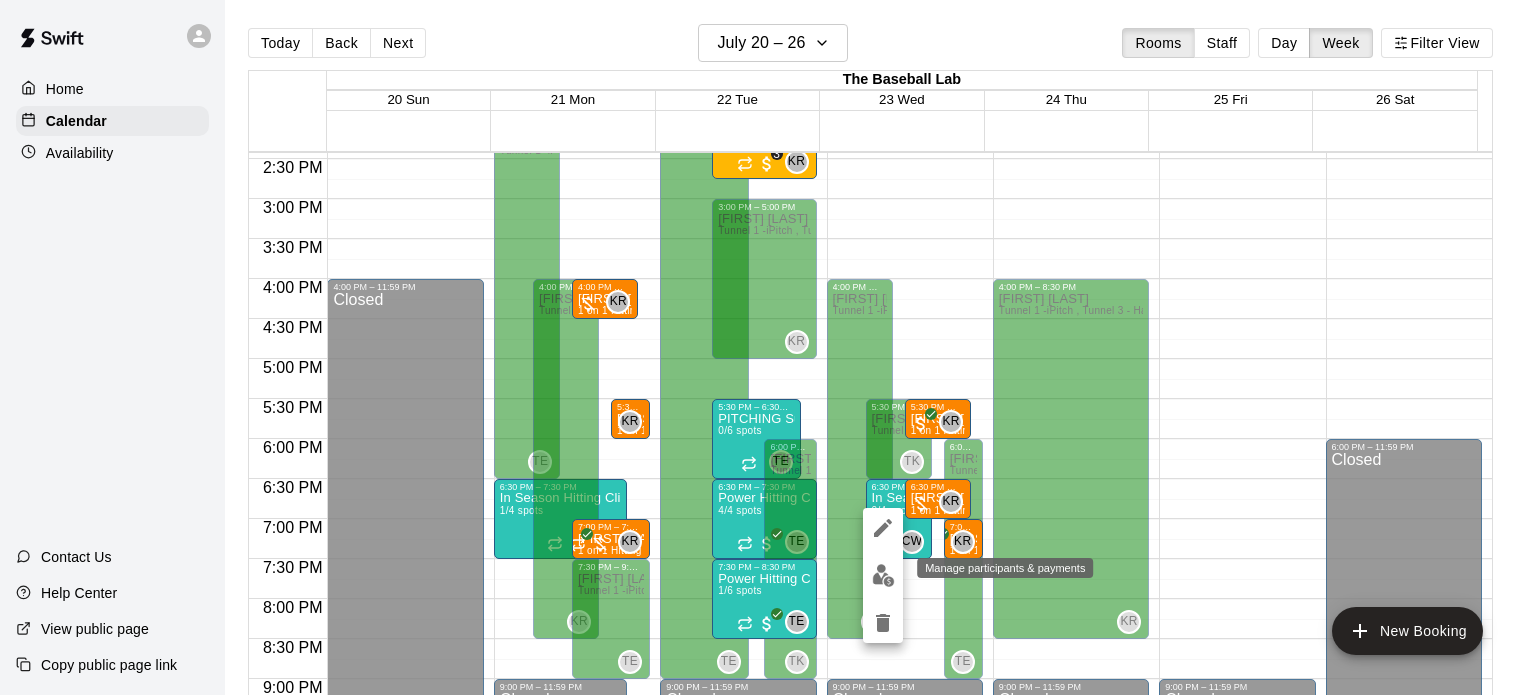 click at bounding box center [883, 575] 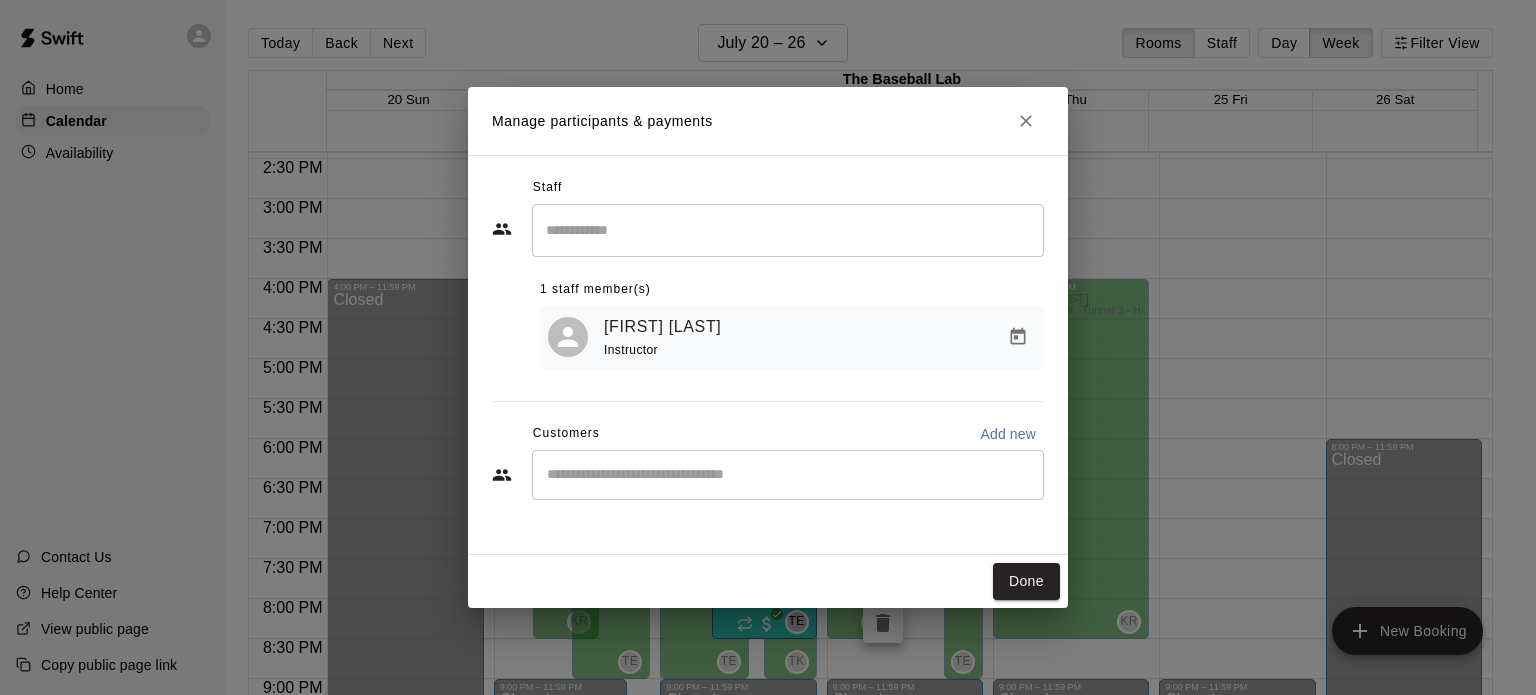 click 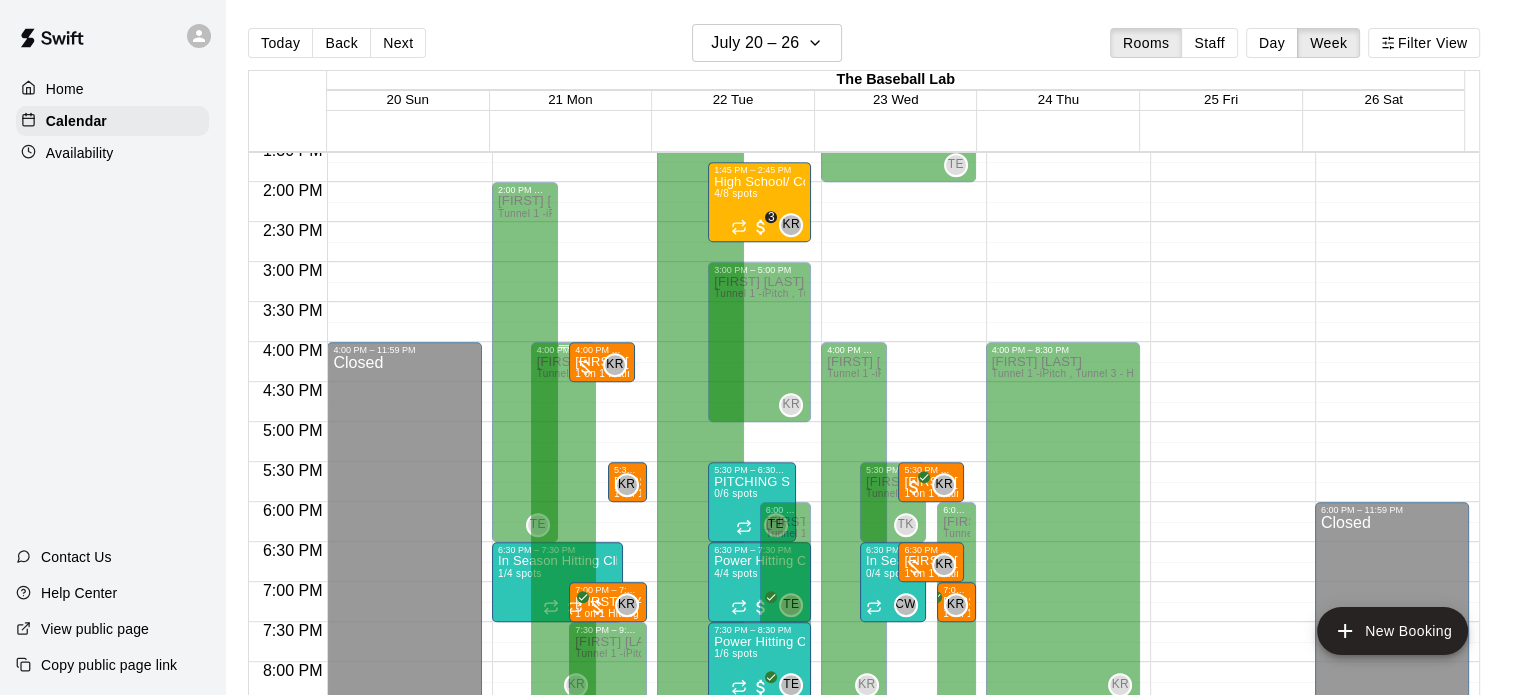 scroll, scrollTop: 1355, scrollLeft: 0, axis: vertical 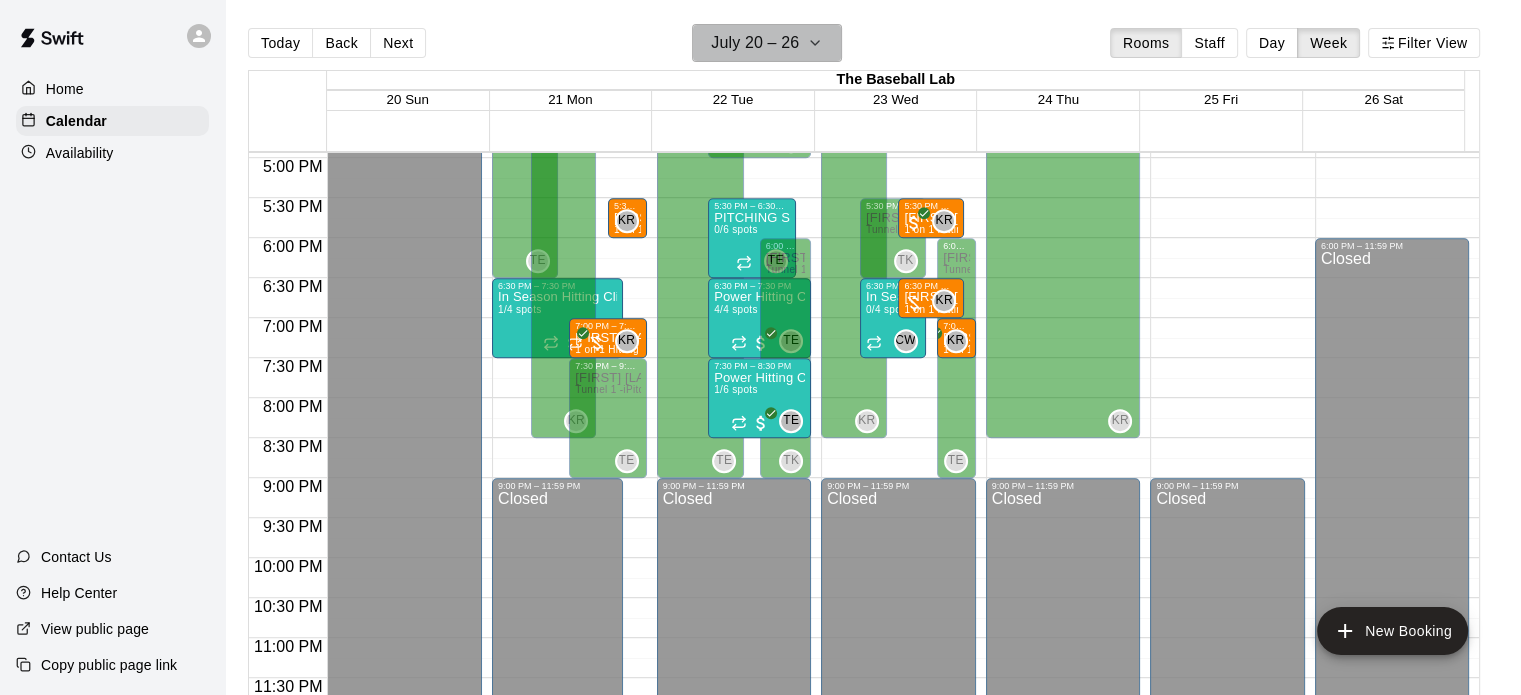 click on "July 20 – 26" at bounding box center [755, 43] 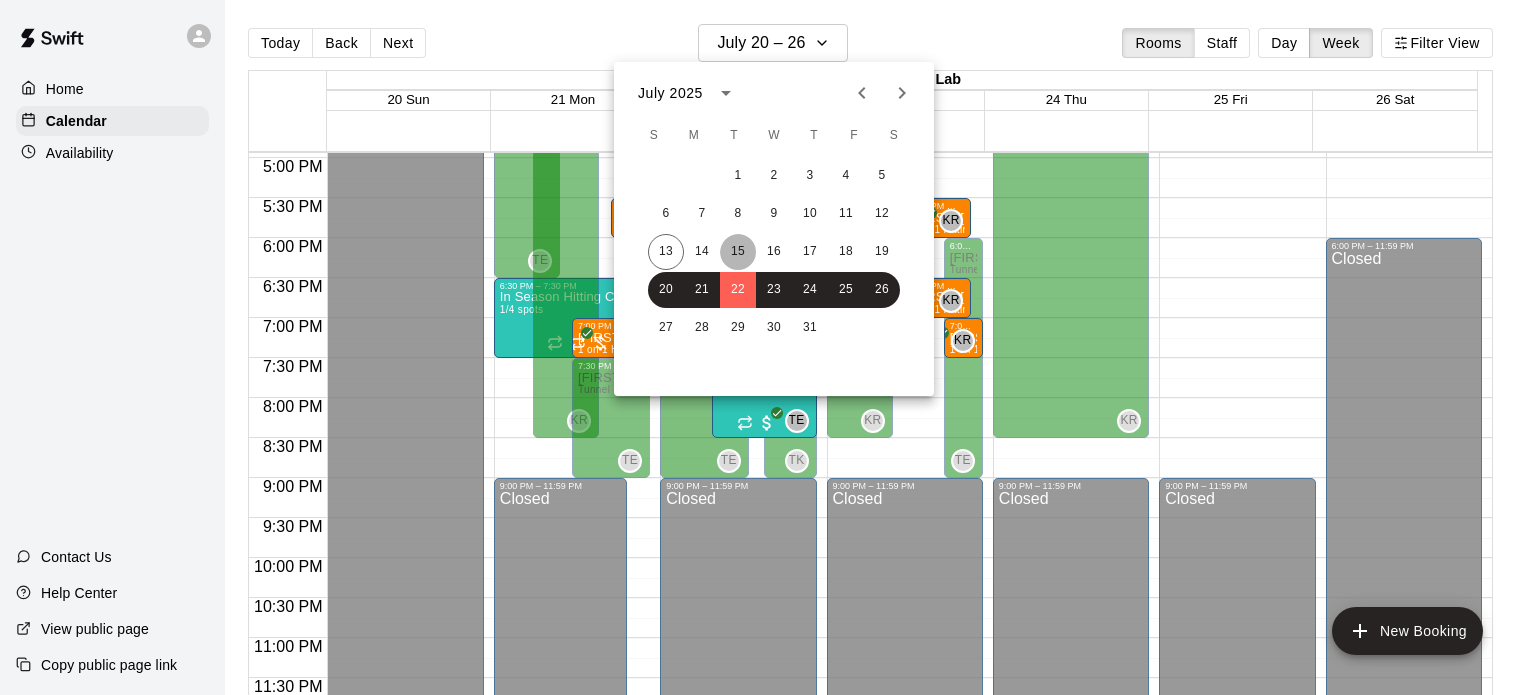 click on "15" at bounding box center [738, 252] 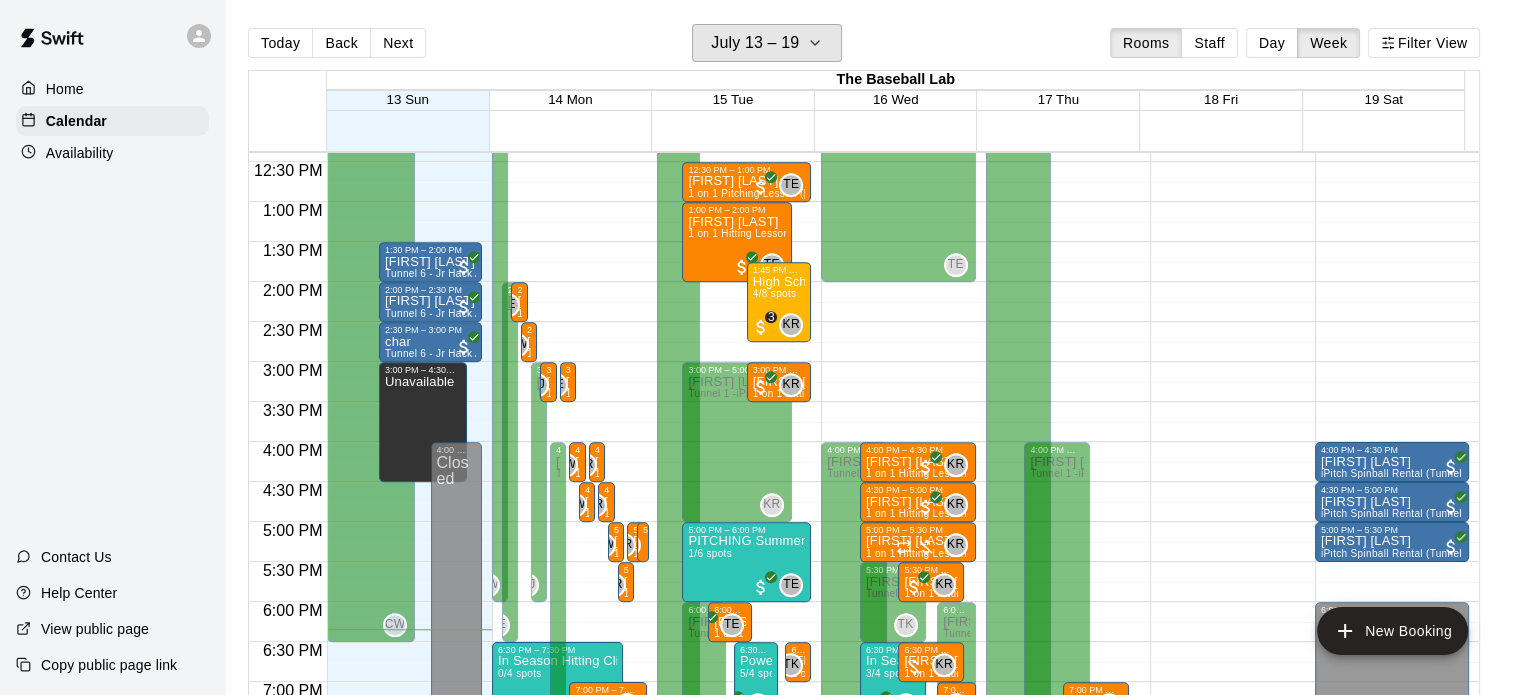 scroll, scrollTop: 990, scrollLeft: 0, axis: vertical 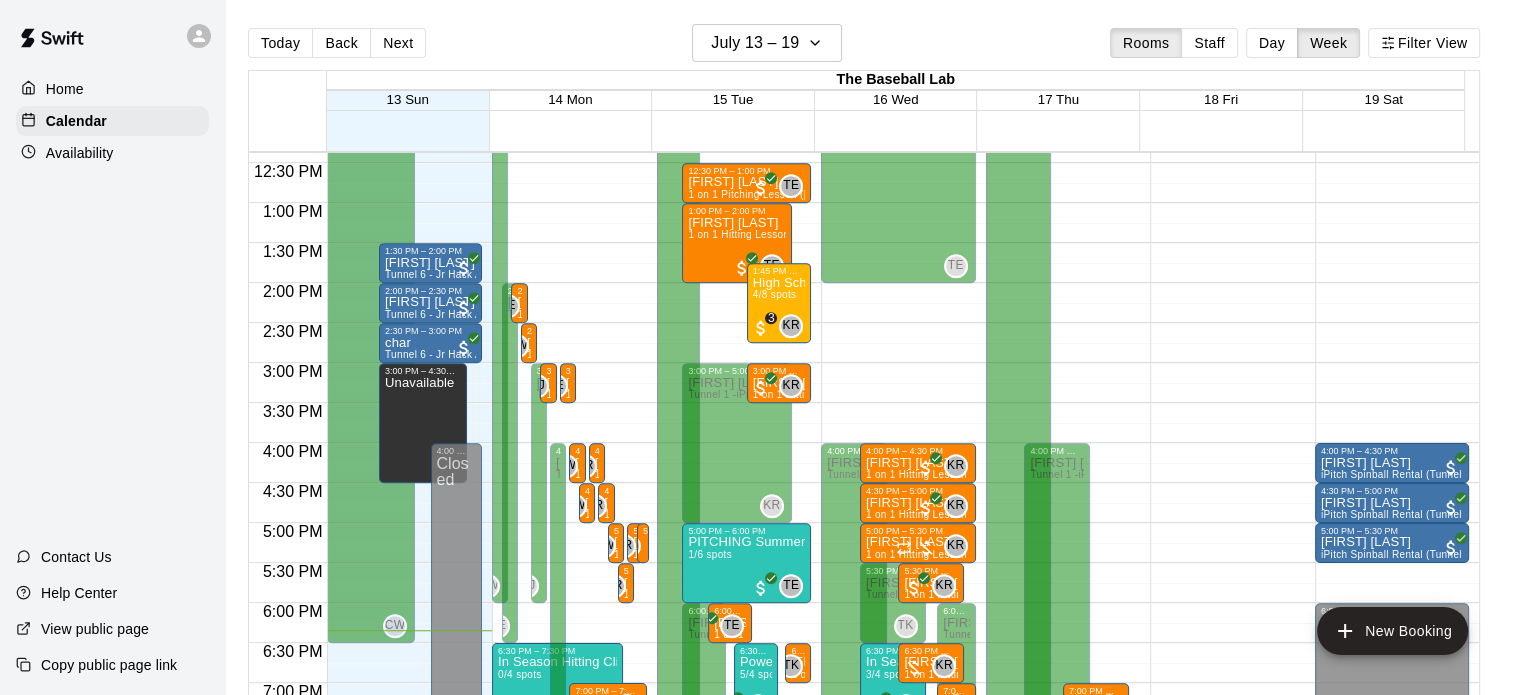 click on "Availability" at bounding box center [112, 153] 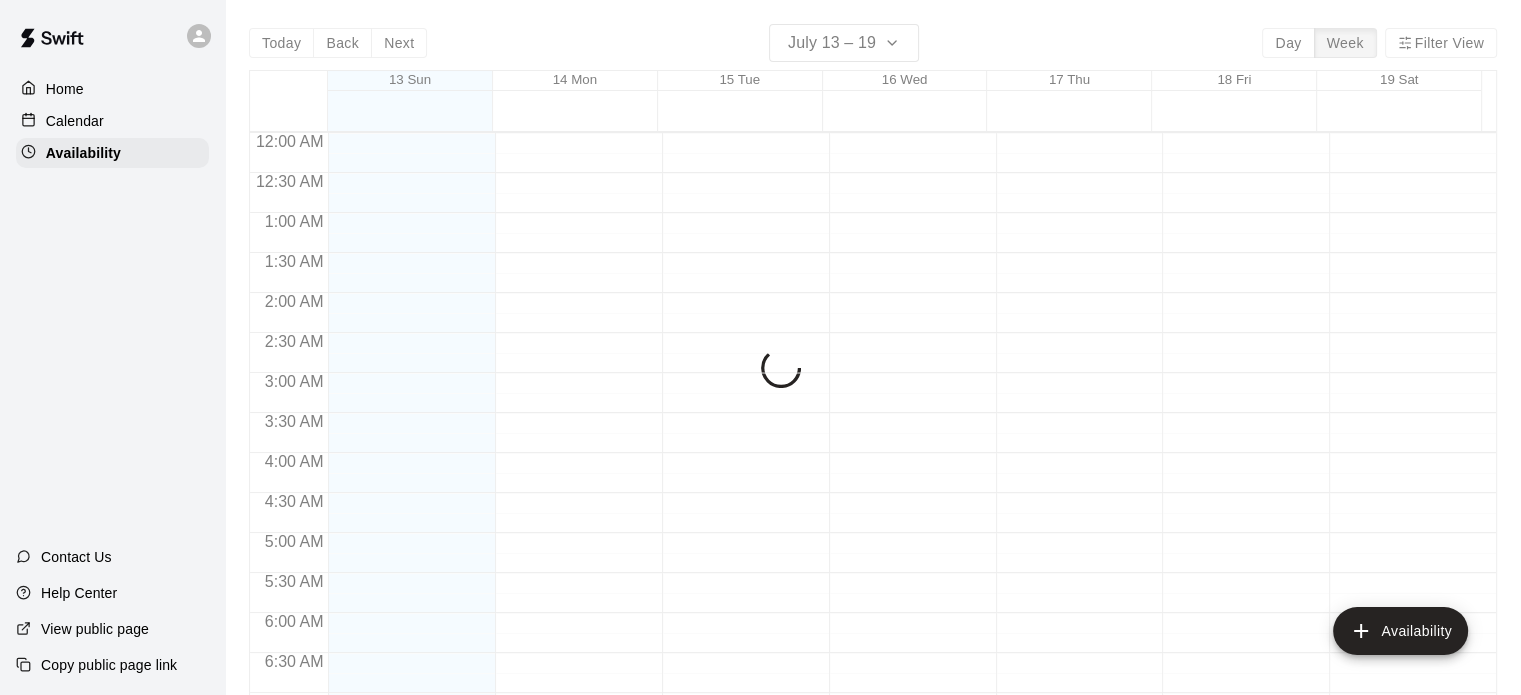 scroll, scrollTop: 1334, scrollLeft: 0, axis: vertical 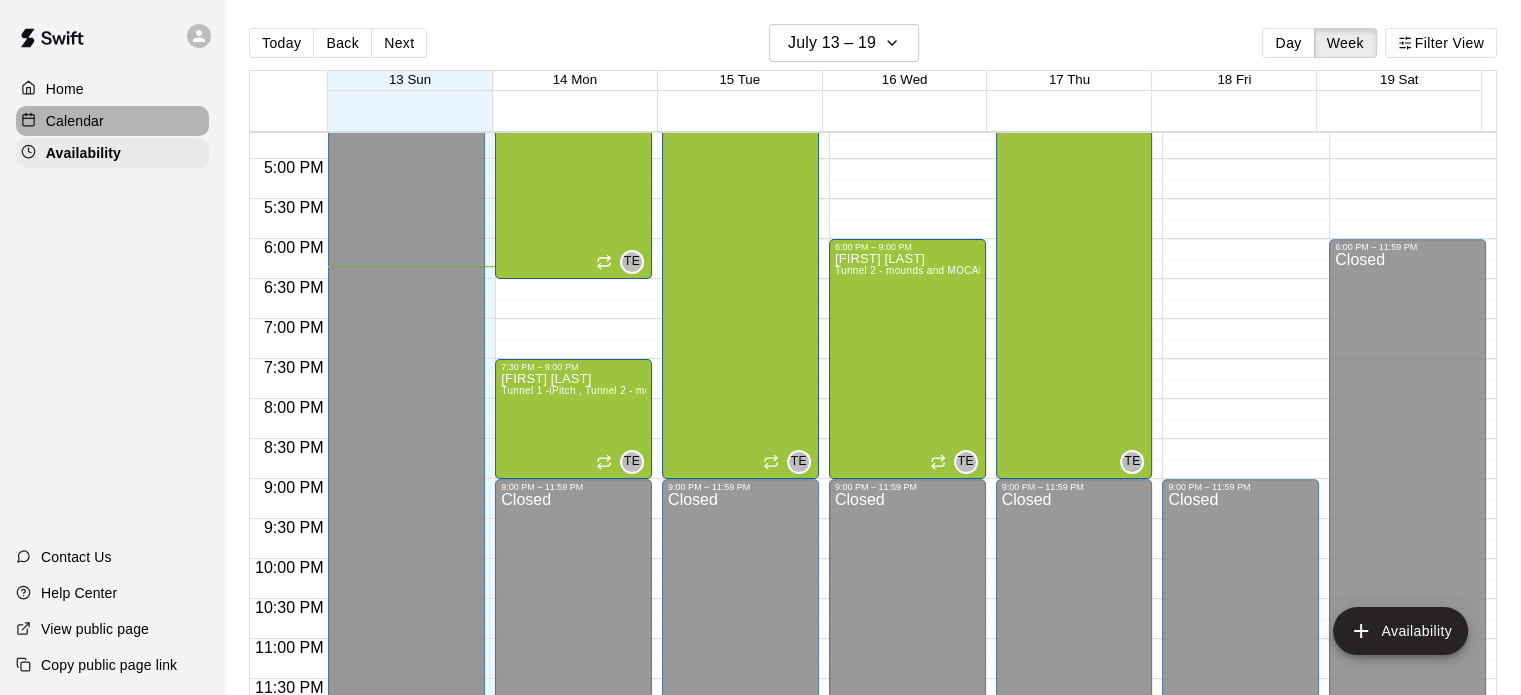 click on "Calendar" at bounding box center (75, 121) 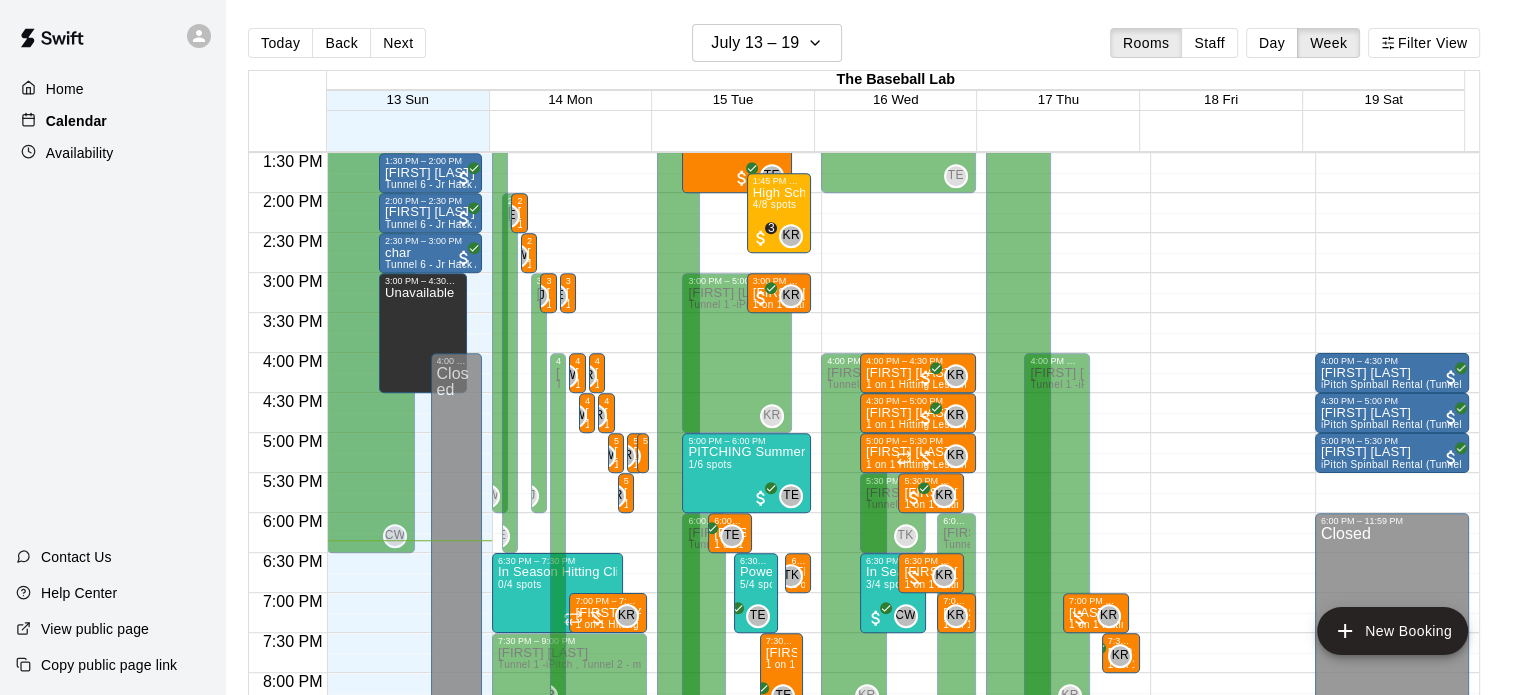 scroll, scrollTop: 1064, scrollLeft: 0, axis: vertical 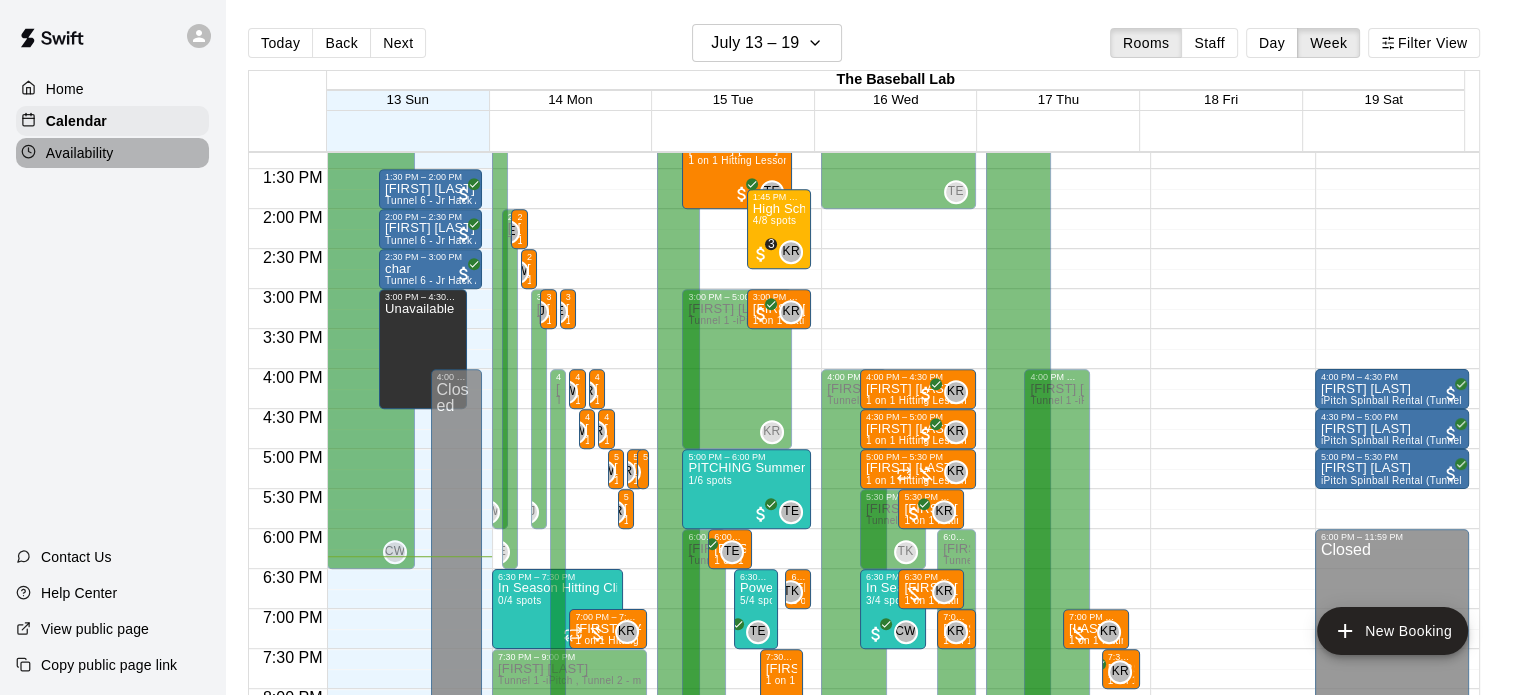 click on "Availability" at bounding box center [80, 153] 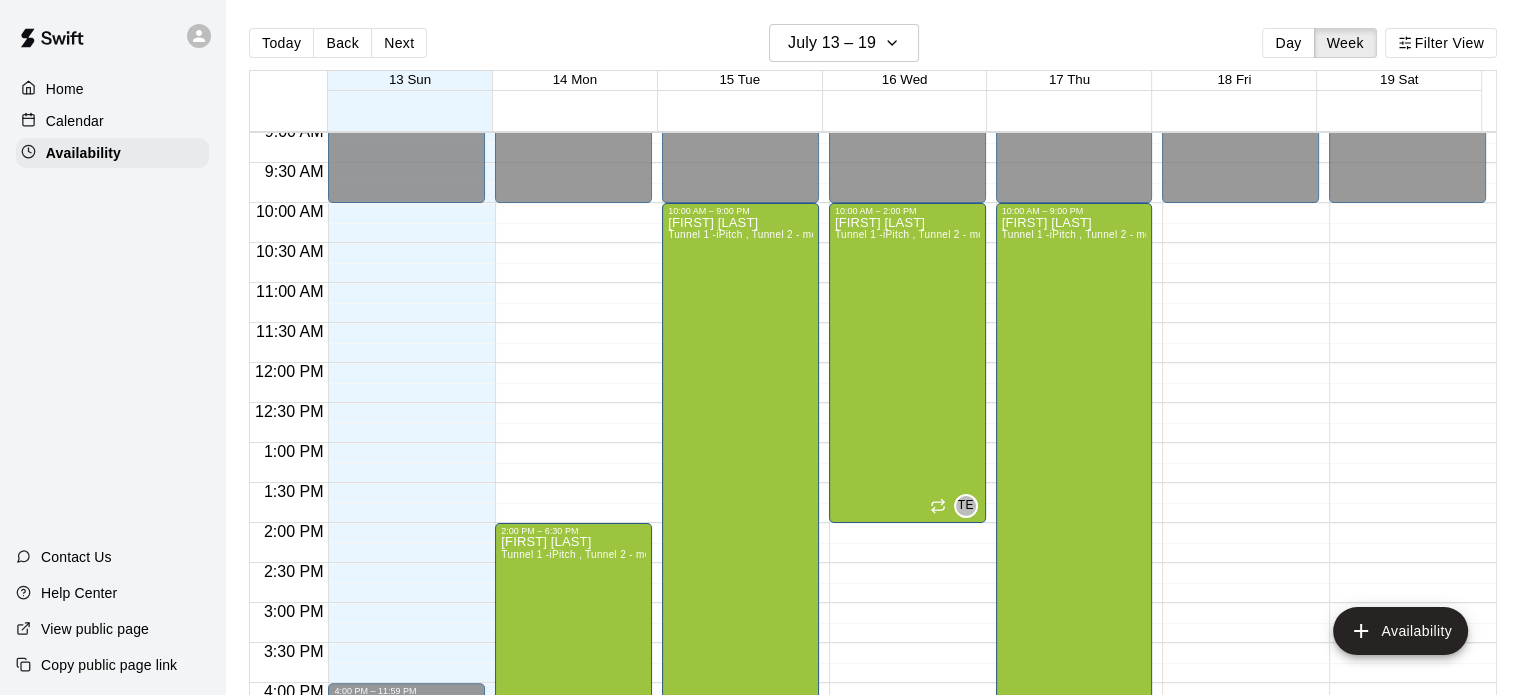 scroll, scrollTop: 722, scrollLeft: 0, axis: vertical 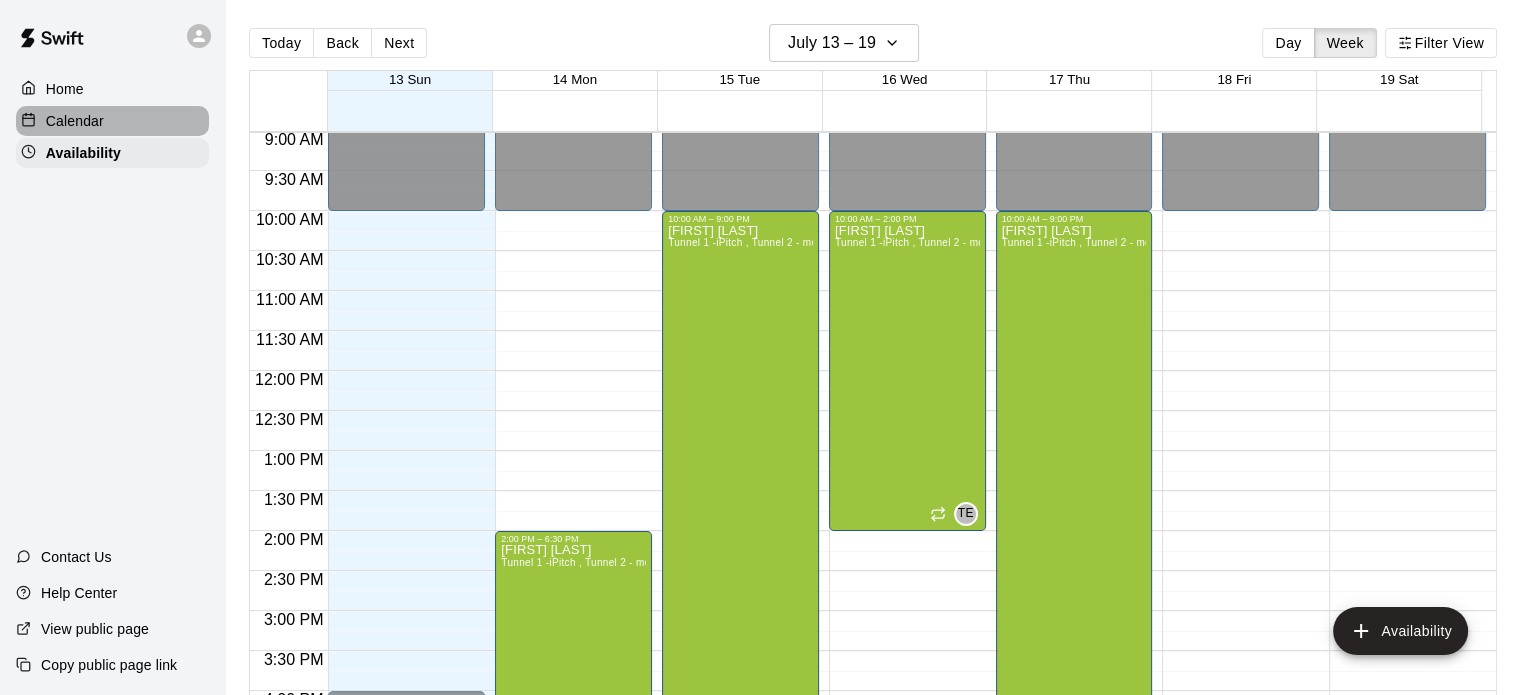 click on "Calendar" at bounding box center [75, 121] 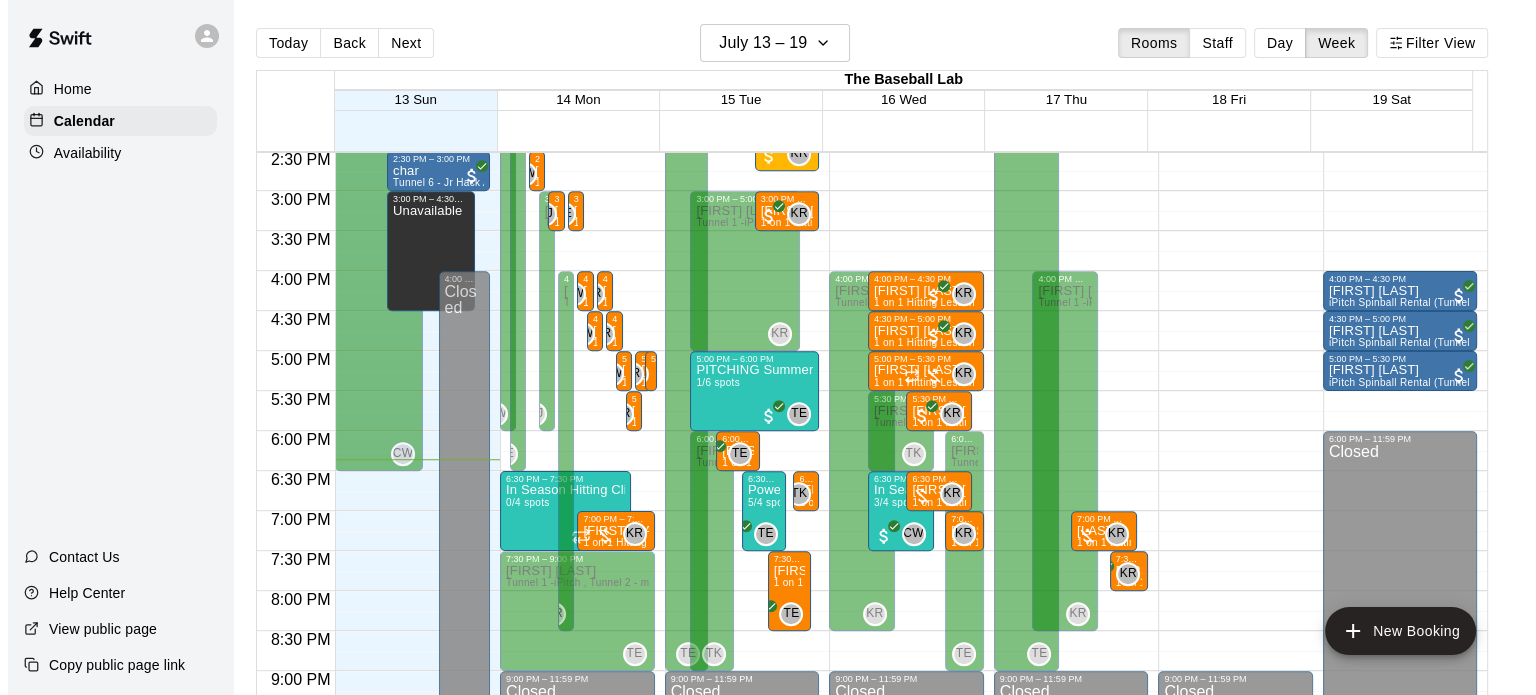 scroll, scrollTop: 1182, scrollLeft: 0, axis: vertical 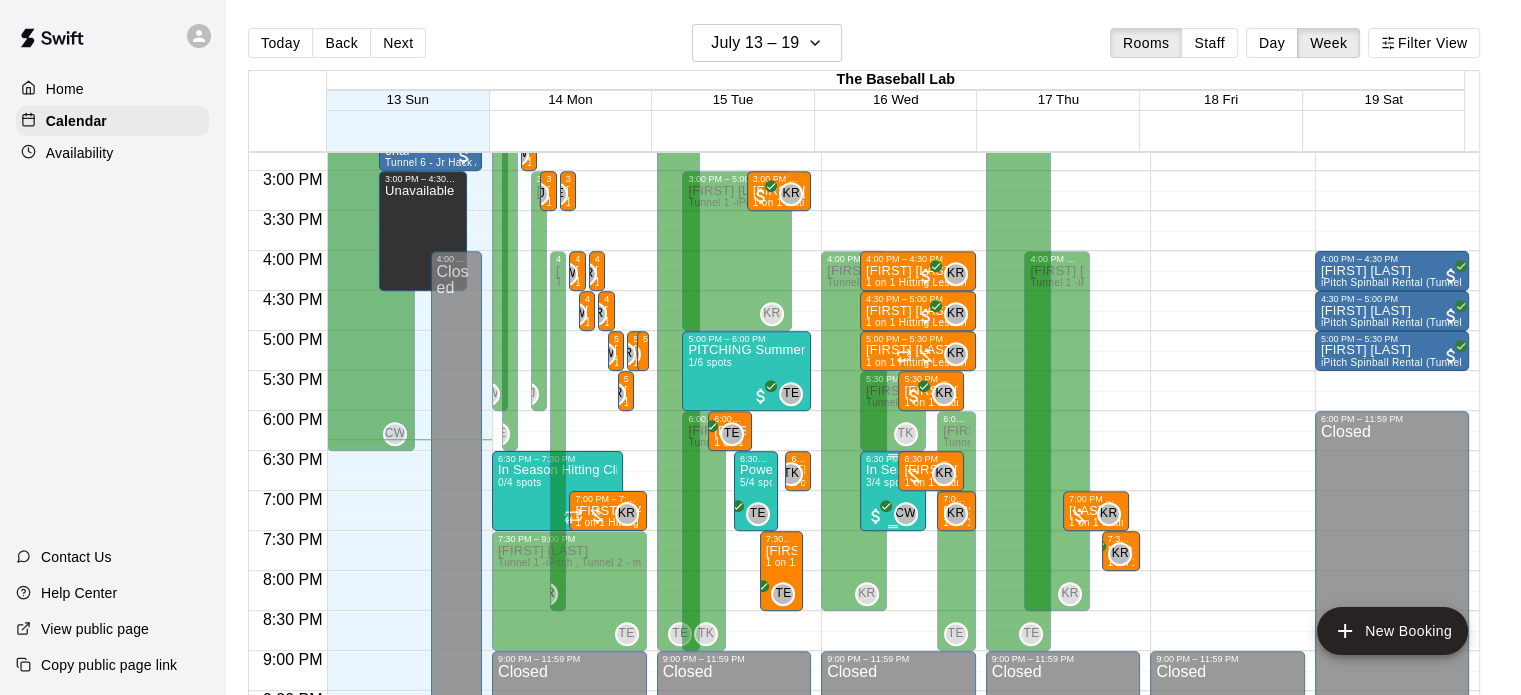 click on "In Season Hitting Clinic (Mondays and Wednesdays) 630 - 730" at bounding box center [893, 470] 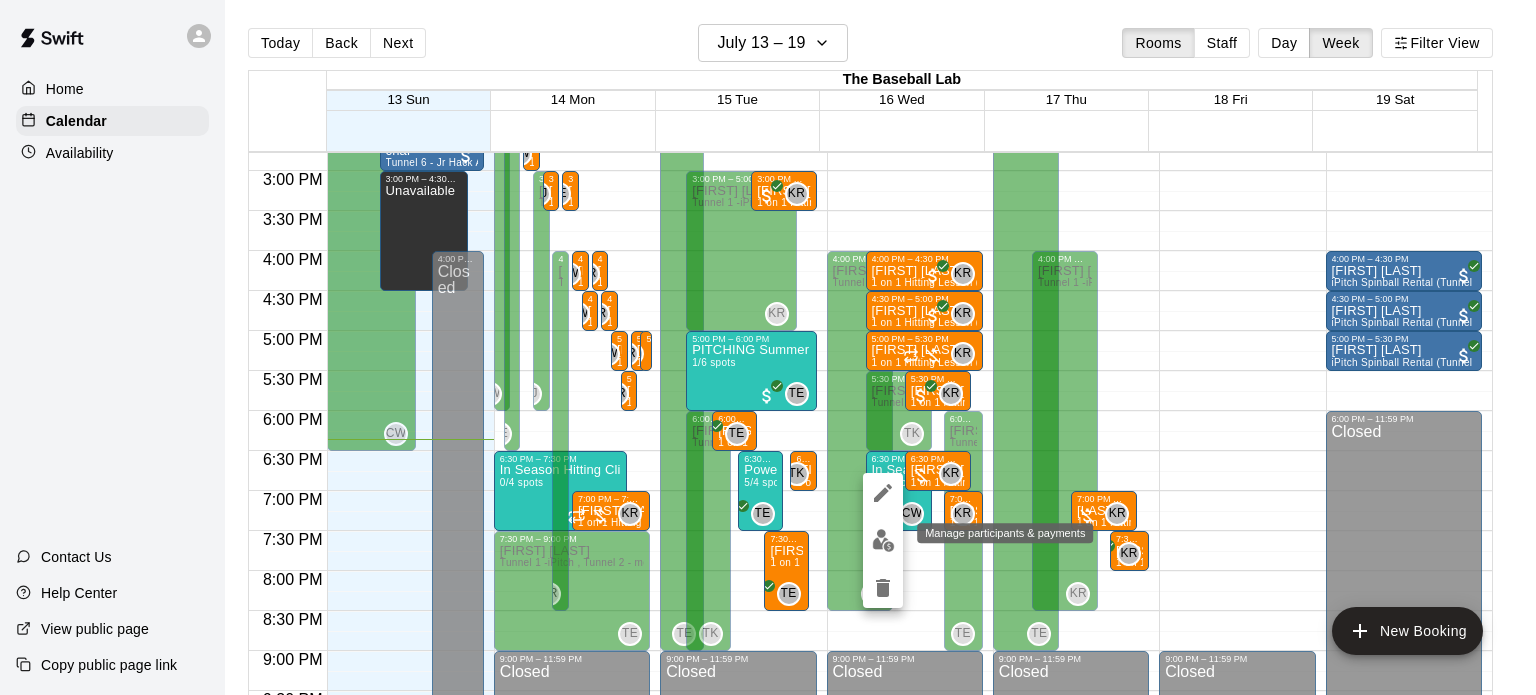 click at bounding box center (883, 540) 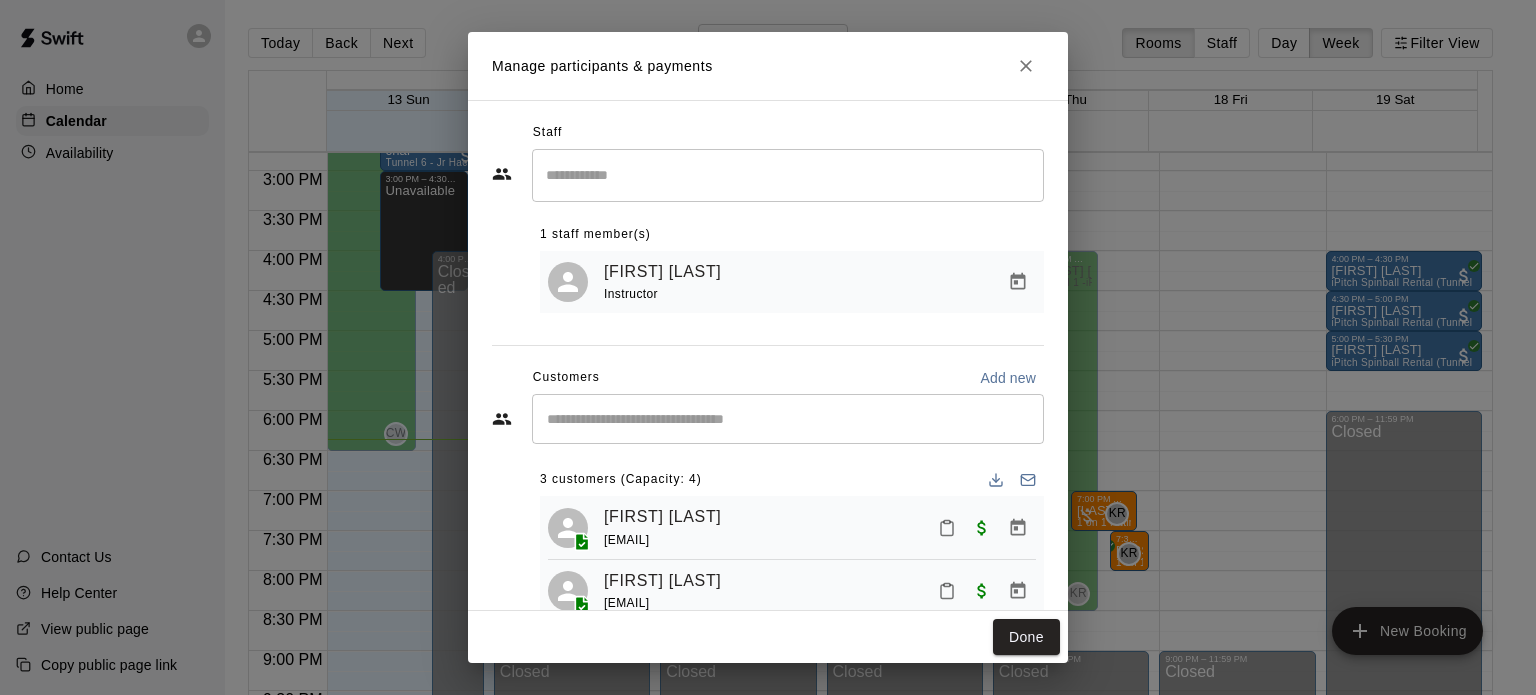 scroll, scrollTop: 72, scrollLeft: 0, axis: vertical 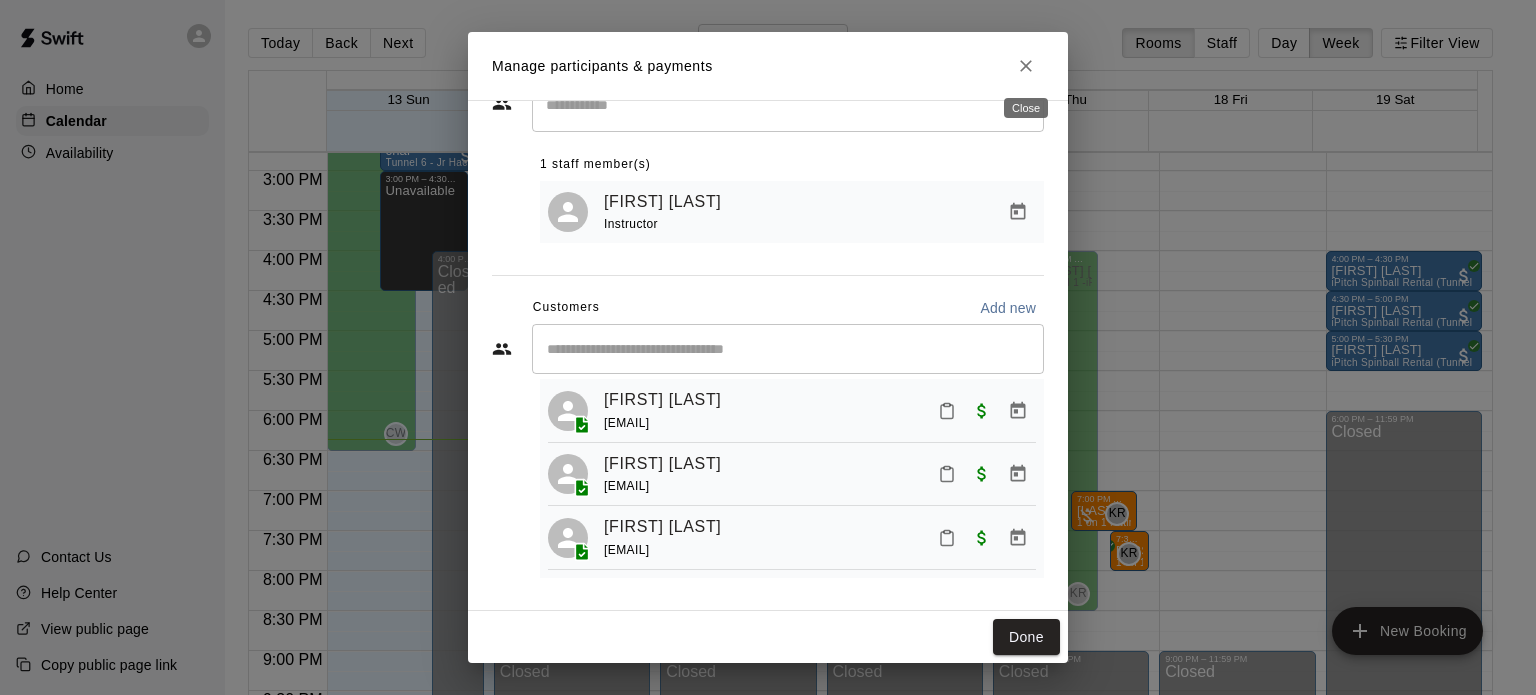 click 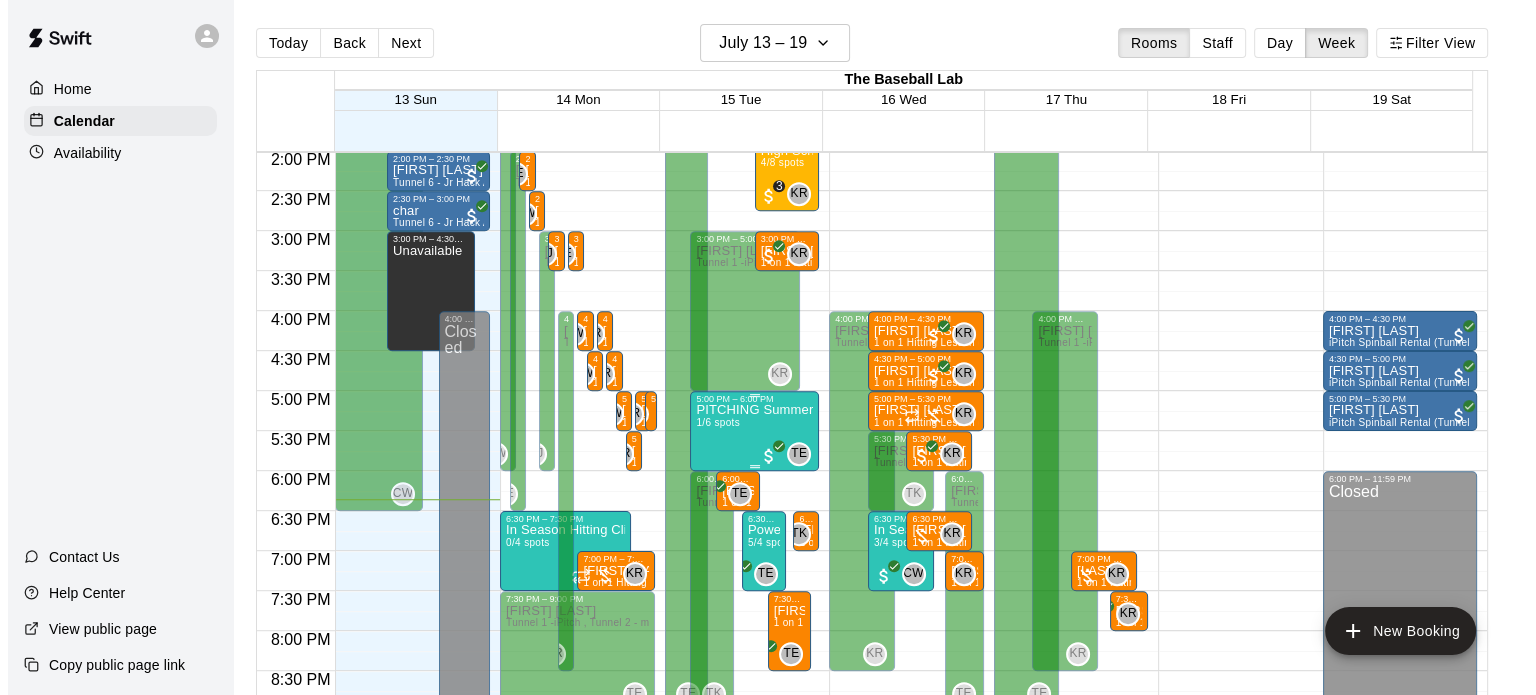 scroll, scrollTop: 1176, scrollLeft: 0, axis: vertical 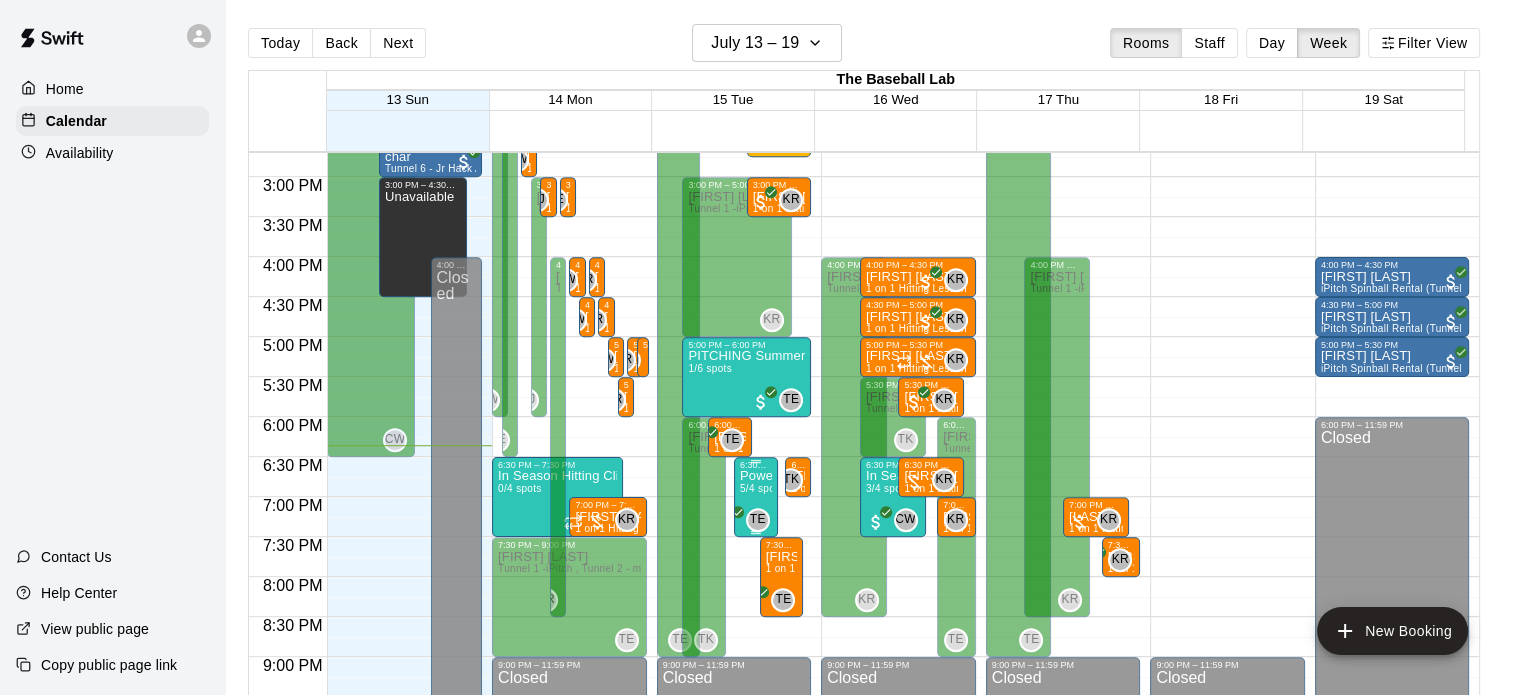 click on "Power Hitting Clinic (ages 7-12)" at bounding box center (756, 476) 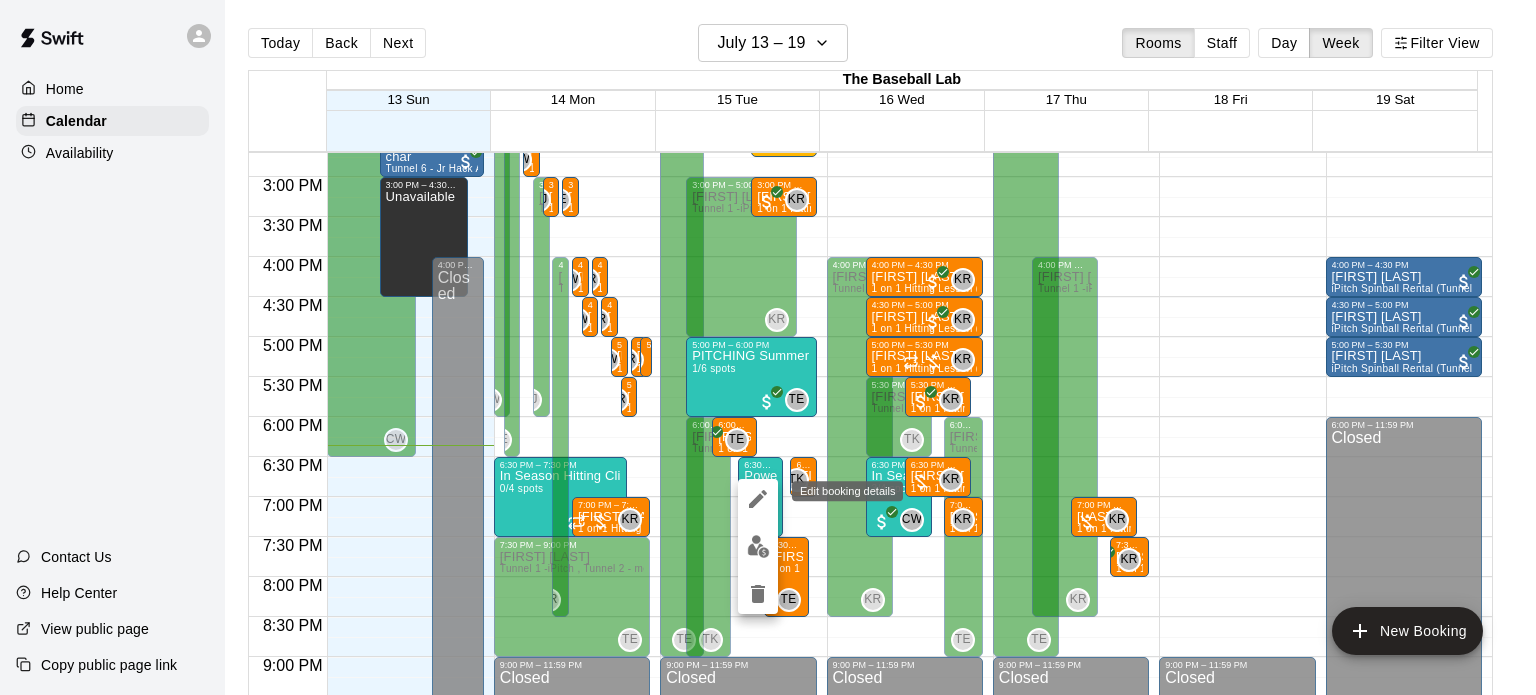 click 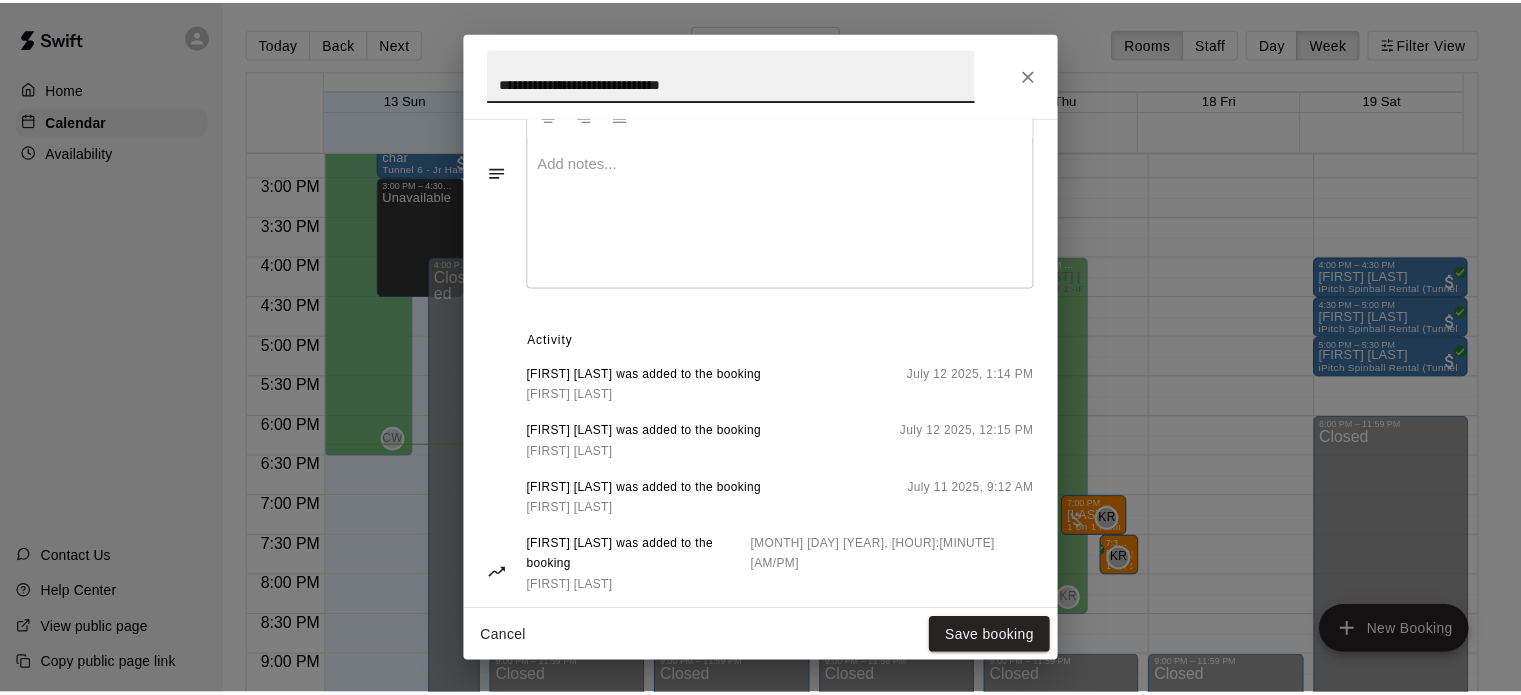 scroll, scrollTop: 1096, scrollLeft: 0, axis: vertical 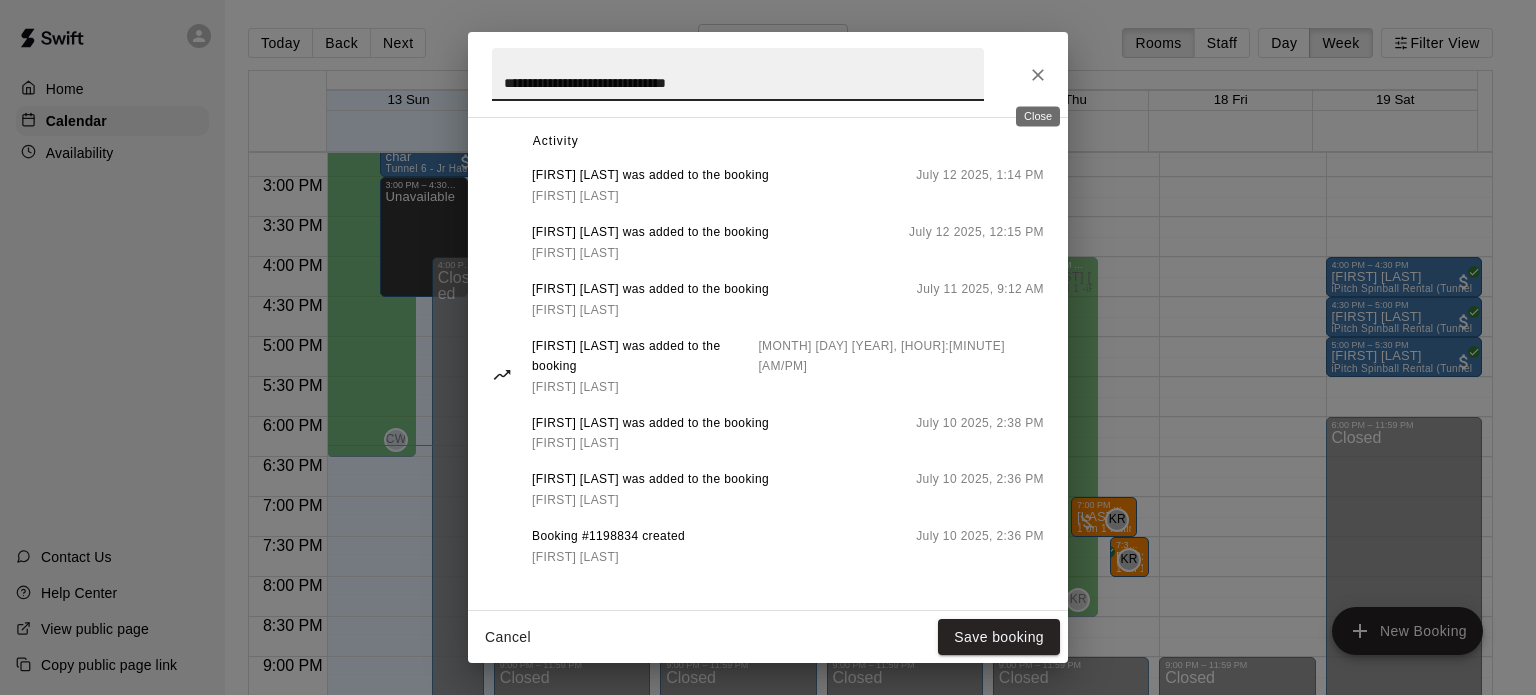 click 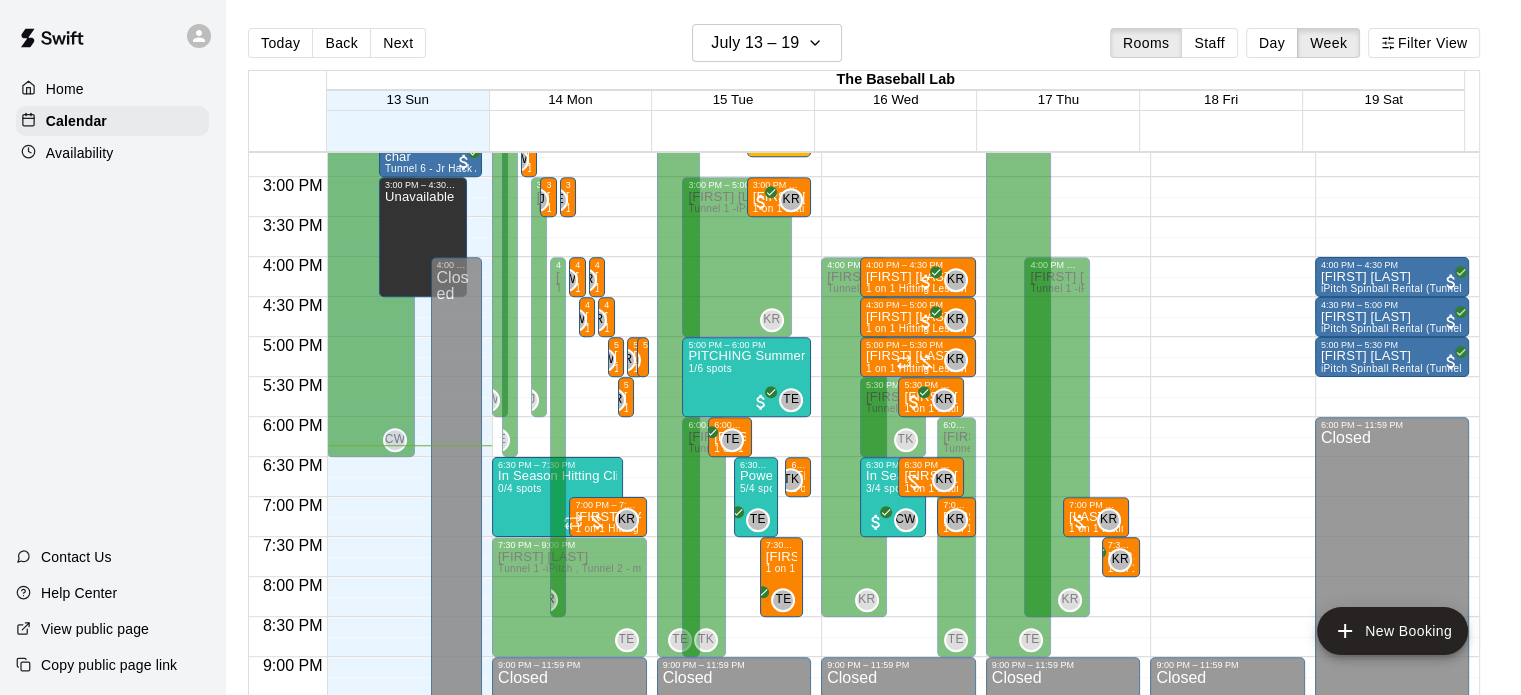 scroll, scrollTop: 0, scrollLeft: 0, axis: both 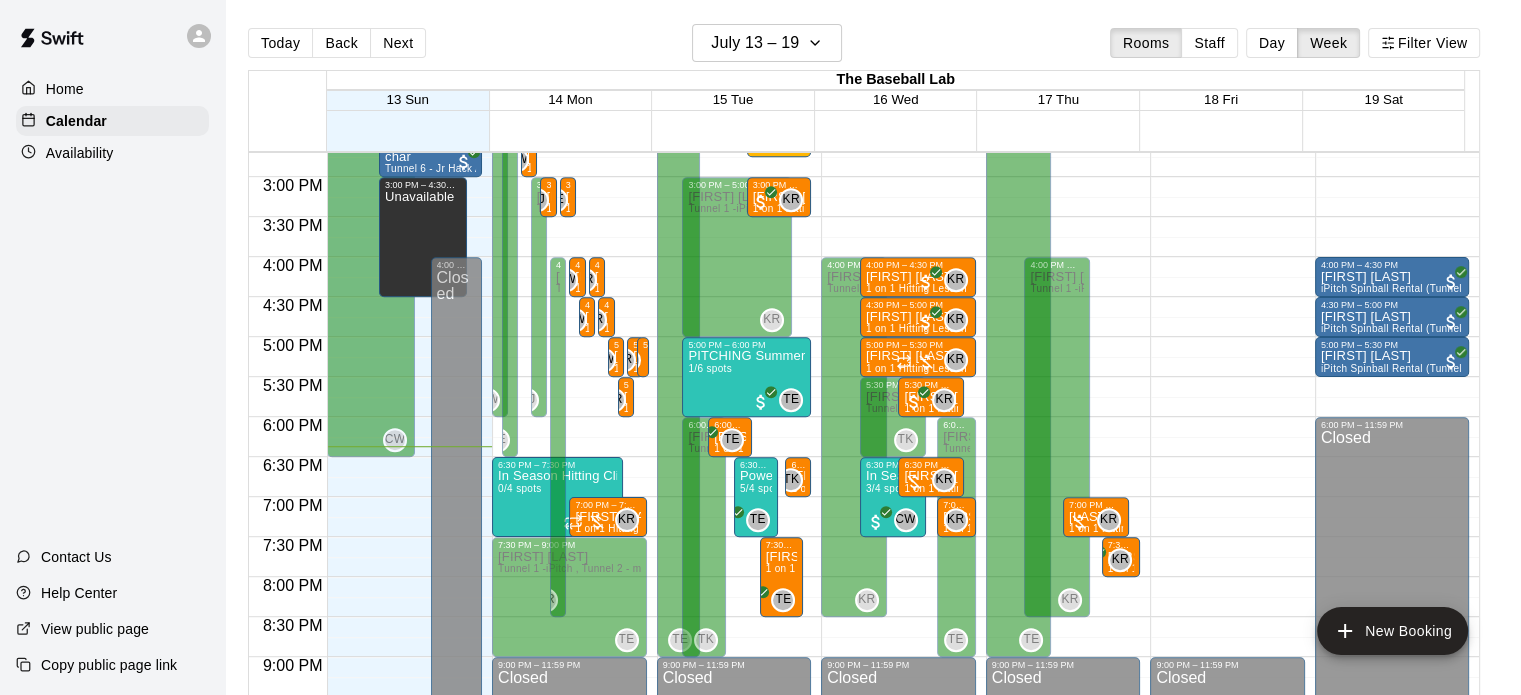 click on "Availability" at bounding box center [80, 153] 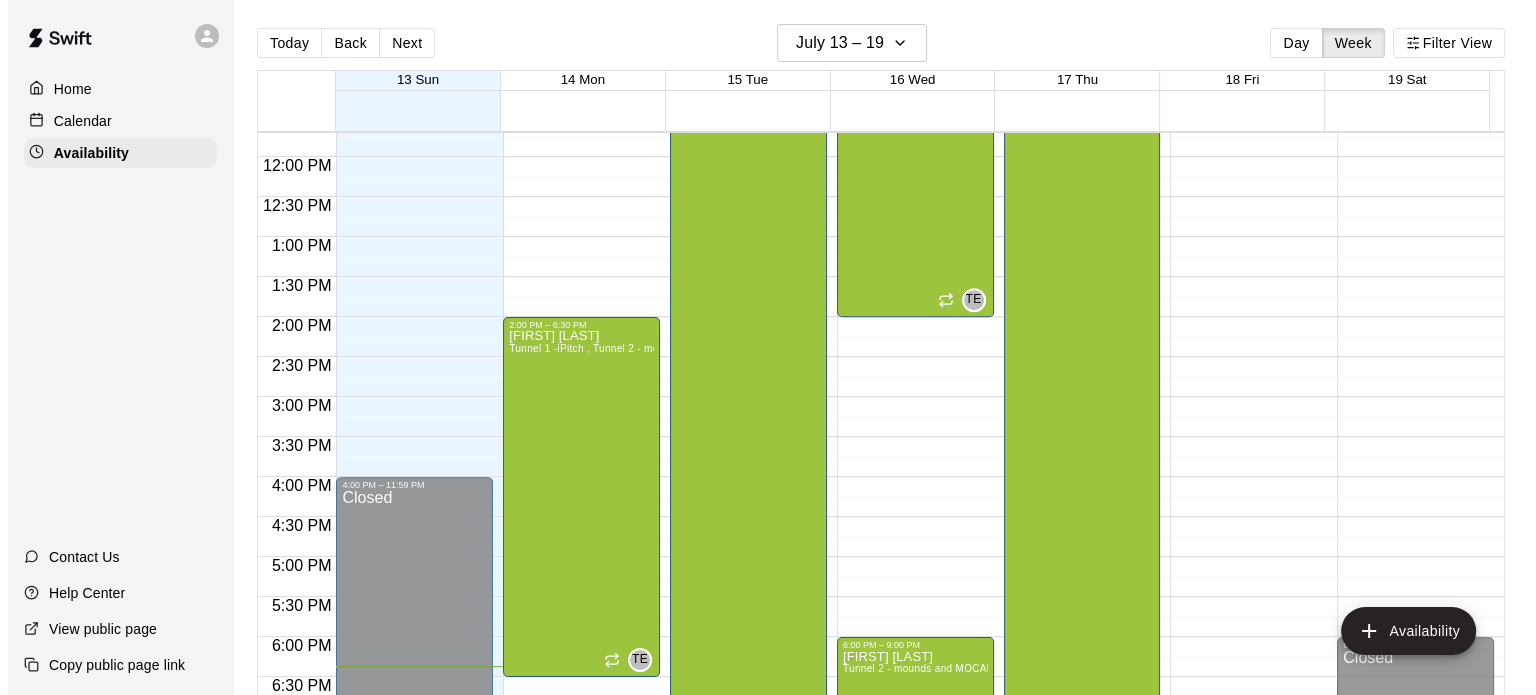 scroll, scrollTop: 962, scrollLeft: 0, axis: vertical 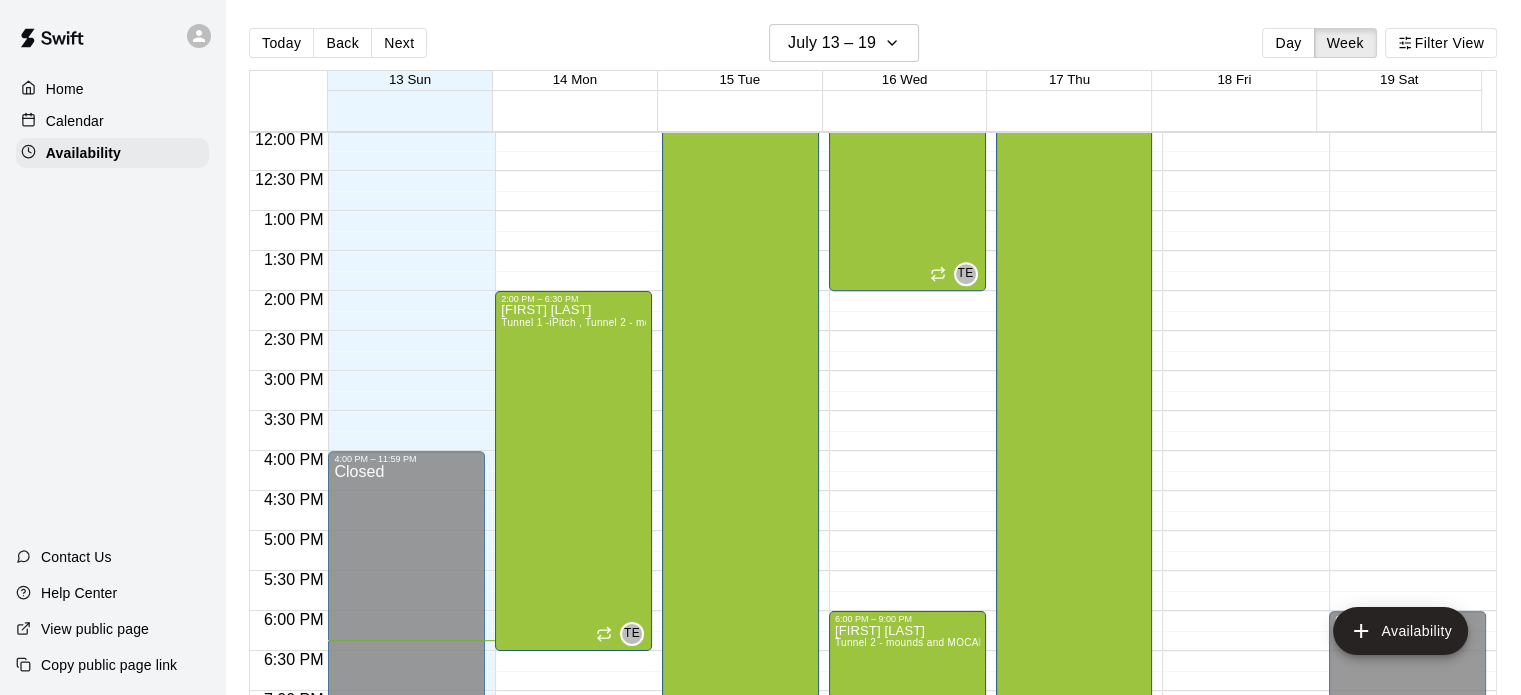 click on "[FIRST] [LAST] Tunnel 1 -iPitch , Tunnel 2 - mounds and MOCAP, Tunnel 3 - Hack Attack, Tunnel 4 - Jr Hack Attack, Tunnel 5 - Jr. Hack Attack, Tunnel 6 - Jr. Hack Attack, Fitness Center, Tunnel 1 -iPitch (guest pass), Tunnel 2 - mounds and MOCAP (guest pass), Tunnel 3 - Hack Attack (guest pass), Tunnel 4 - Jr Hack Attack (guest pass), Tunnel 5 - Jr. Hack Attack (guest pass), Tunnel 6 - Jr. Hack Attack (guest pass)" at bounding box center [740, 331] 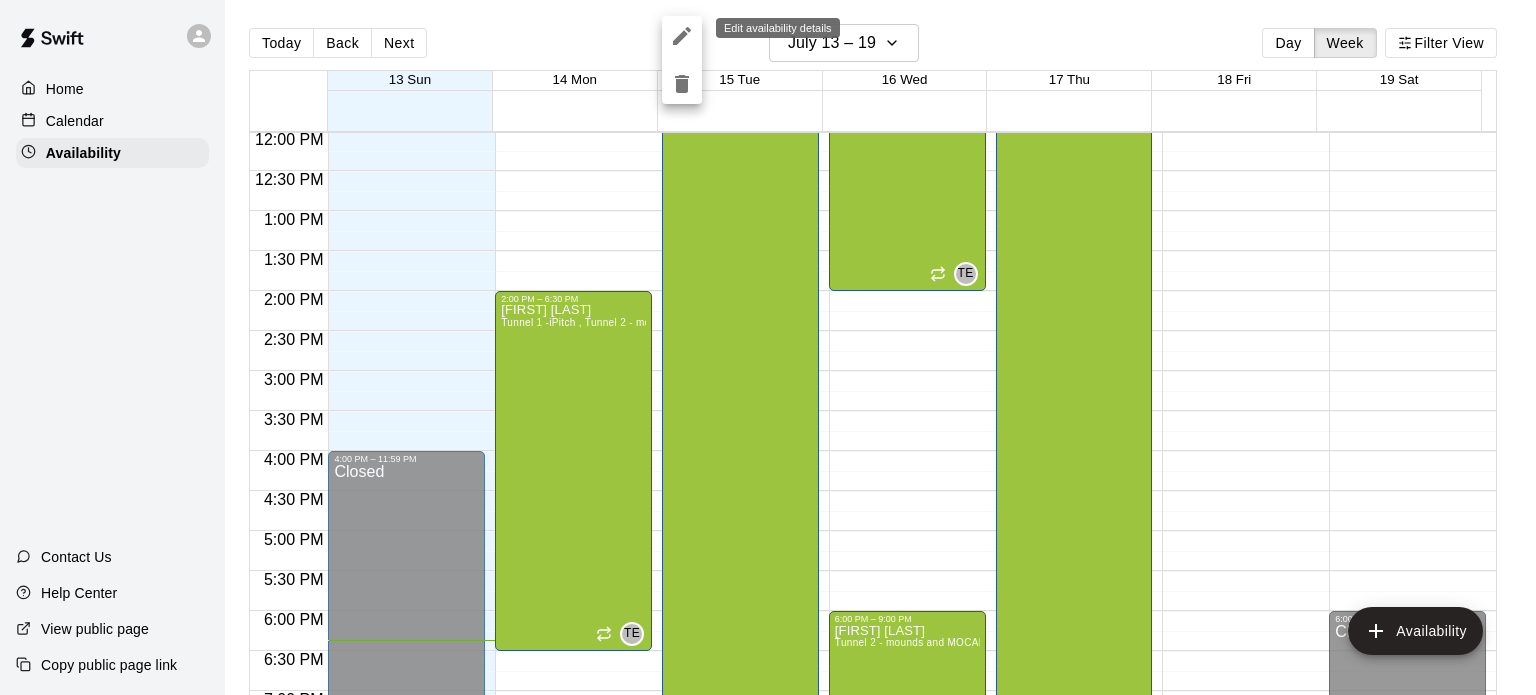click 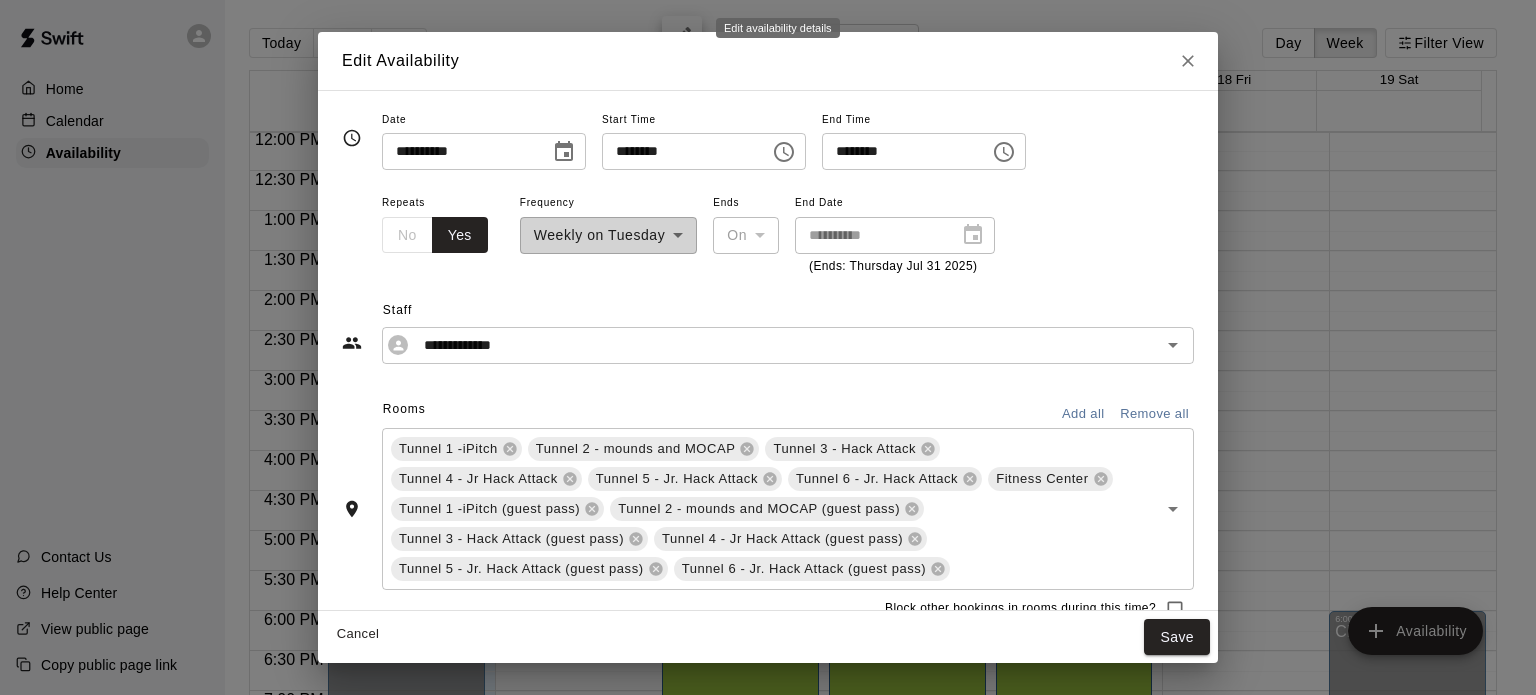 type on "**********" 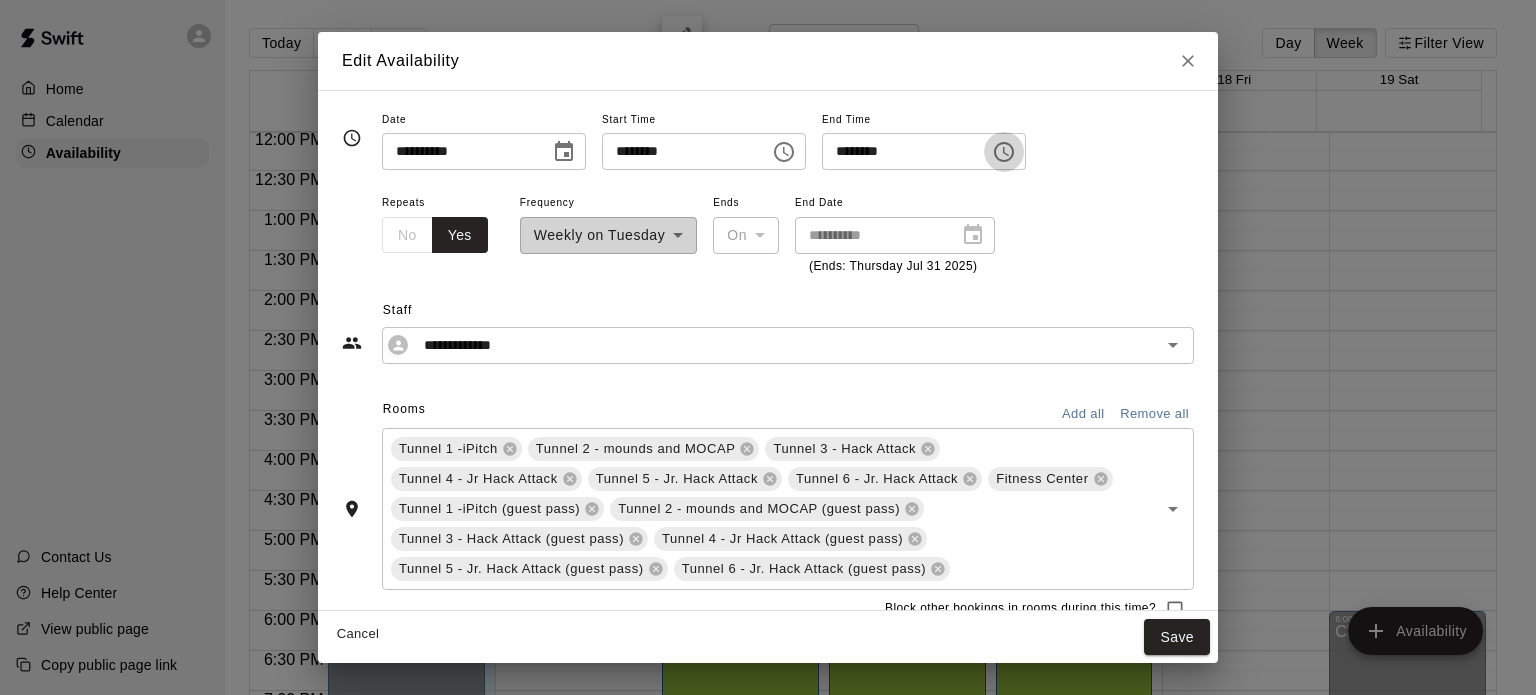 click 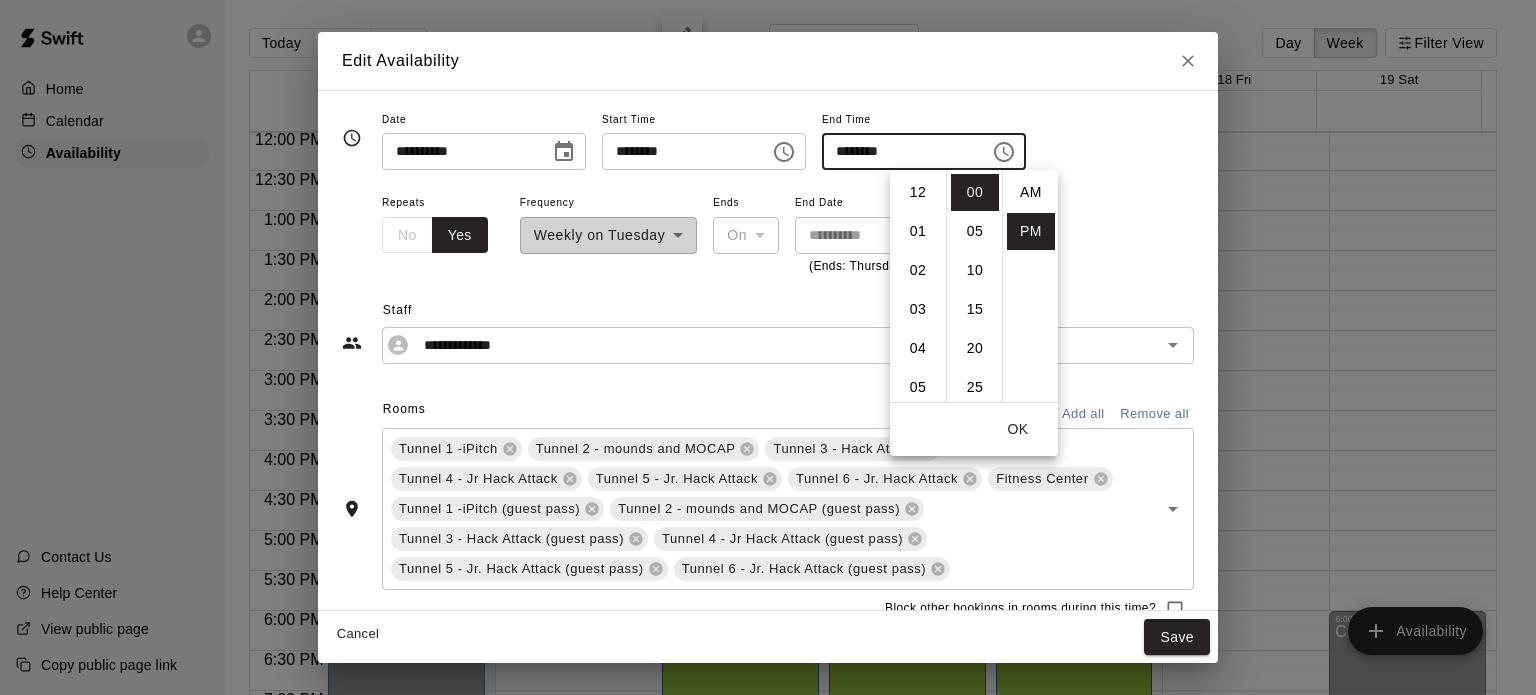scroll, scrollTop: 351, scrollLeft: 0, axis: vertical 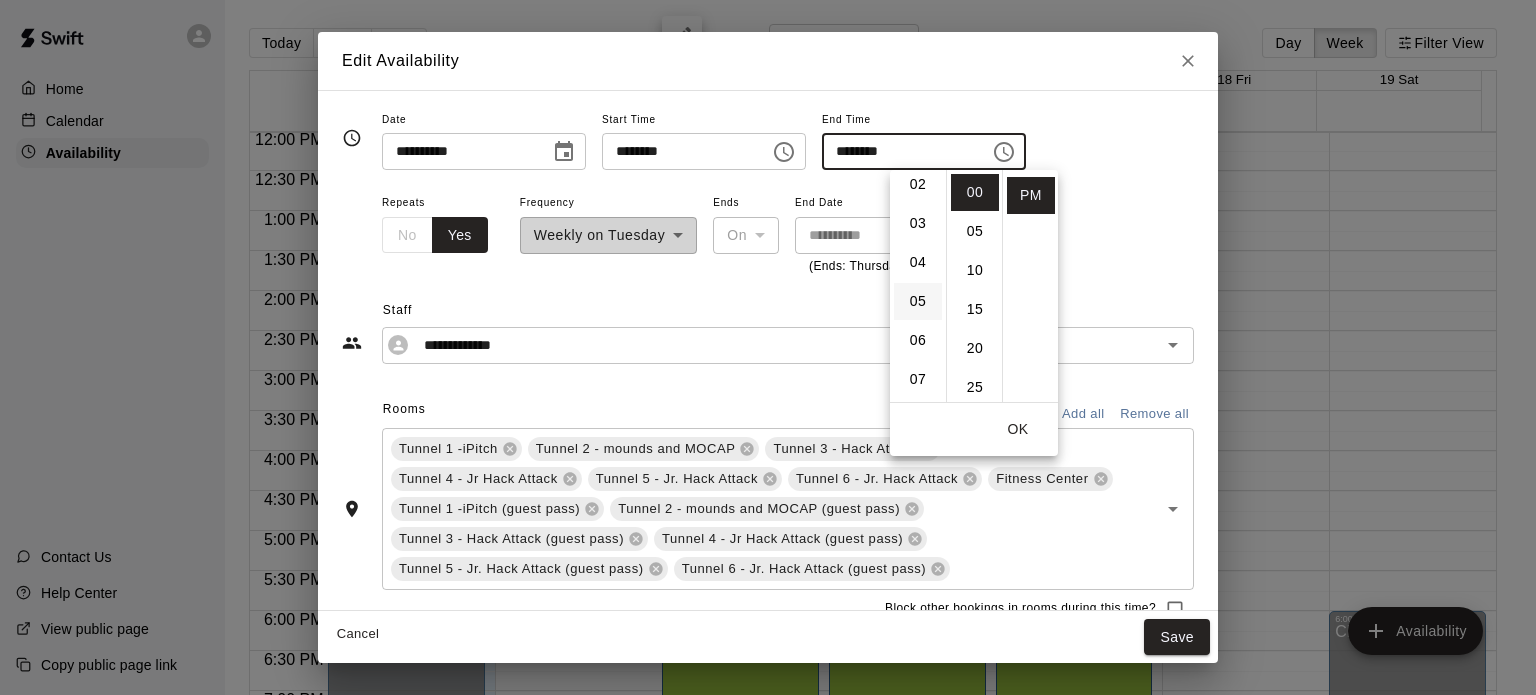 click on "05" at bounding box center (918, 301) 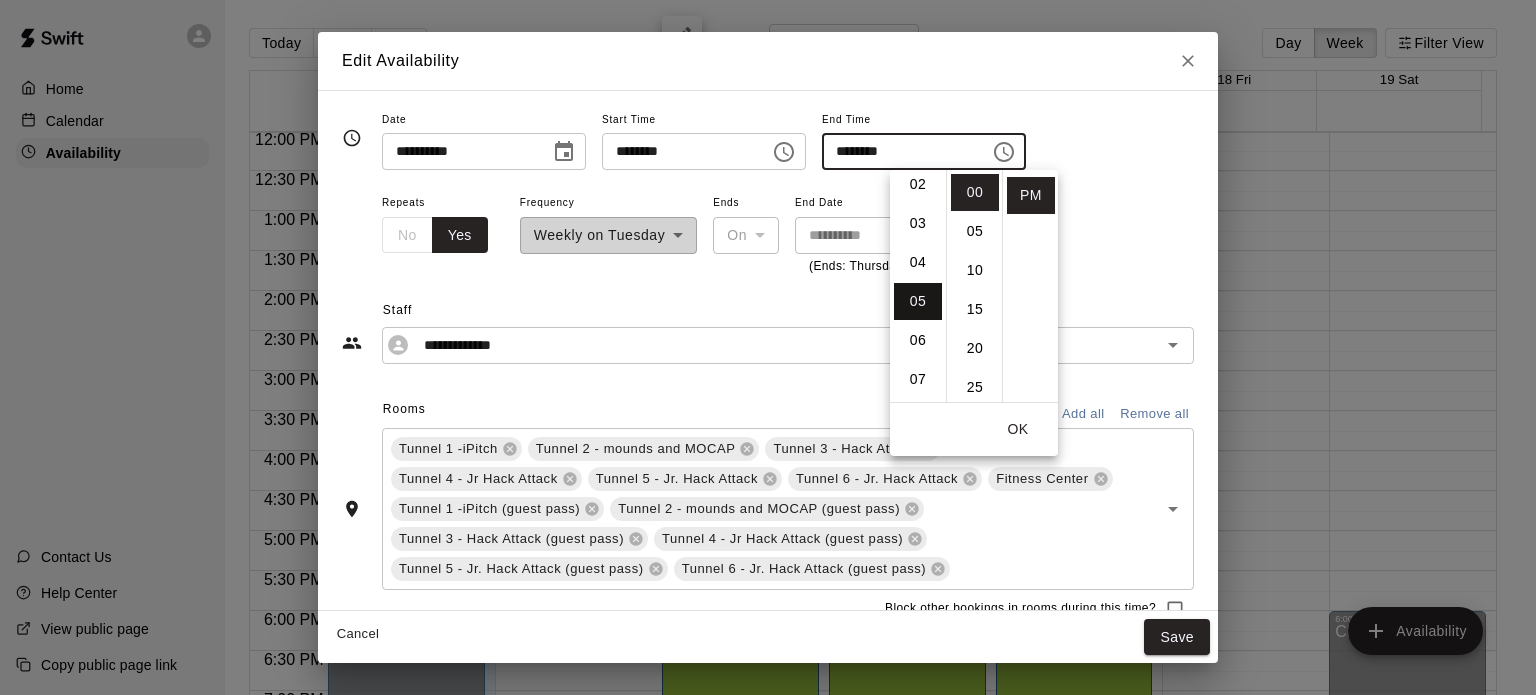 type on "********" 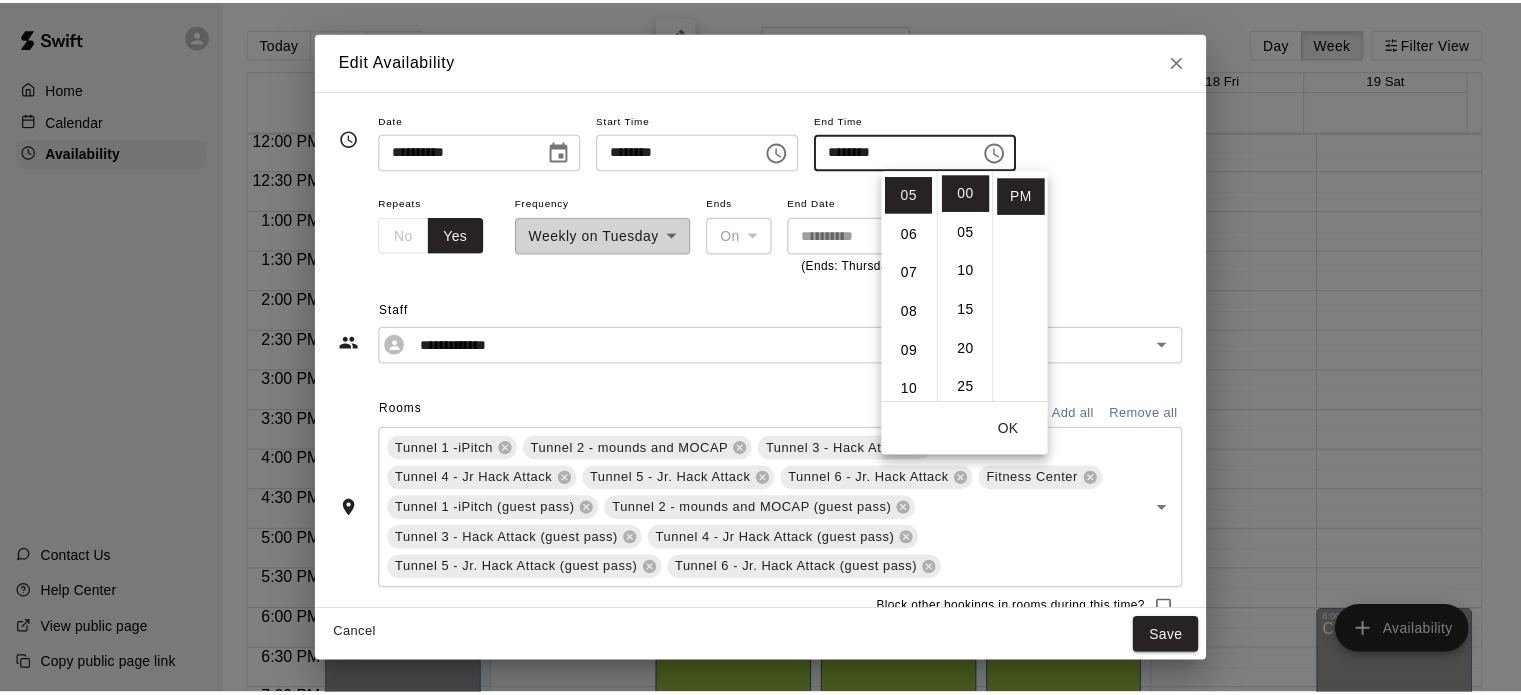 scroll, scrollTop: 195, scrollLeft: 0, axis: vertical 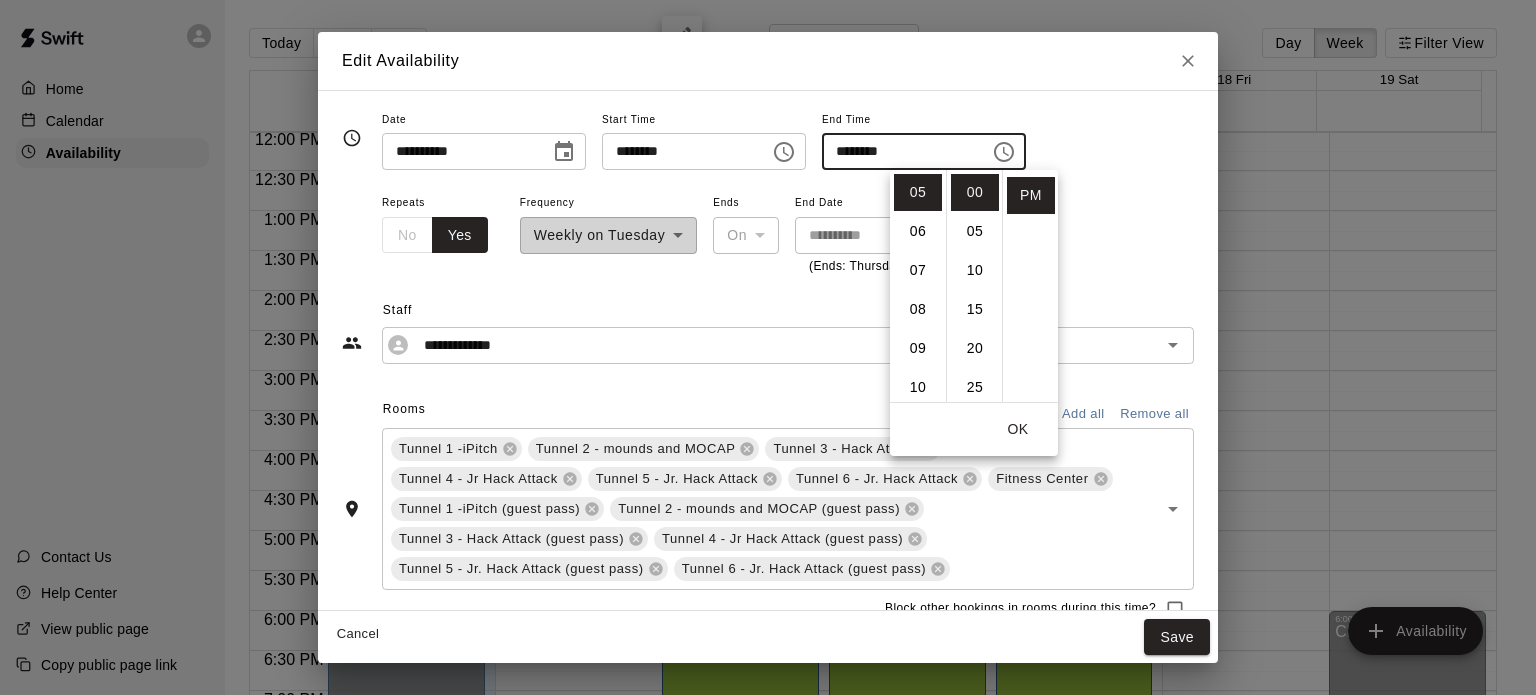 click on "OK" at bounding box center (1018, 429) 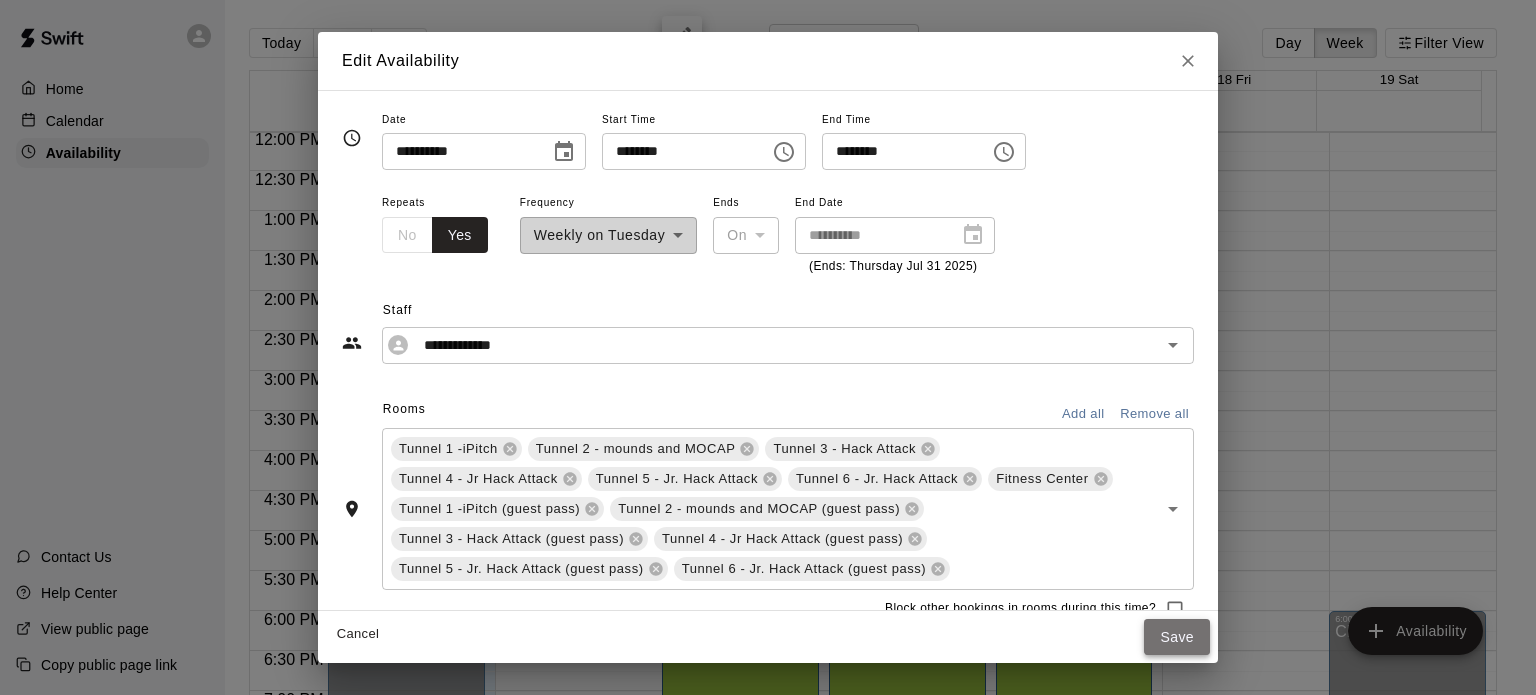 click on "Save" at bounding box center [1177, 637] 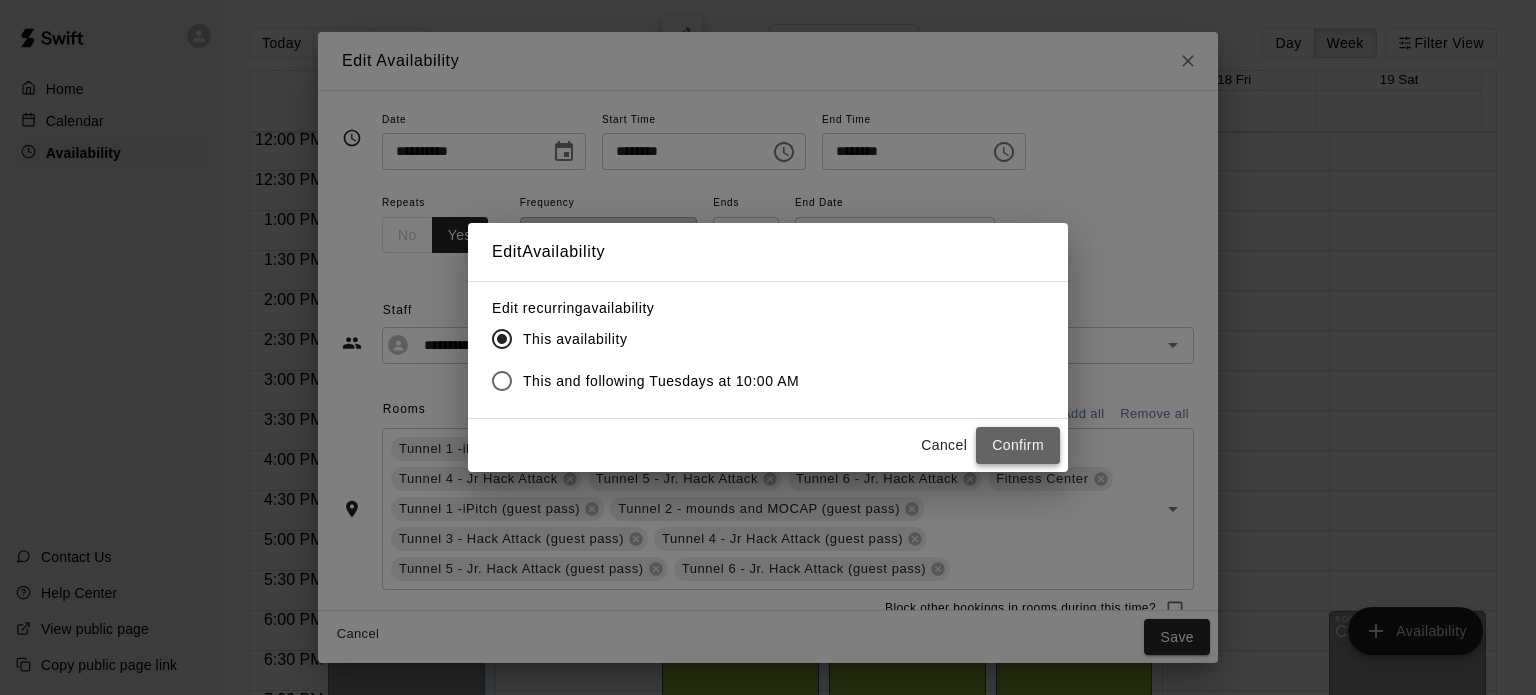 click on "Confirm" at bounding box center (1018, 445) 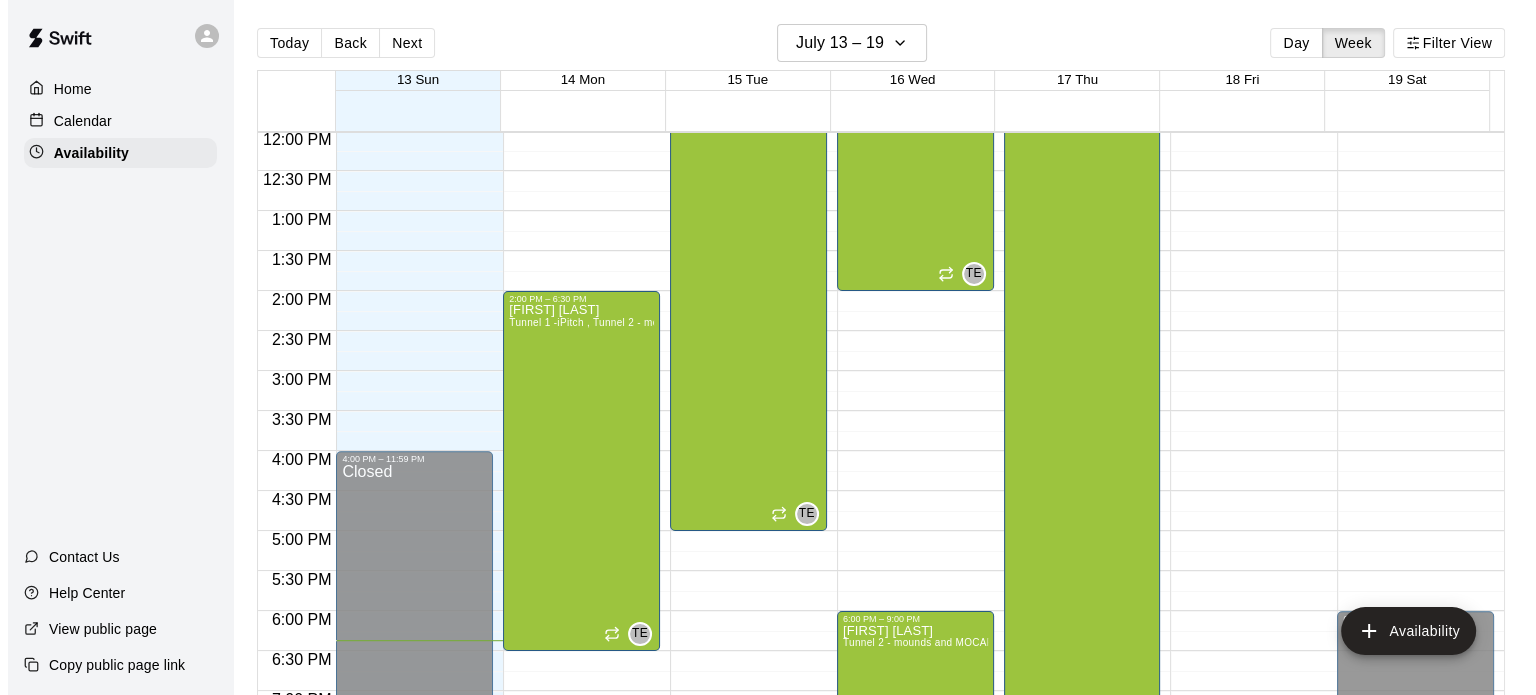 scroll, scrollTop: 1334, scrollLeft: 0, axis: vertical 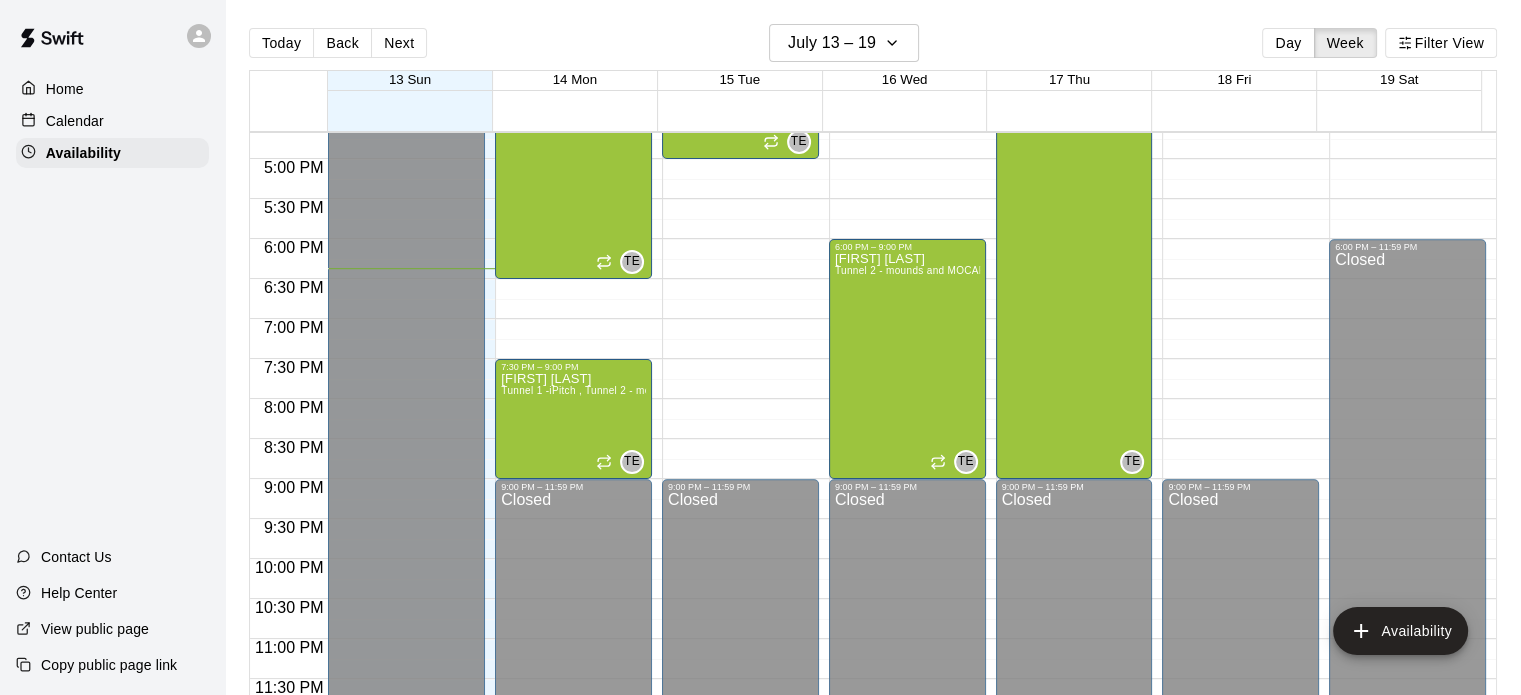 click on "12:00 AM – 10:00 AM Closed 10:00 AM – 5:00 PM [FIRST] [LAST] Tunnel 1 -iPitch , Tunnel 2 - mounds and MOCAP, Tunnel 3 - Hack Attack, Tunnel 4 - Jr Hack Attack, Tunnel 5 - Jr. Hack Attack, Tunnel 6 - Jr. Hack Attack, Fitness Center, Tunnel 1 -iPitch (guest pass), Tunnel 2 - mounds and MOCAP (guest pass), Tunnel 3 - Hack Attack (guest pass), Tunnel 4 - Jr Hack Attack (guest pass), Tunnel 5 - Jr. Hack Attack (guest pass), Tunnel 6 - Jr. Hack Attack (guest pass) [INITIALS] 9:00 PM – 11:59 PM Closed" at bounding box center [740, -241] 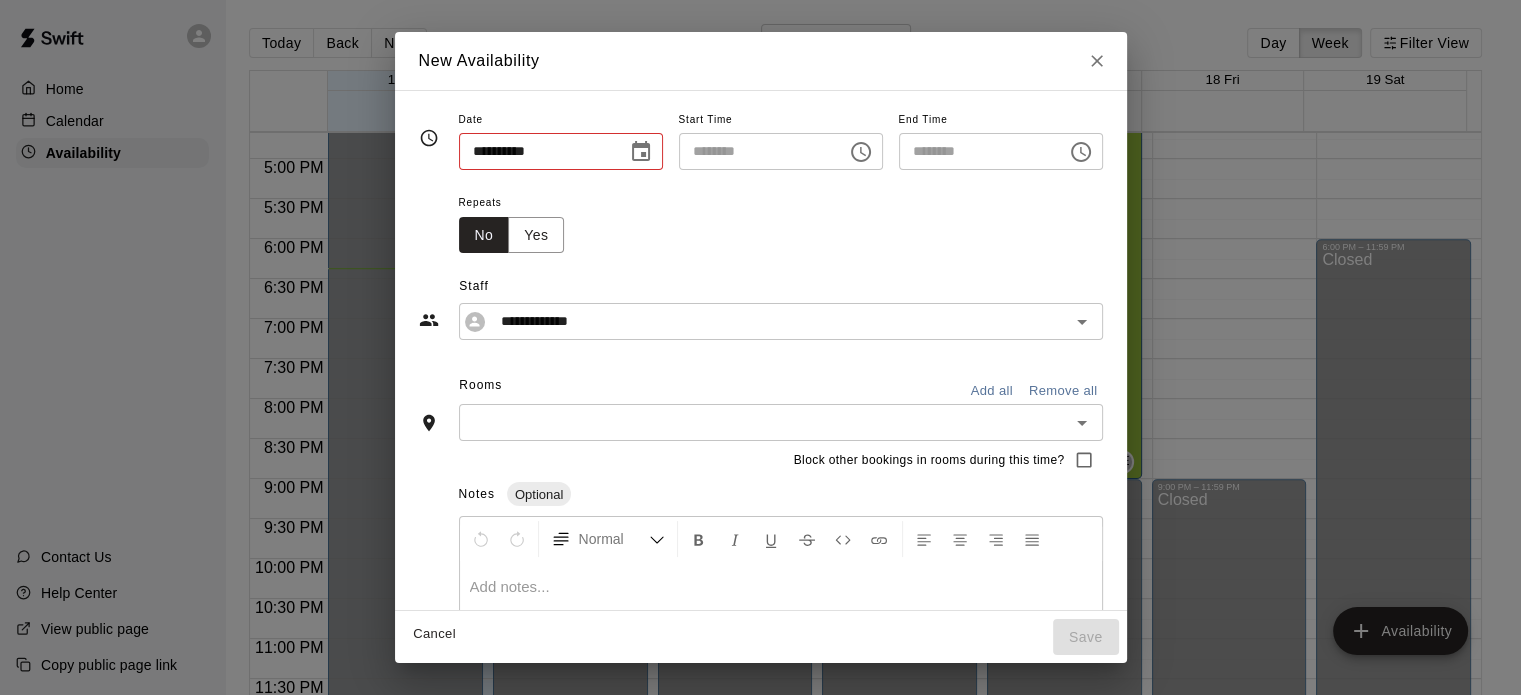 type on "**********" 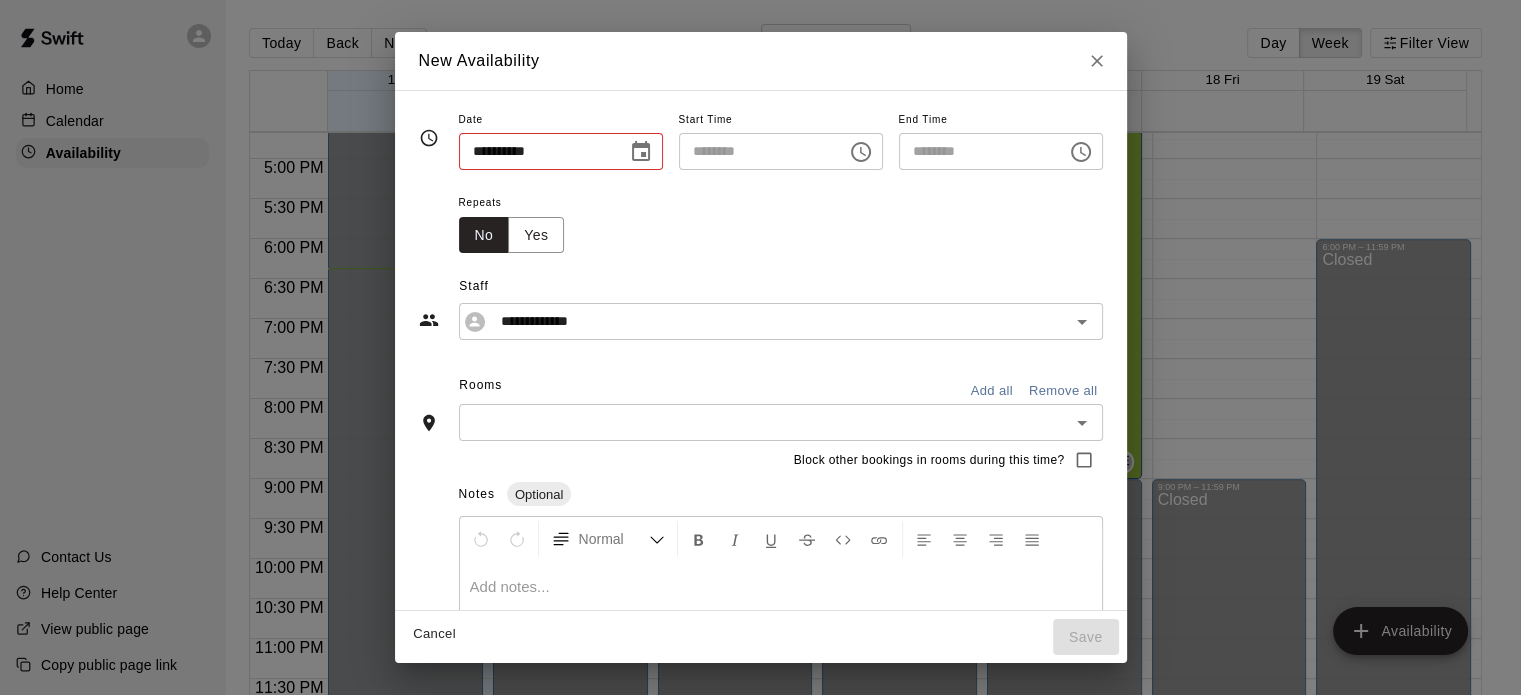 type on "********" 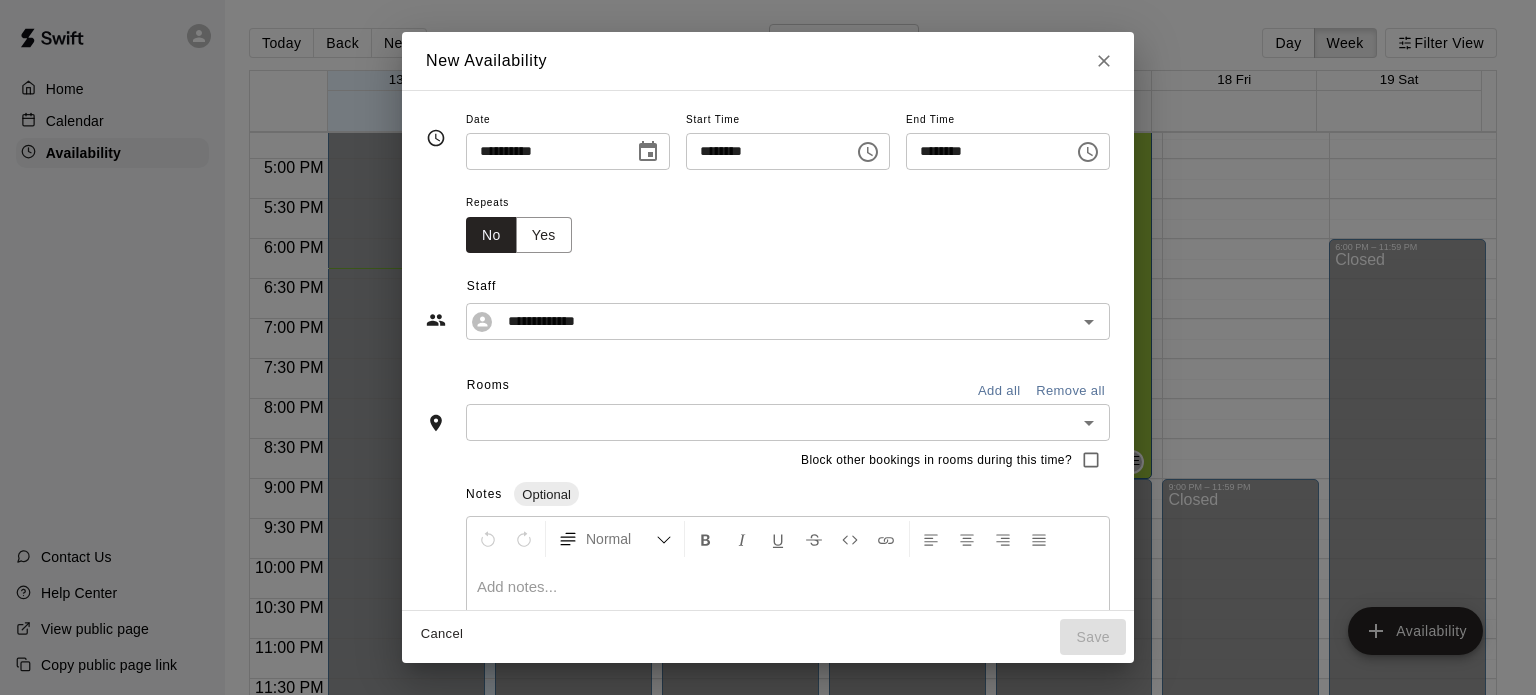 click 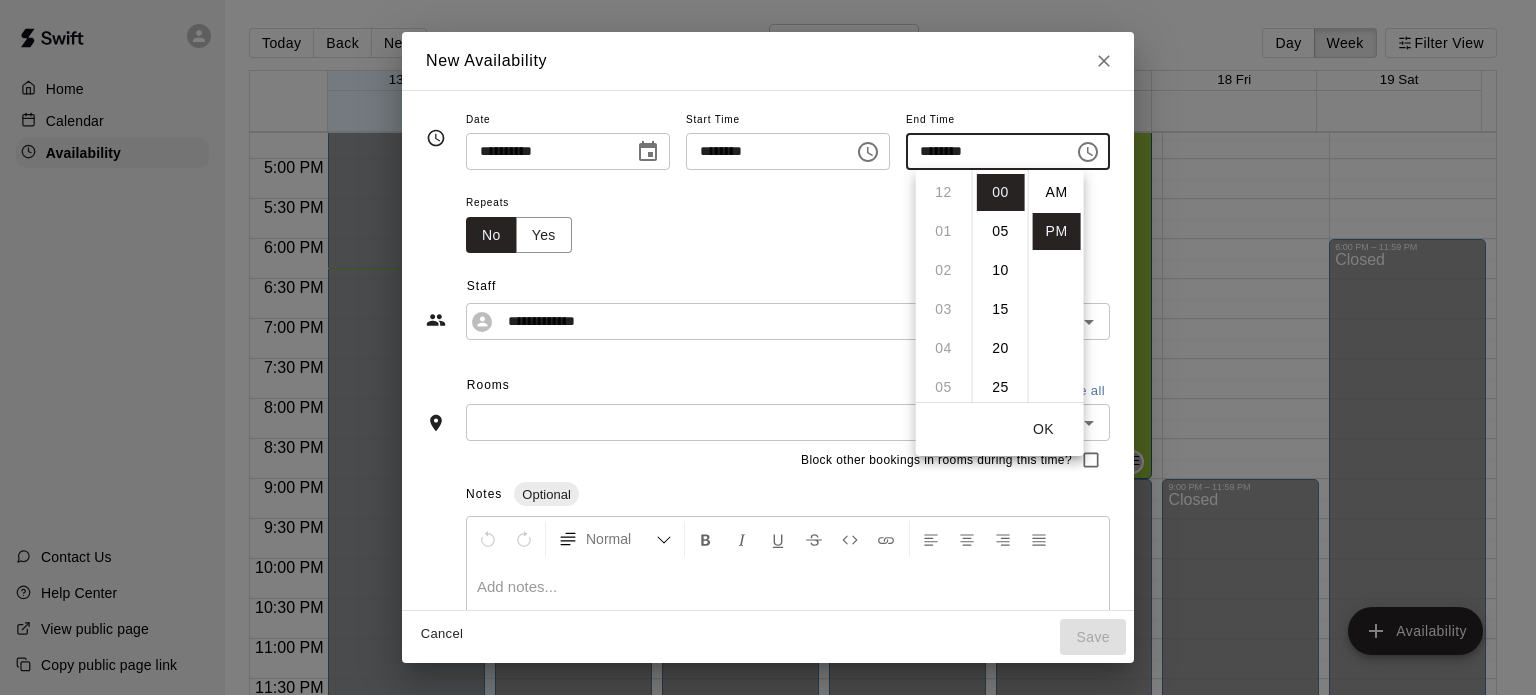 scroll, scrollTop: 312, scrollLeft: 0, axis: vertical 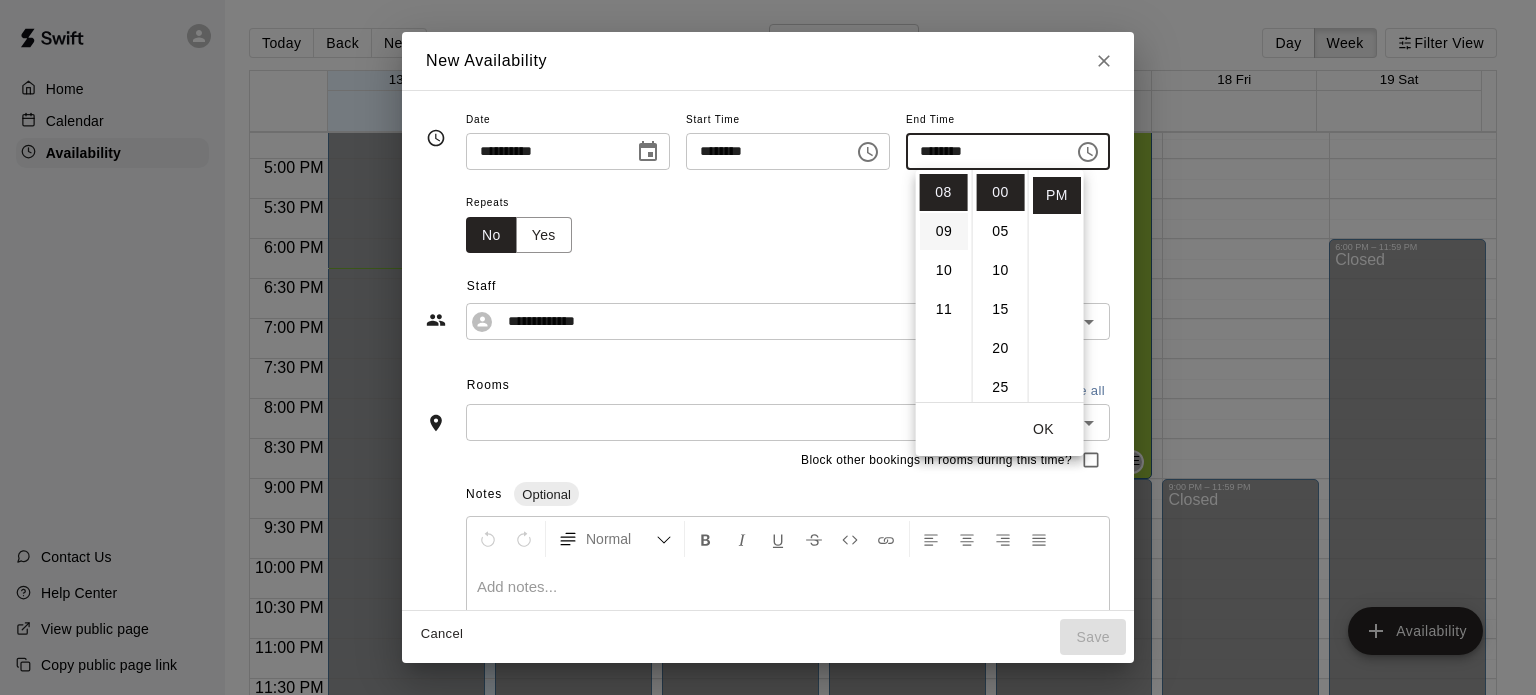 click on "09" at bounding box center (944, 231) 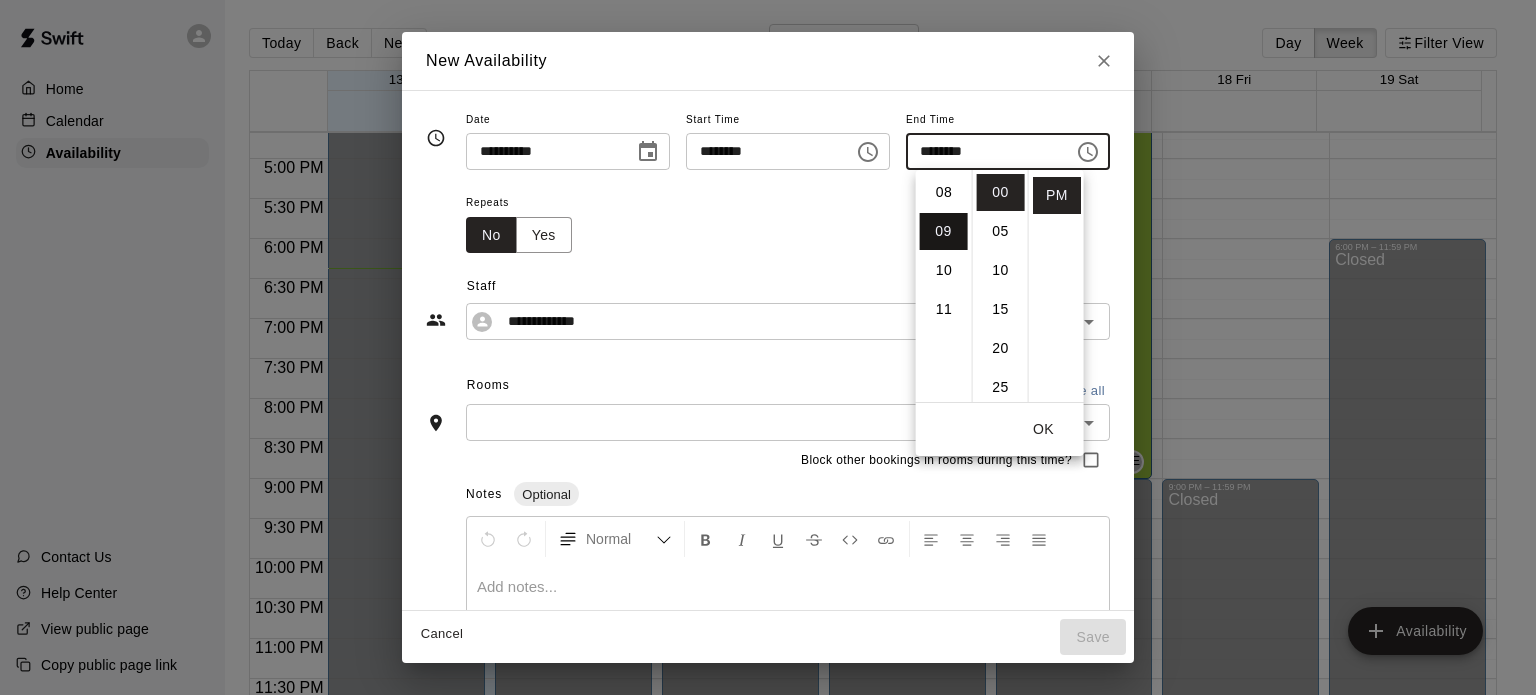 type on "********" 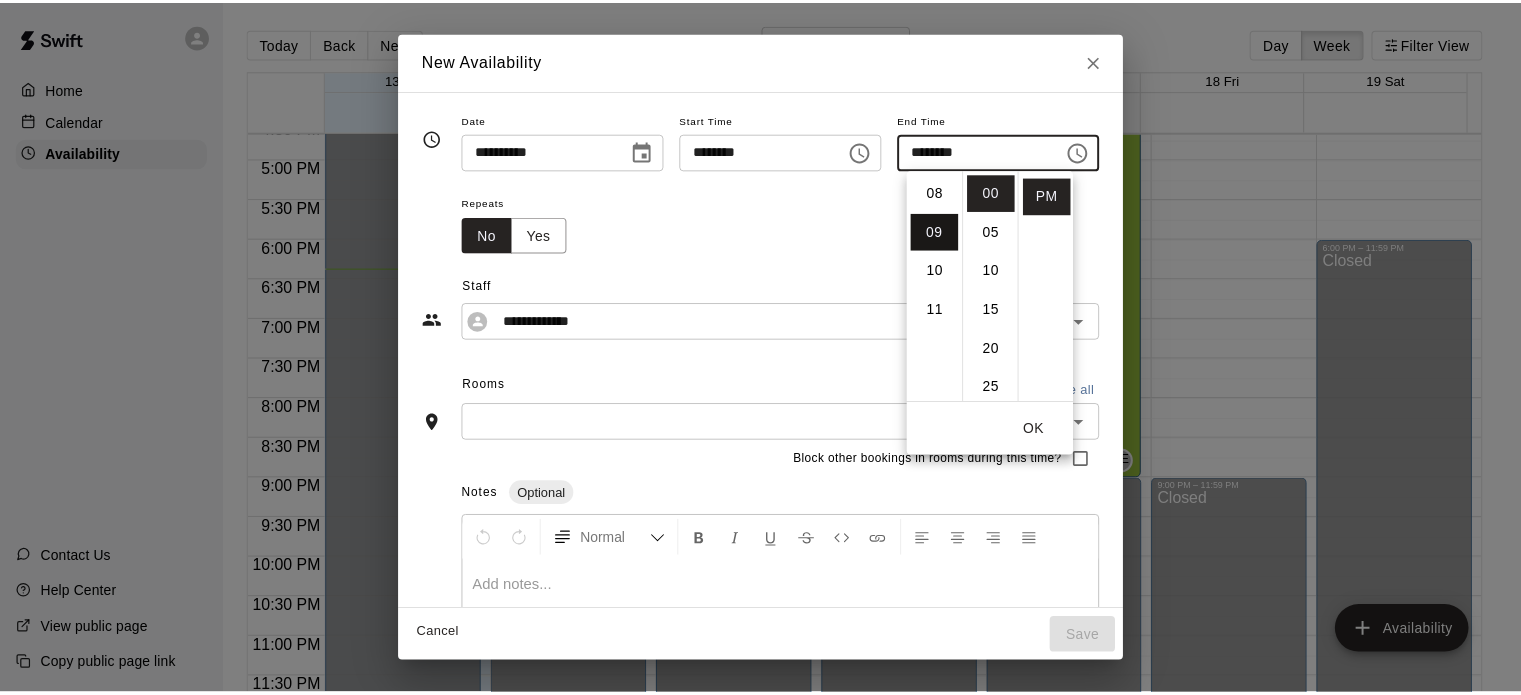 scroll, scrollTop: 351, scrollLeft: 0, axis: vertical 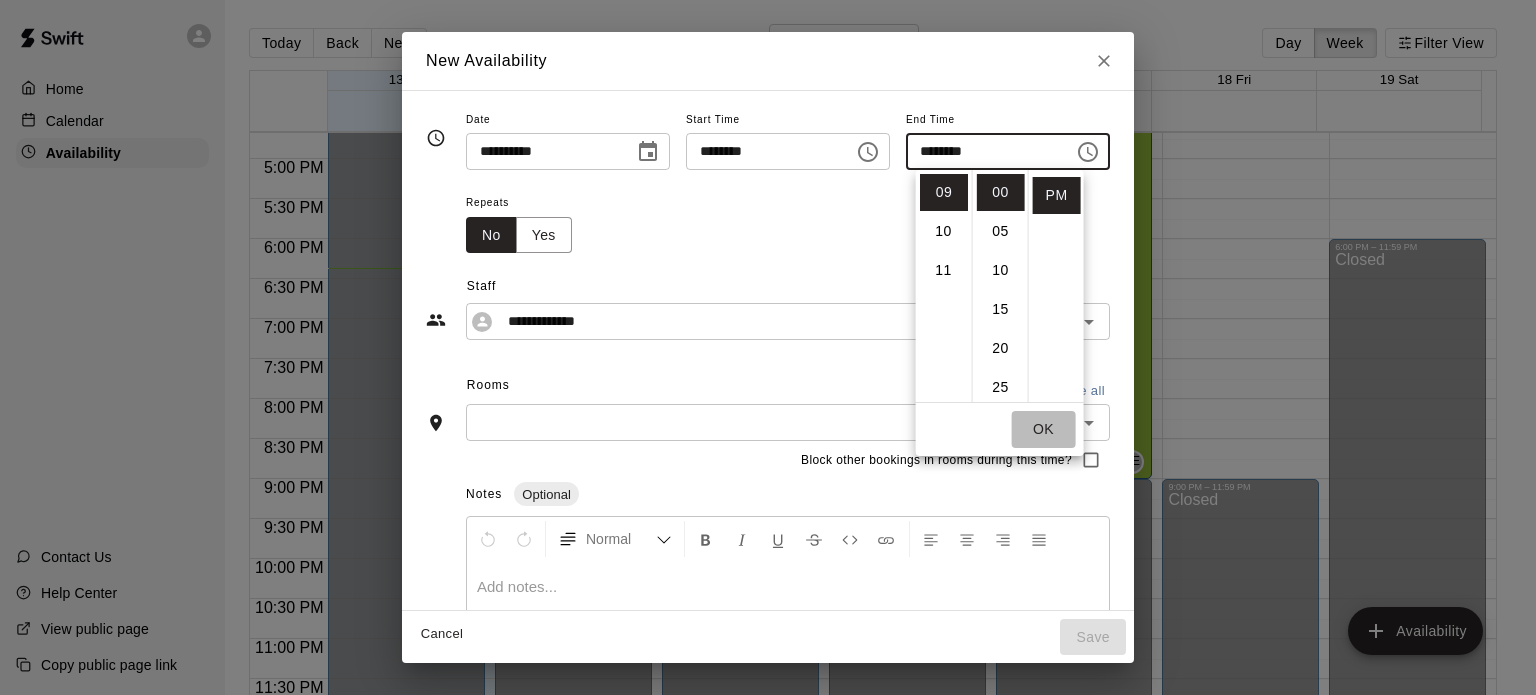 click on "OK" at bounding box center (1044, 429) 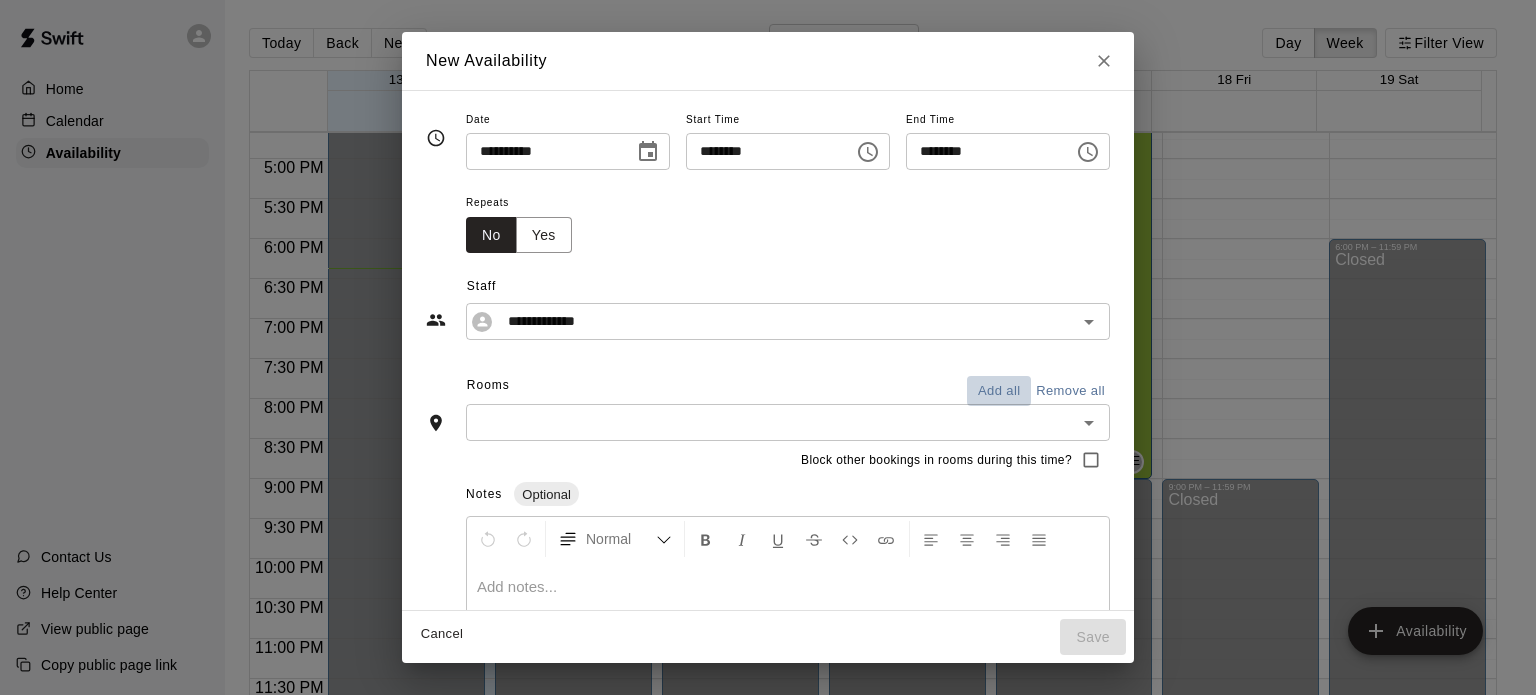 click on "Add all" at bounding box center [999, 391] 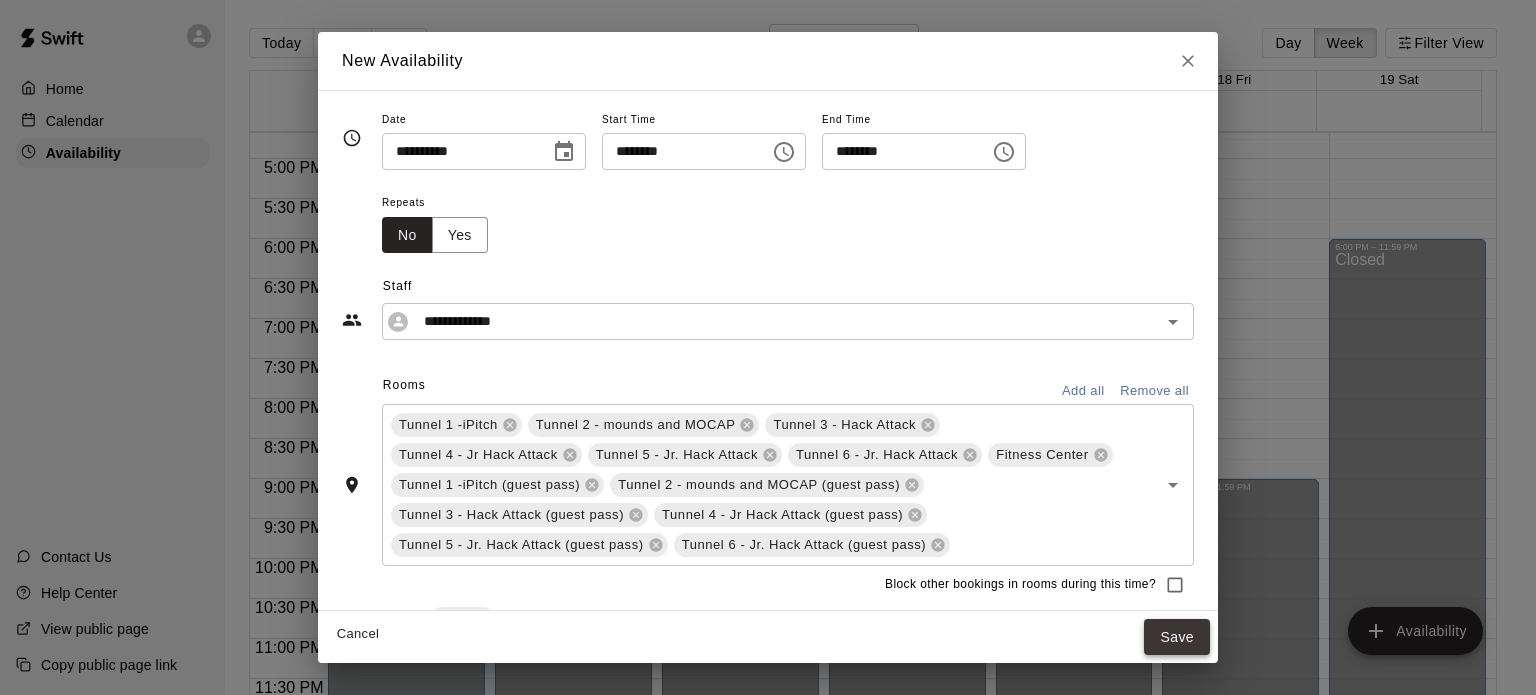 click on "Save" at bounding box center [1177, 637] 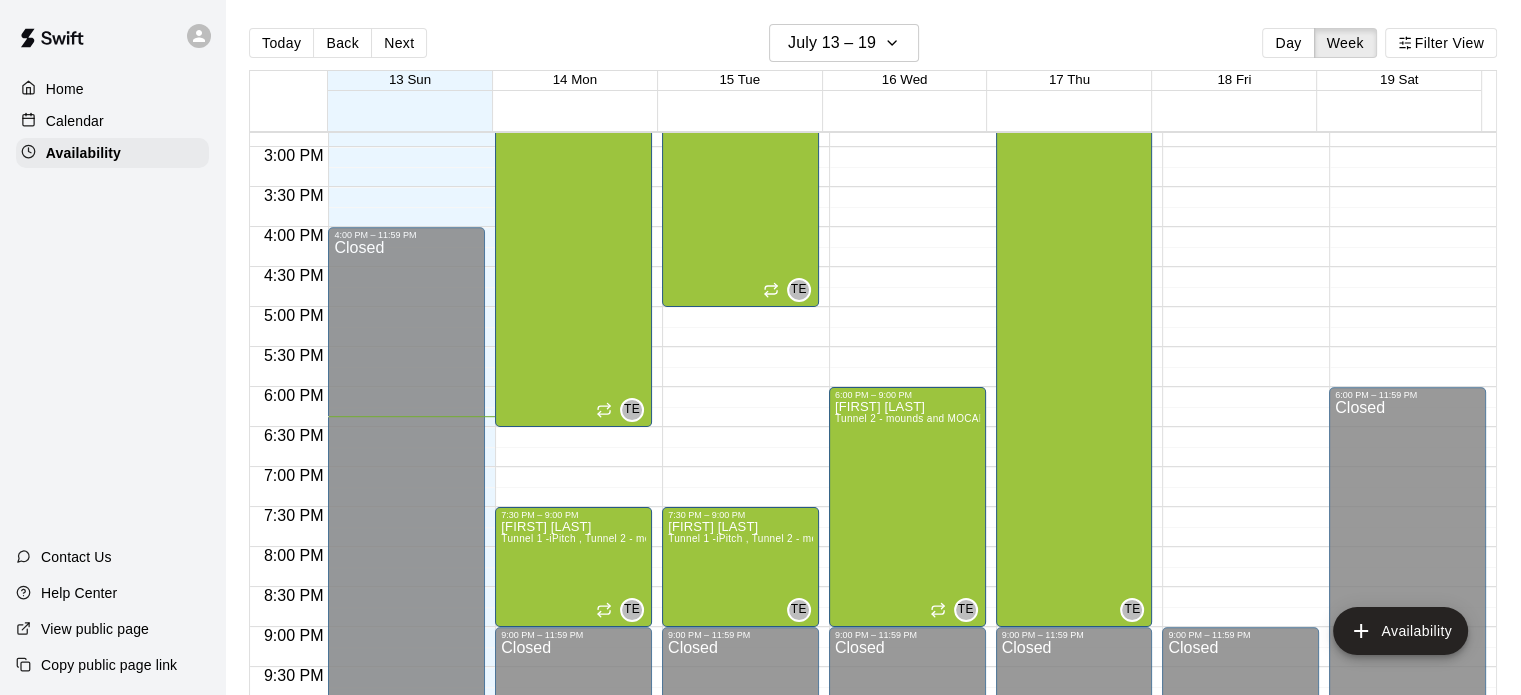 scroll, scrollTop: 1184, scrollLeft: 0, axis: vertical 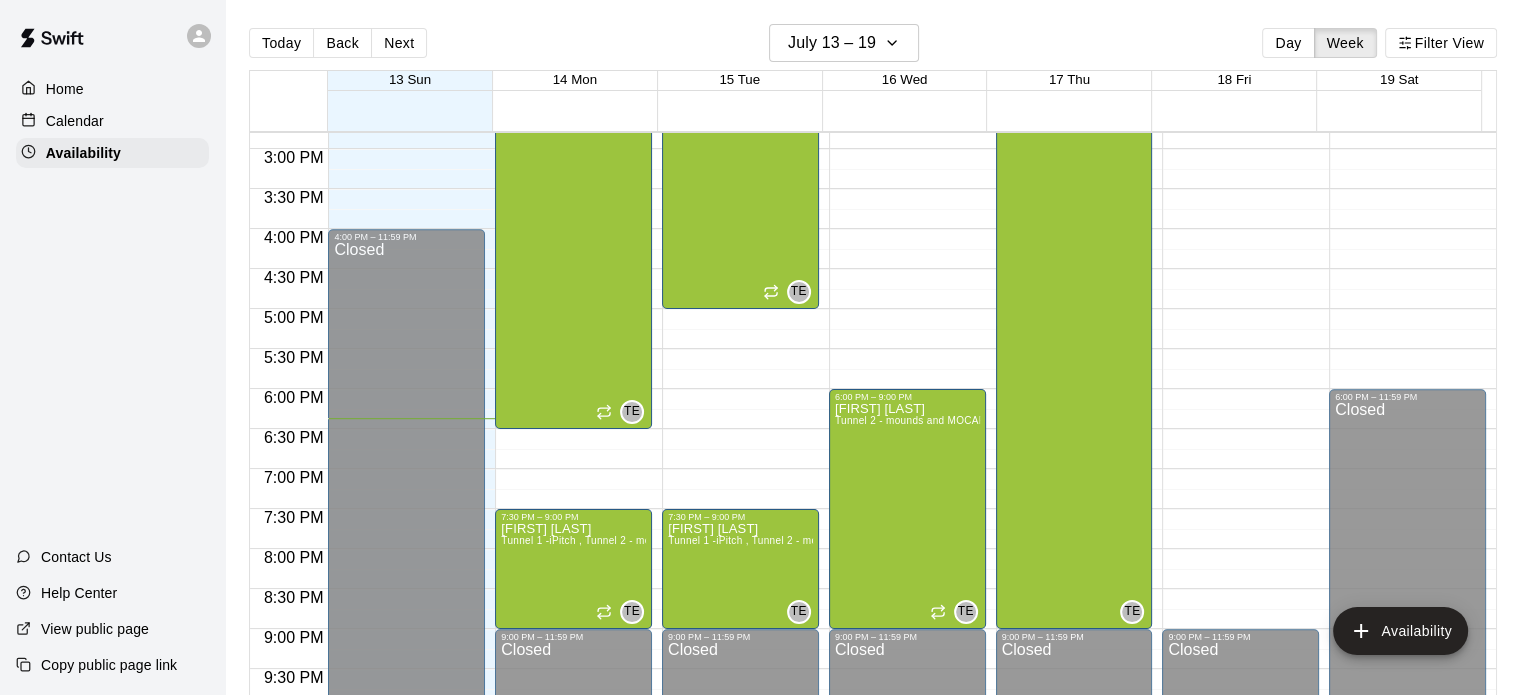 click on "Calendar" at bounding box center (75, 121) 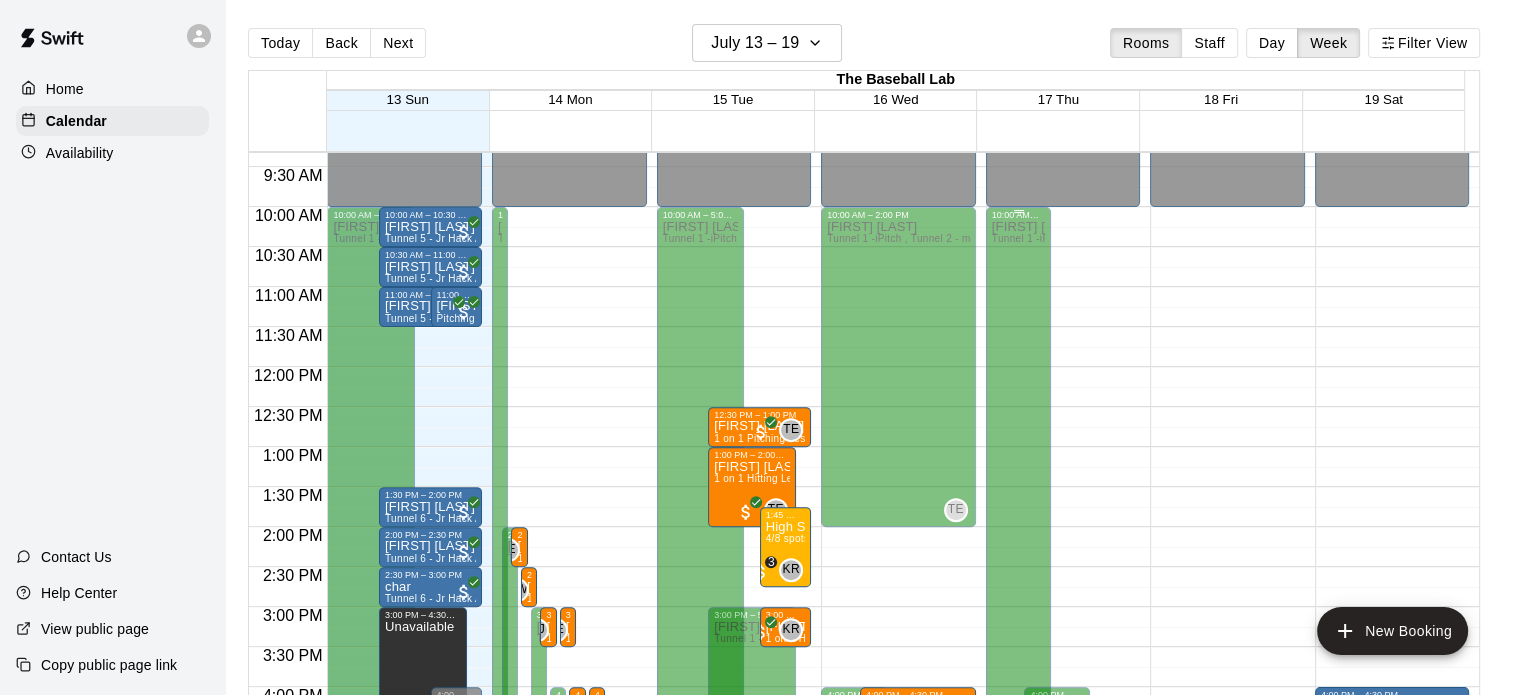 scroll, scrollTop: 744, scrollLeft: 0, axis: vertical 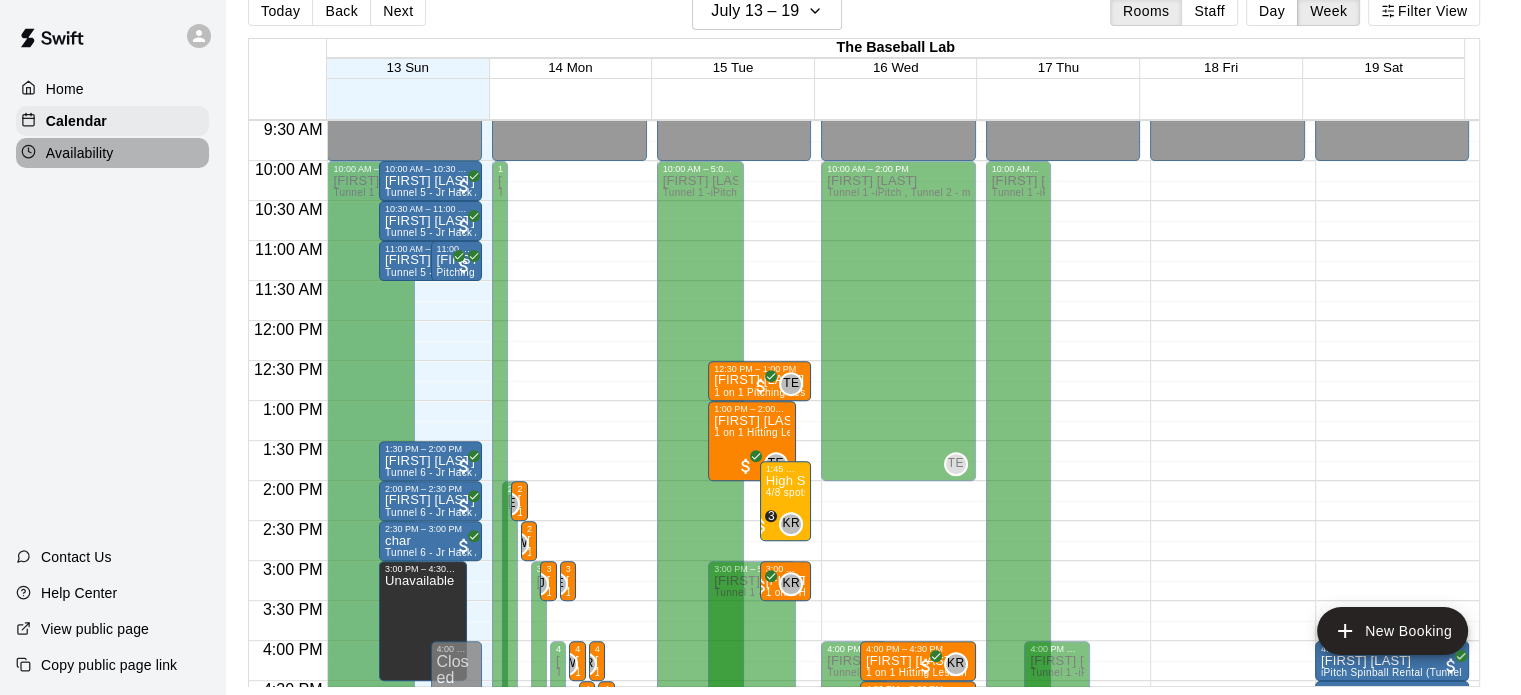 click on "Availability" at bounding box center (80, 153) 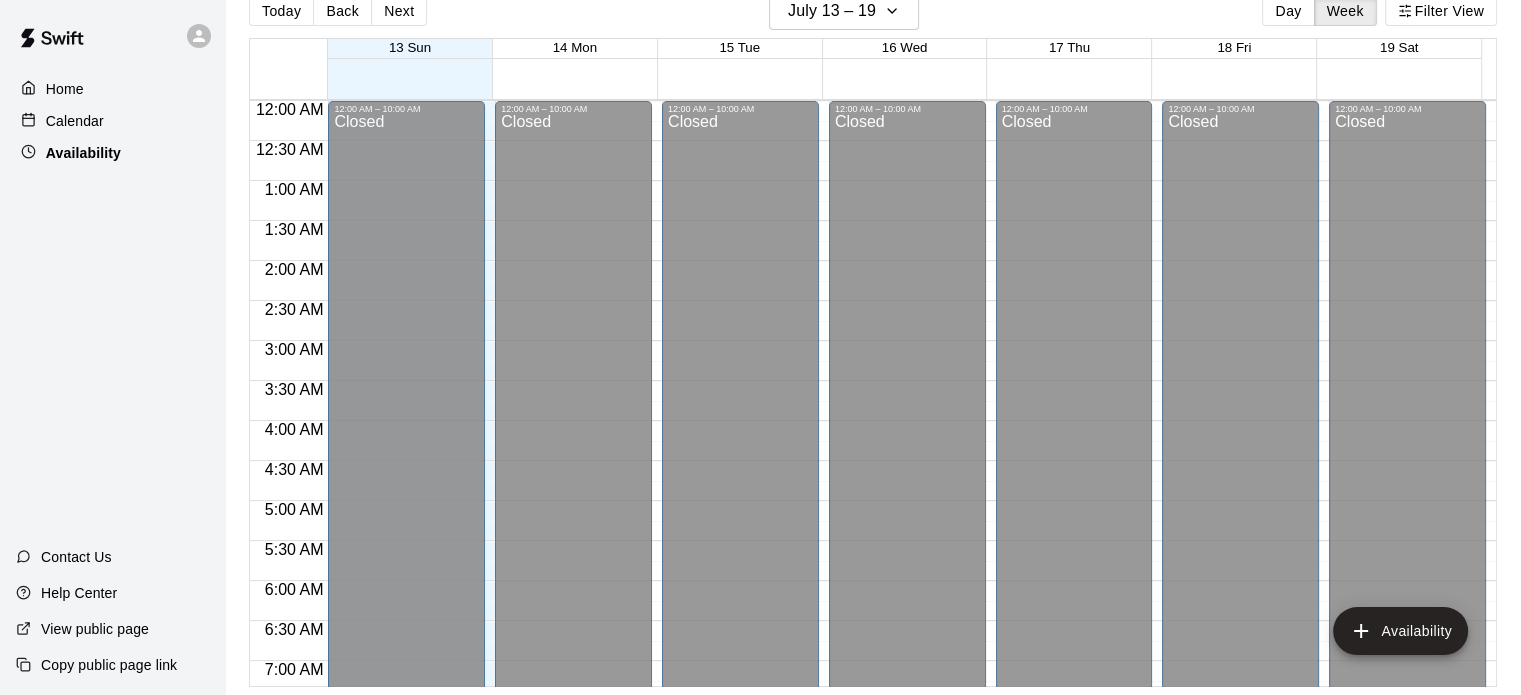 scroll, scrollTop: 0, scrollLeft: 0, axis: both 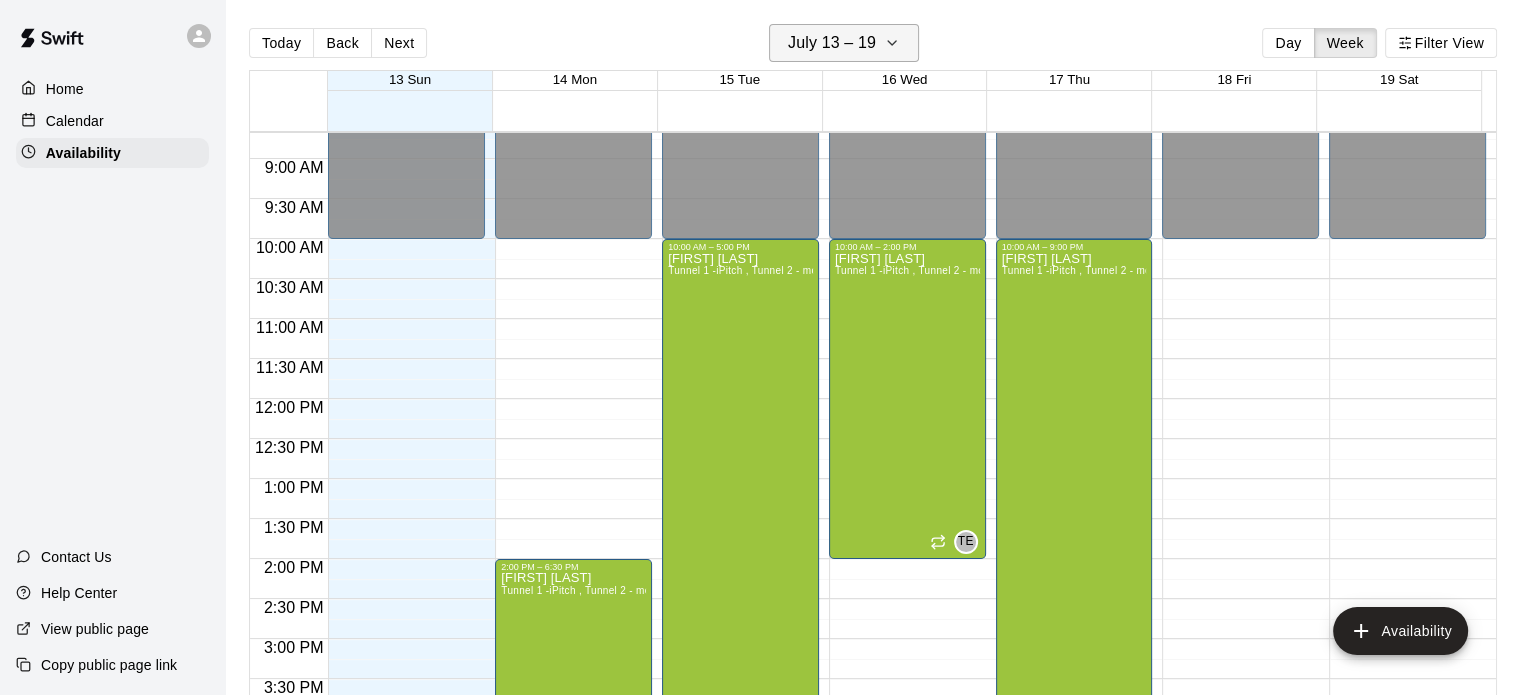 click on "July 13 – 19" at bounding box center [832, 43] 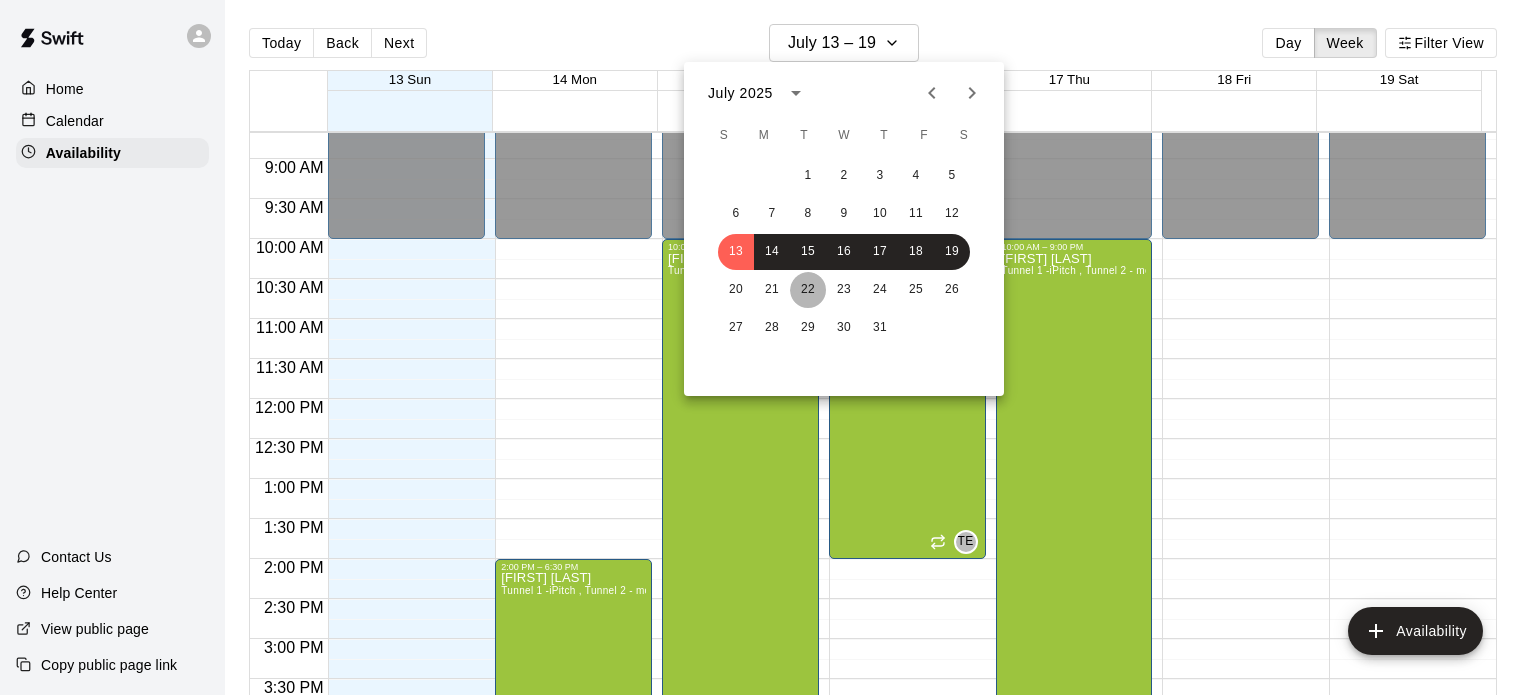 click on "22" at bounding box center [808, 290] 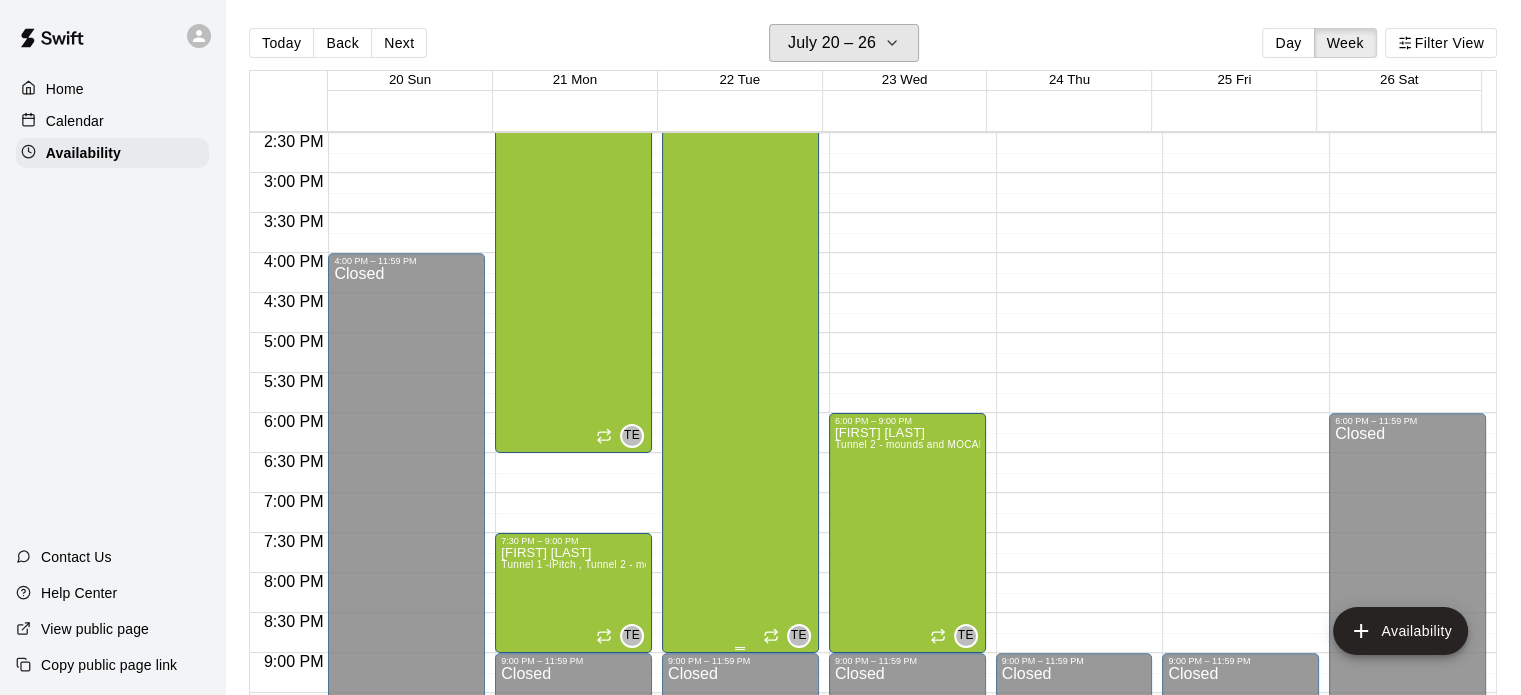 scroll, scrollTop: 1160, scrollLeft: 0, axis: vertical 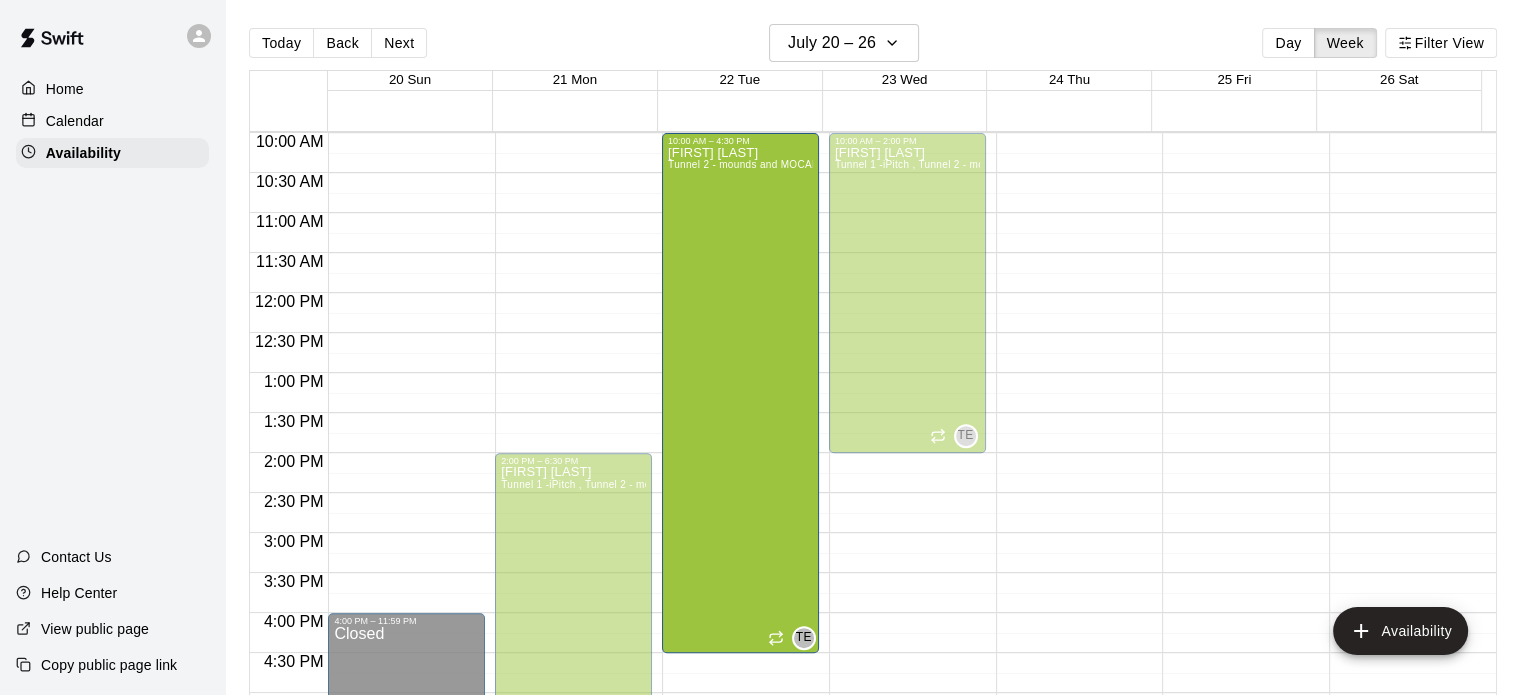 drag, startPoint x: 735, startPoint y: 650, endPoint x: 739, endPoint y: 671, distance: 21.377558 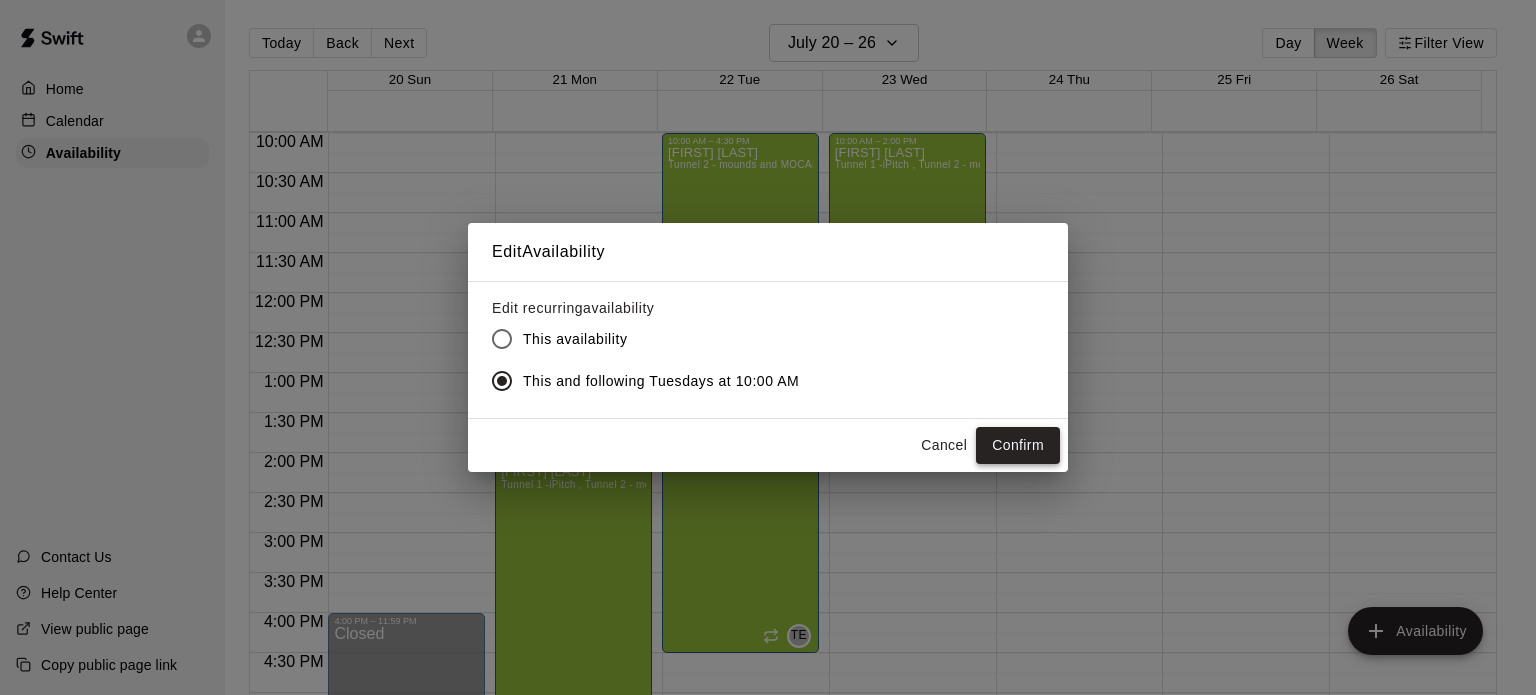 click on "Confirm" at bounding box center (1018, 445) 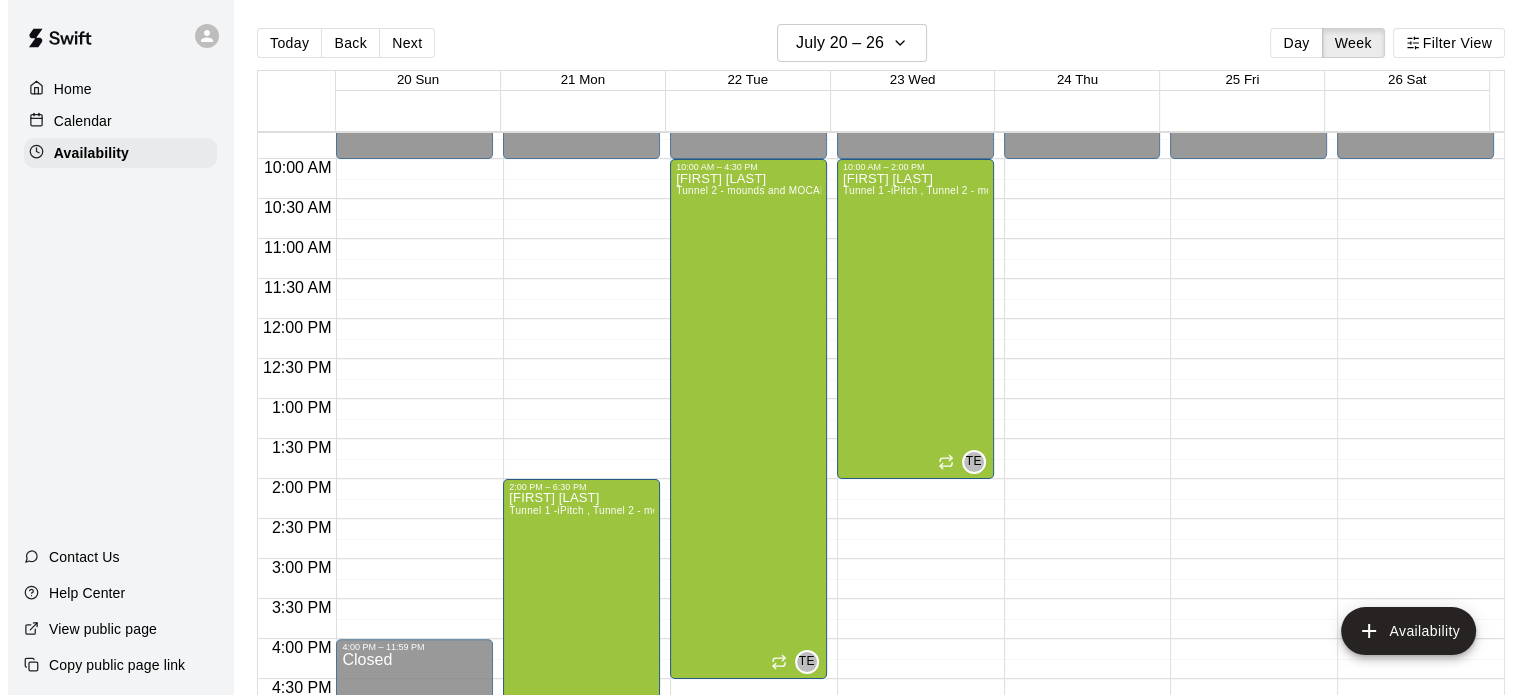 scroll, scrollTop: 718, scrollLeft: 0, axis: vertical 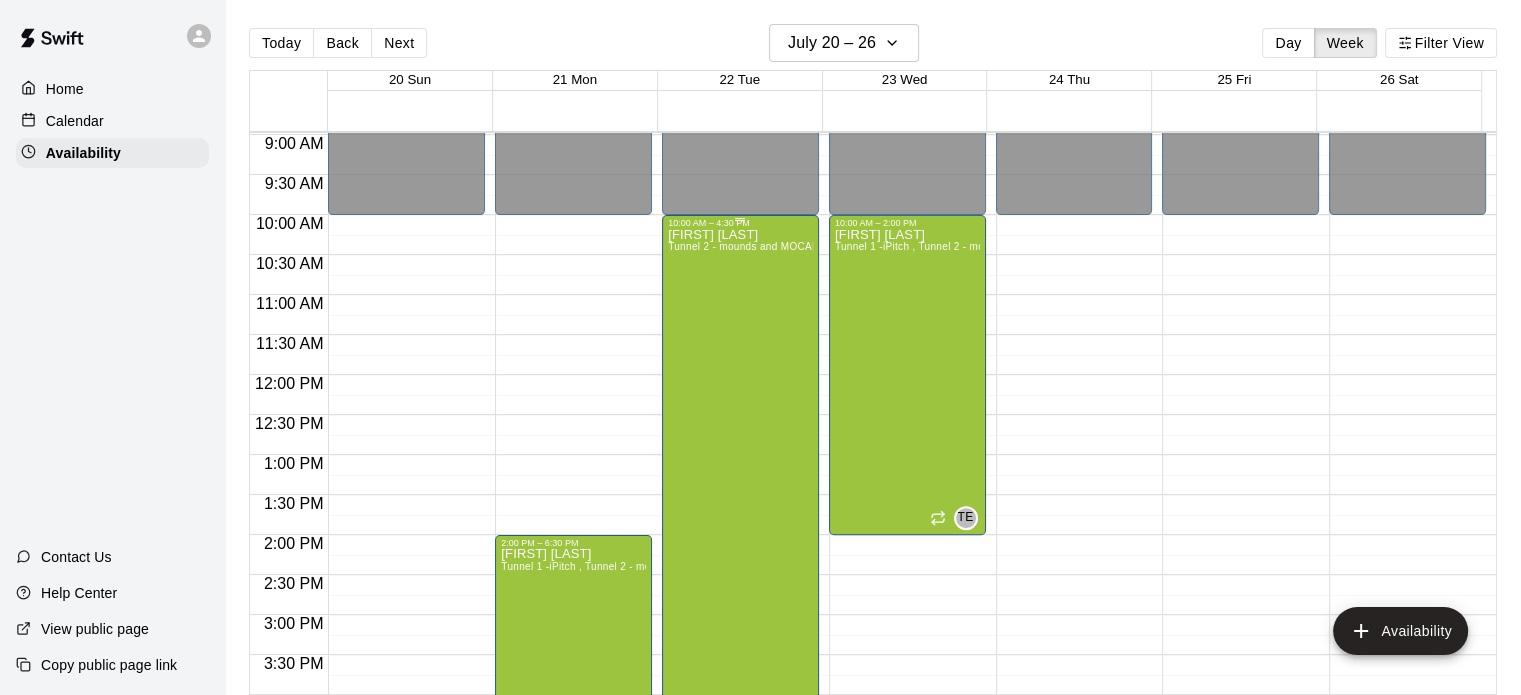 click on "[FIRST] [LAST] Tunnel 2 - mounds and MOCAP" at bounding box center (740, 575) 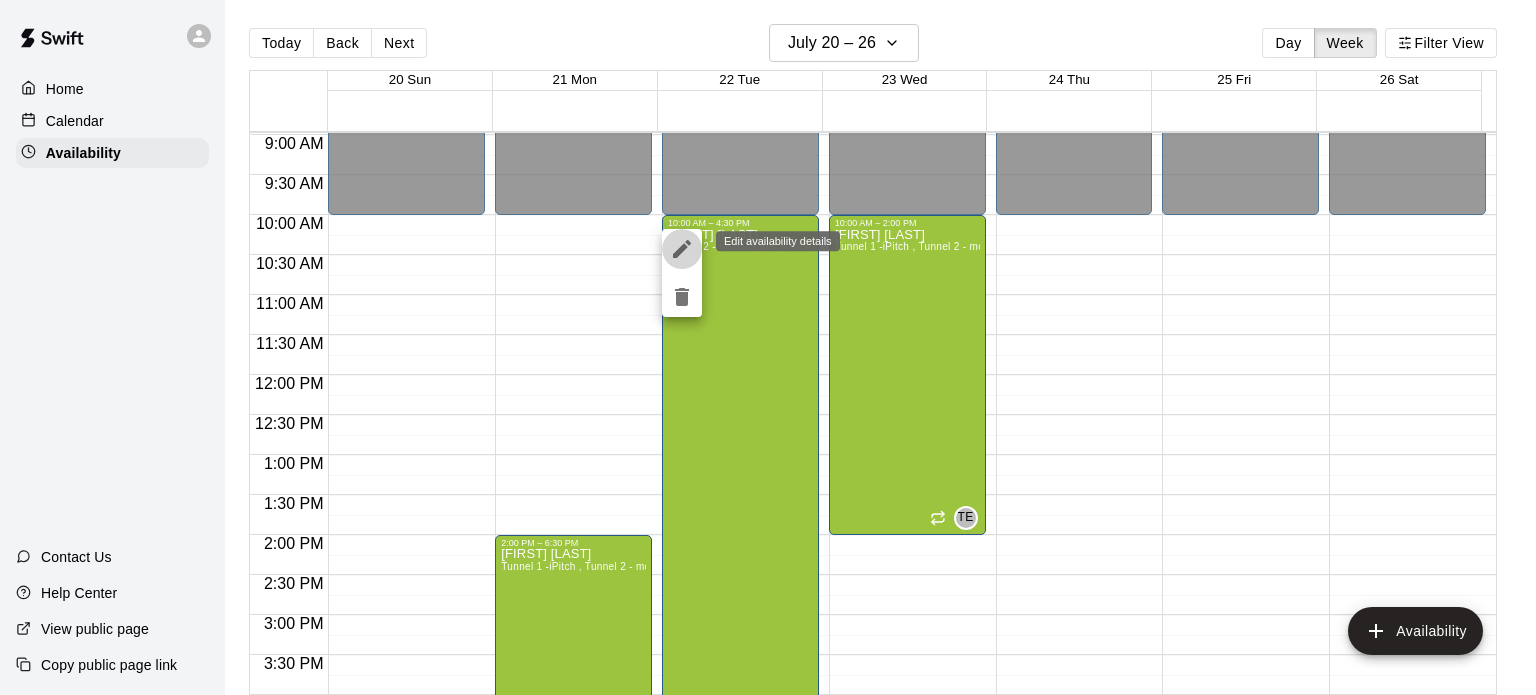 click 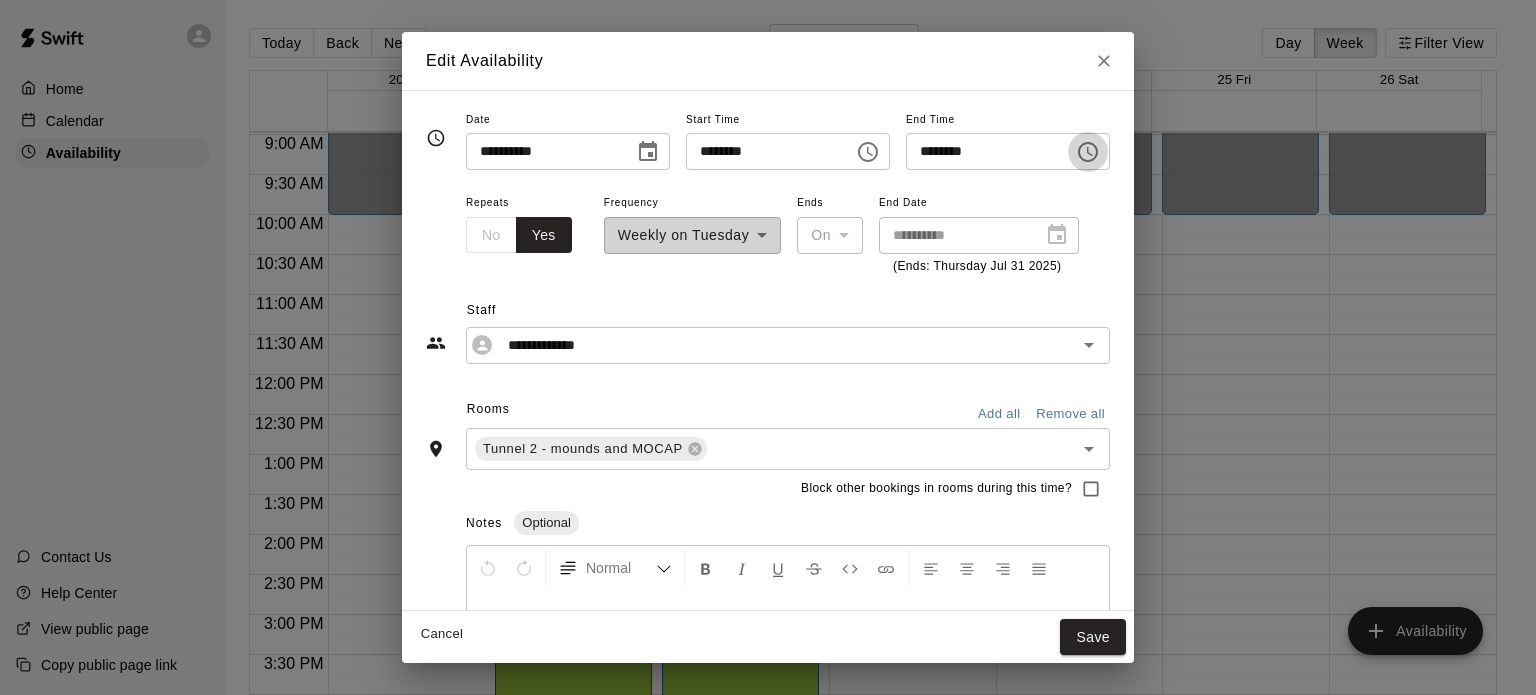 click at bounding box center [1088, 152] 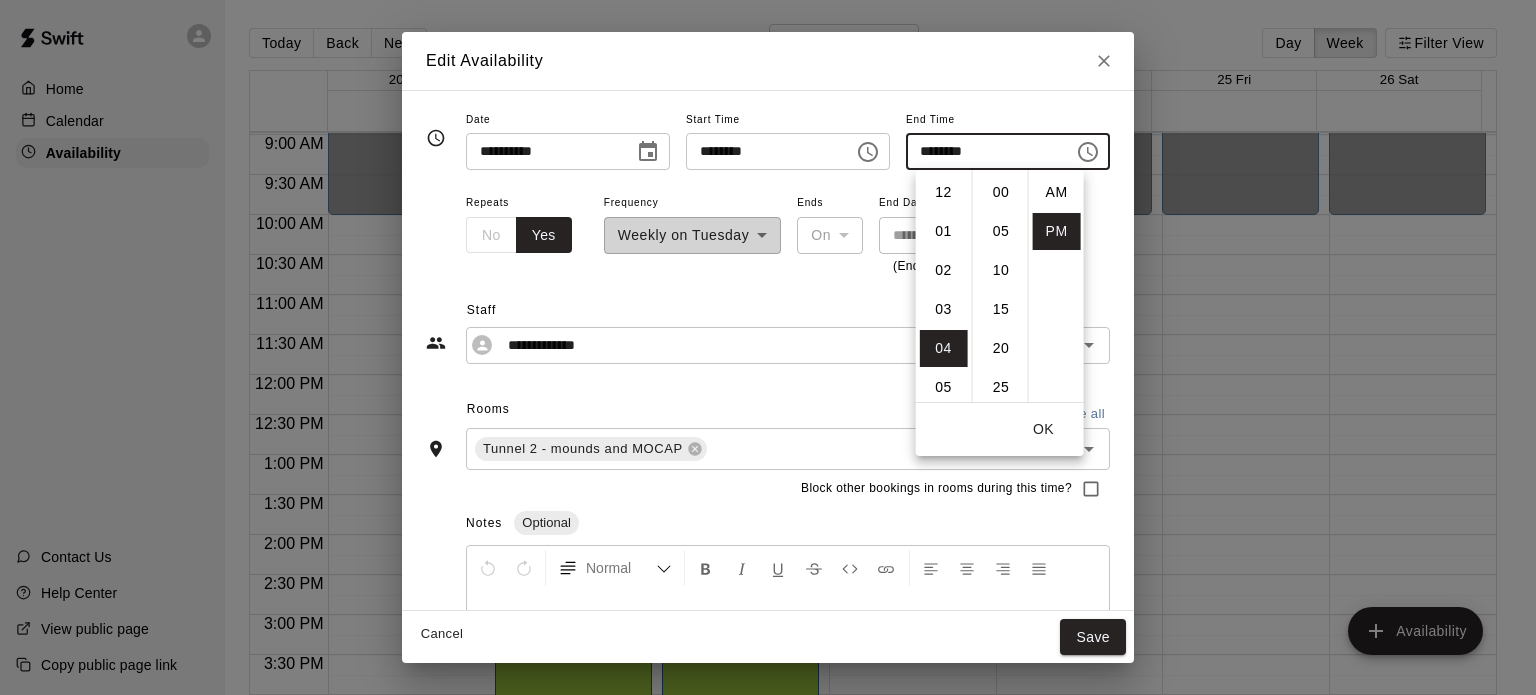 scroll, scrollTop: 156, scrollLeft: 0, axis: vertical 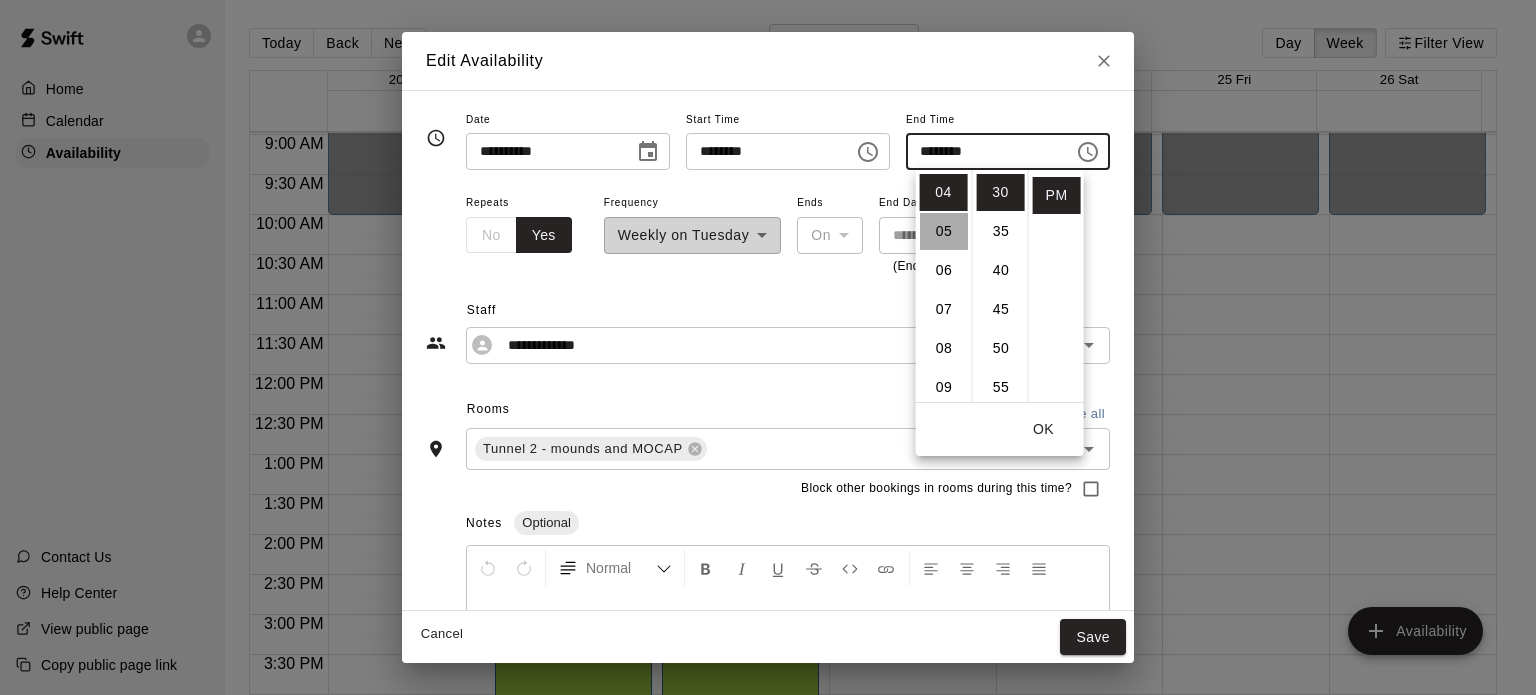 click on "05" at bounding box center [944, 231] 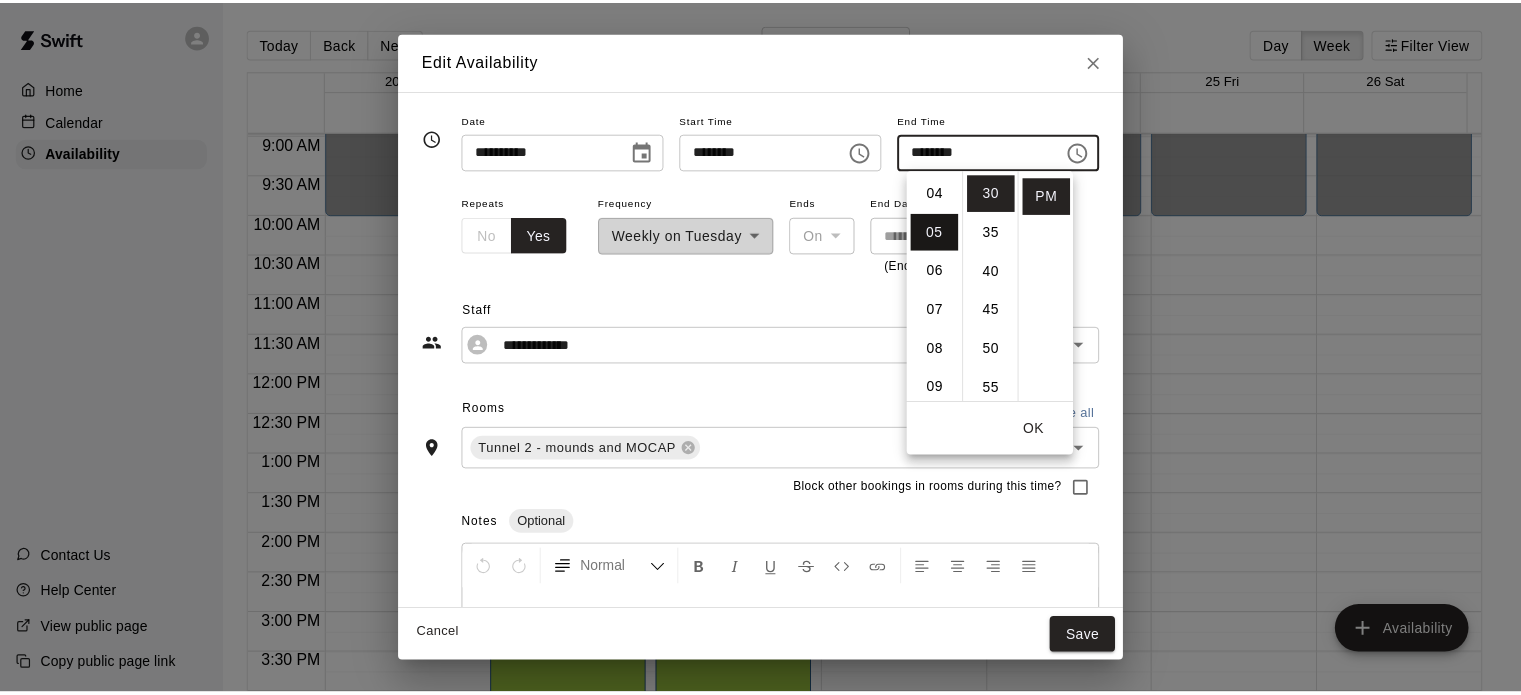scroll, scrollTop: 195, scrollLeft: 0, axis: vertical 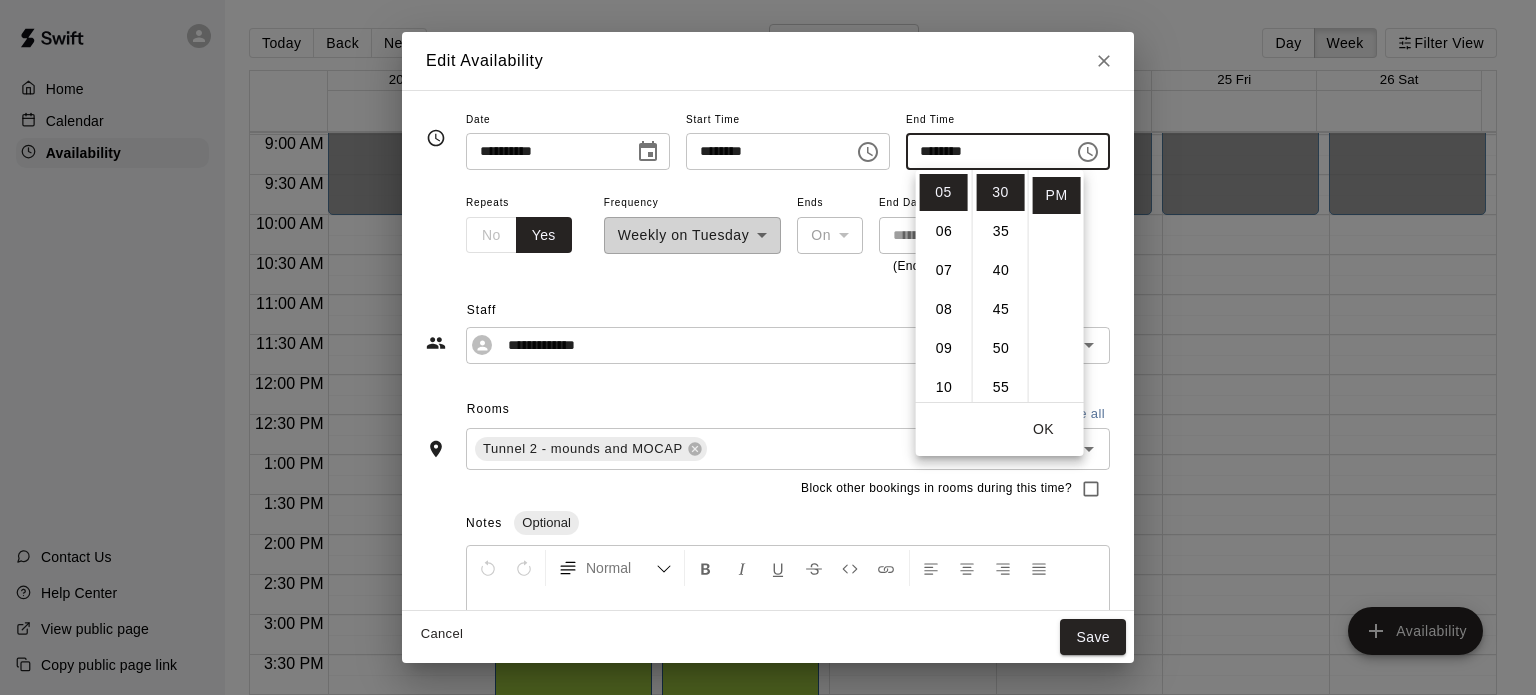 click on "OK" at bounding box center [1044, 429] 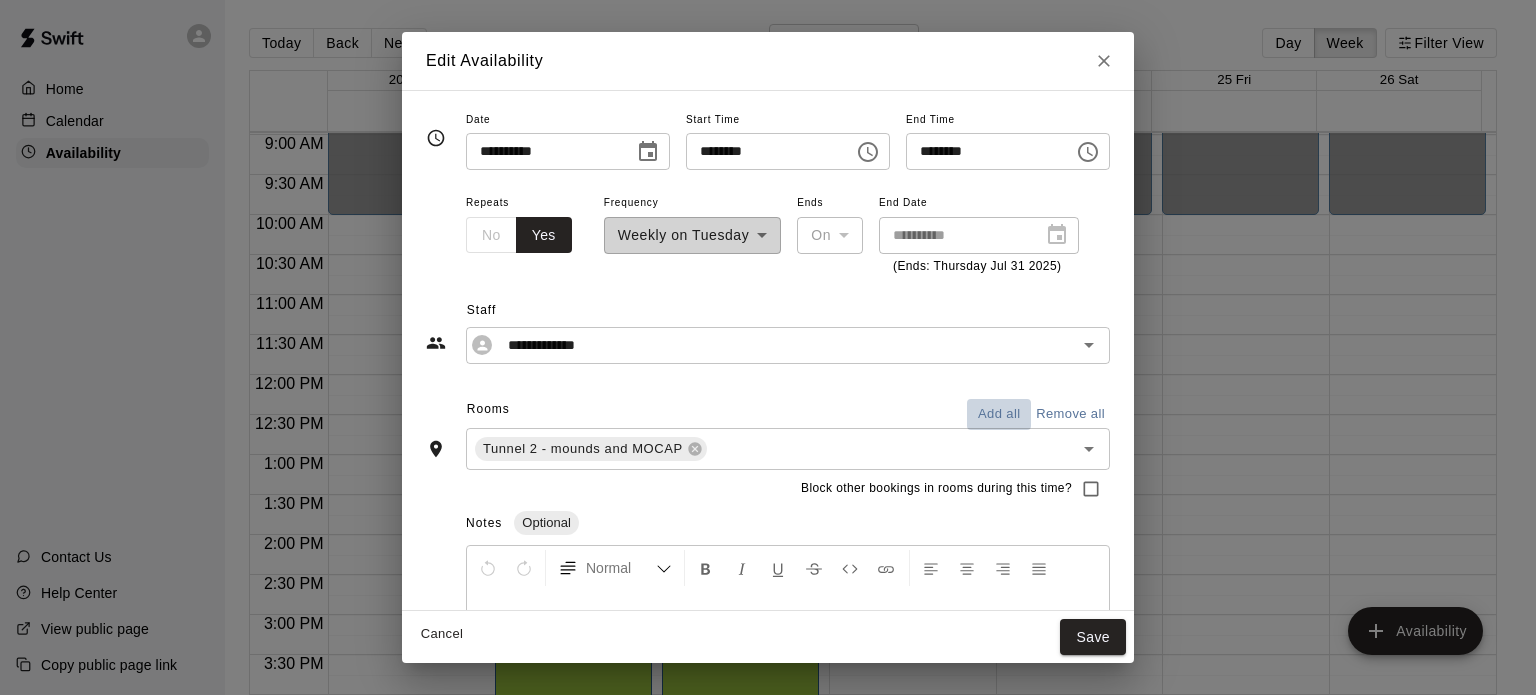 click on "Add all" at bounding box center (999, 414) 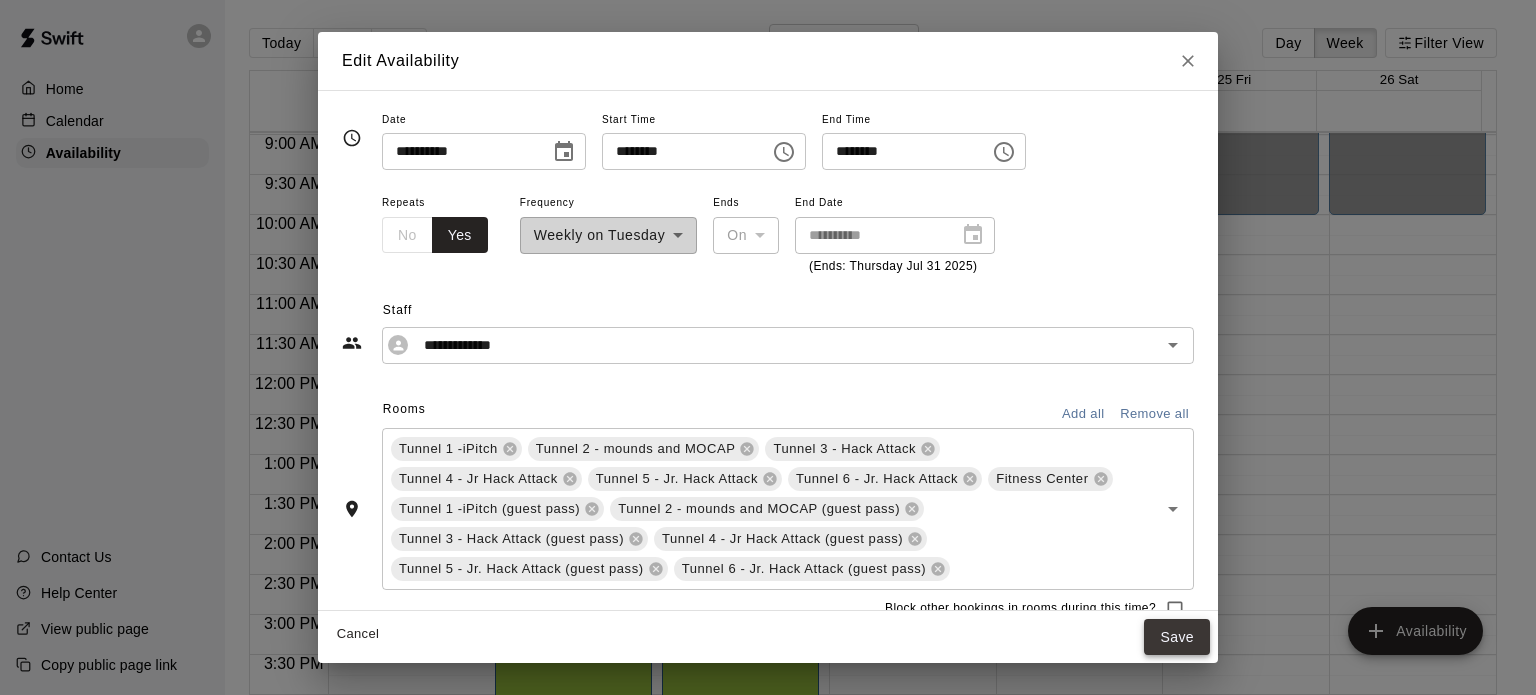 click on "Save" at bounding box center [1177, 637] 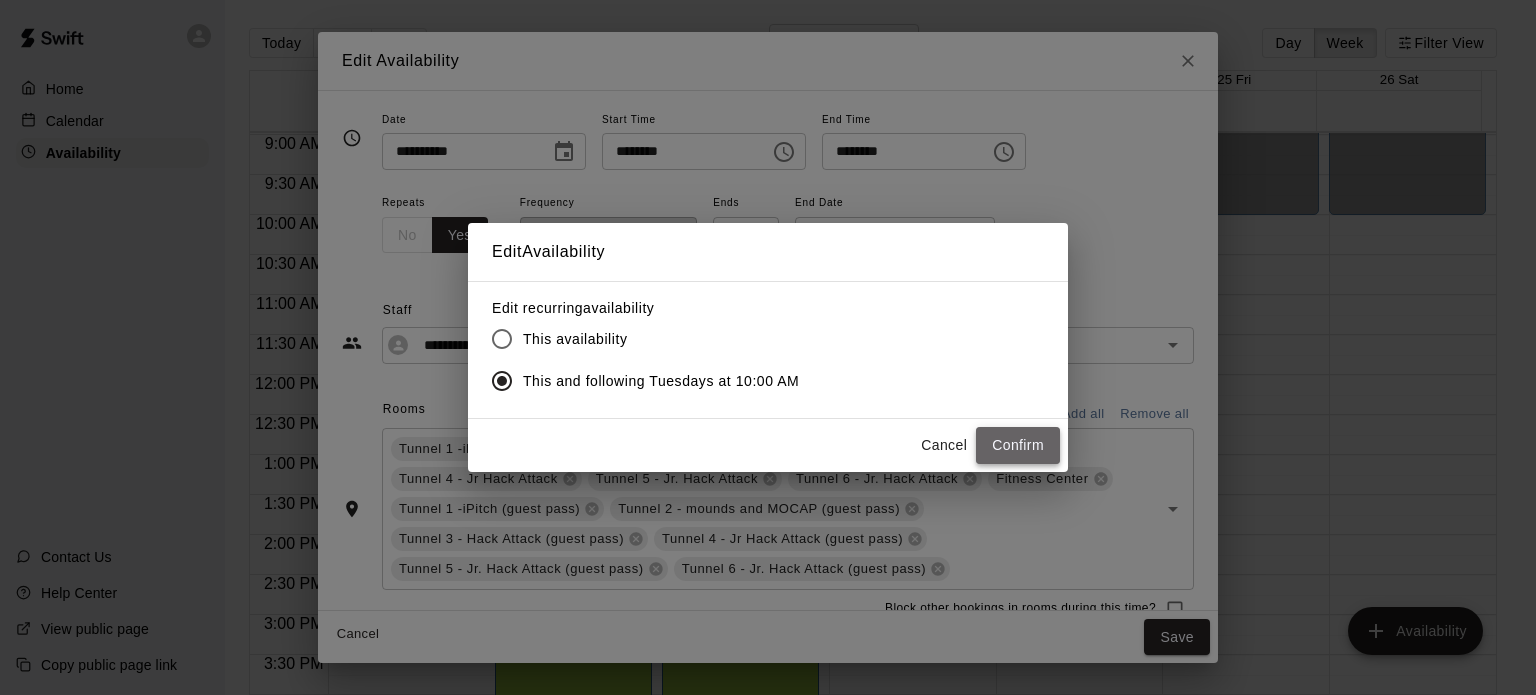 click on "Confirm" at bounding box center (1018, 445) 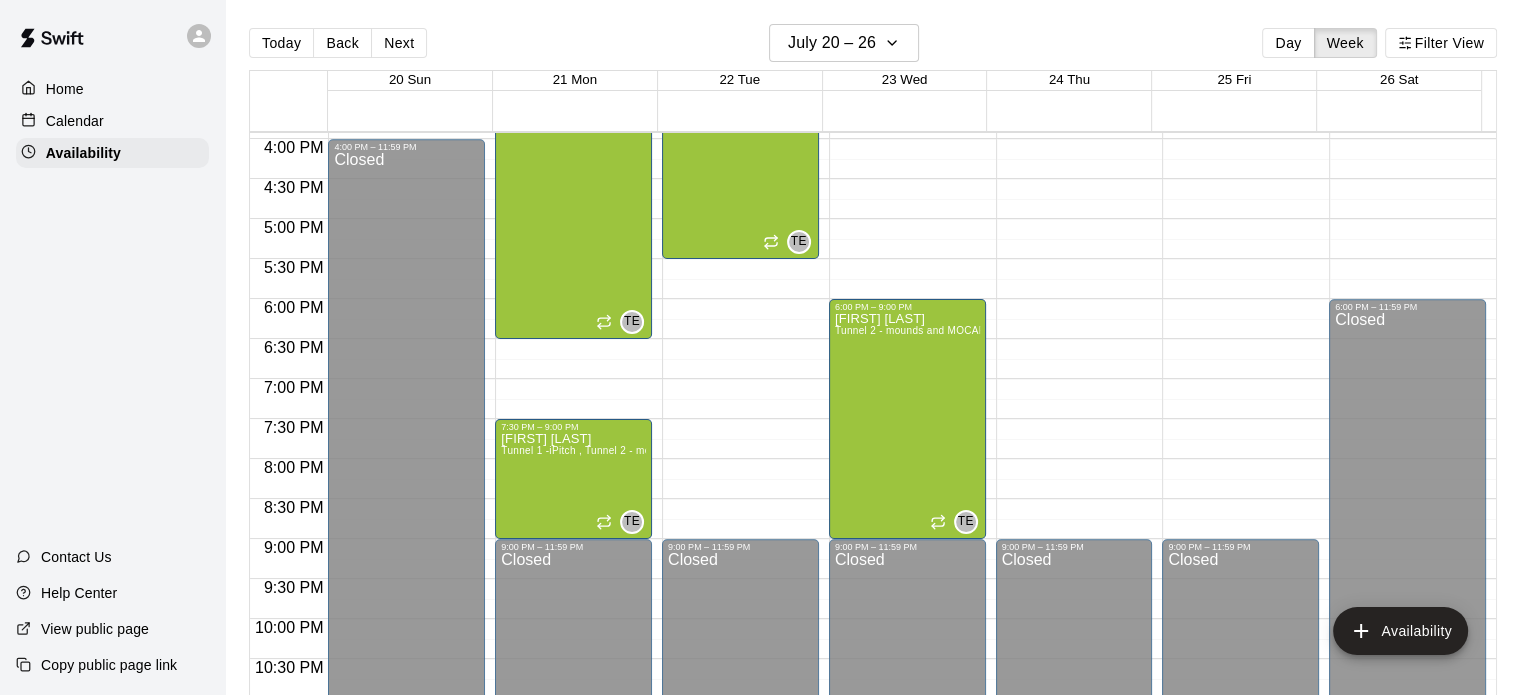 scroll, scrollTop: 1306, scrollLeft: 0, axis: vertical 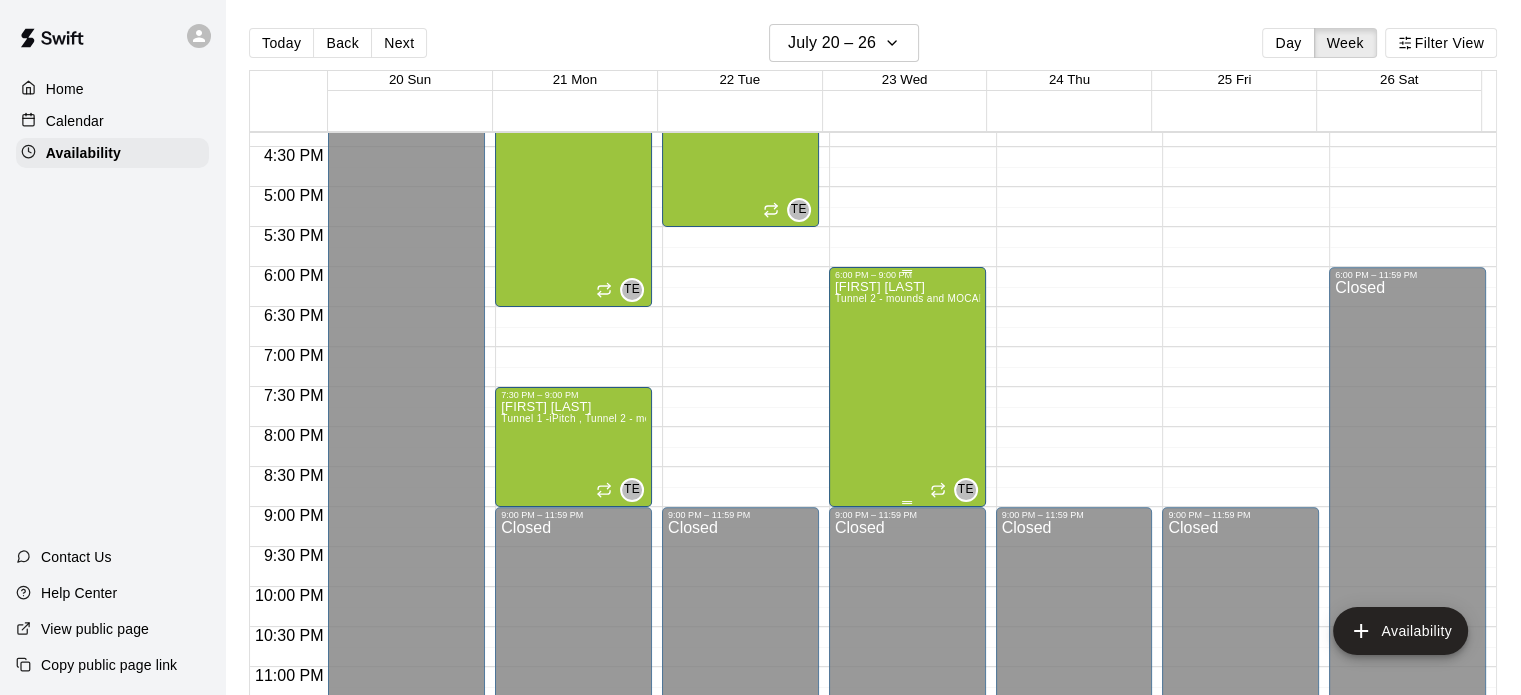 click on "[FIRST] [LAST] Tunnel 2 - mounds and MOCAP" at bounding box center (907, 627) 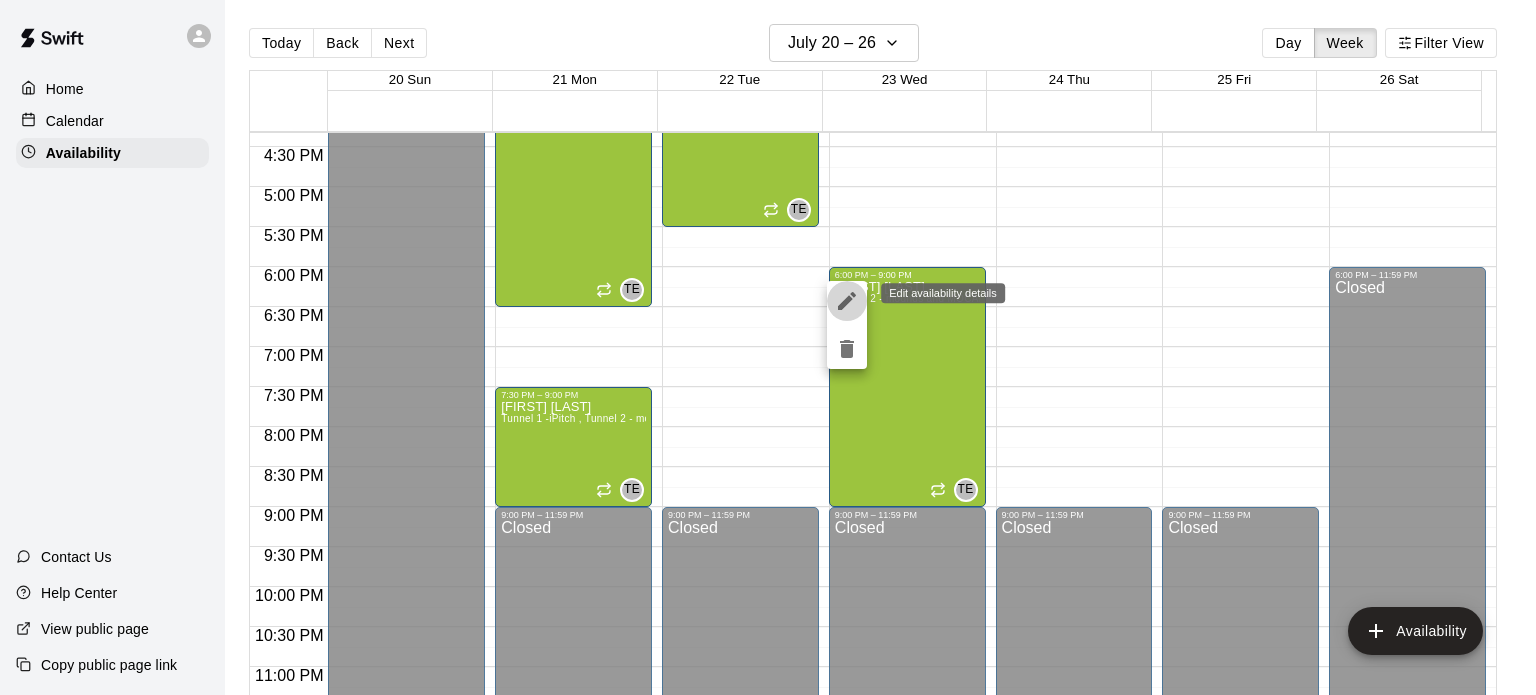 click 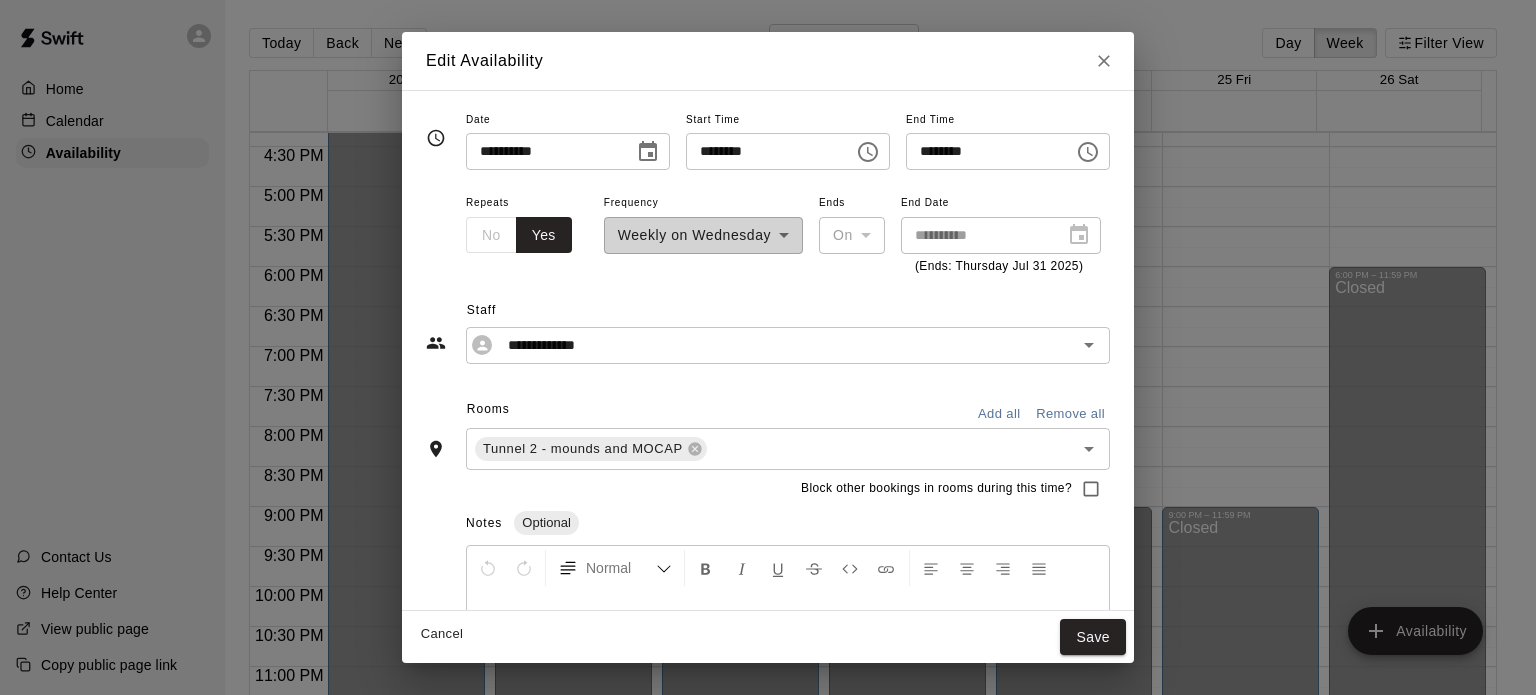 click on "Add all" at bounding box center (999, 414) 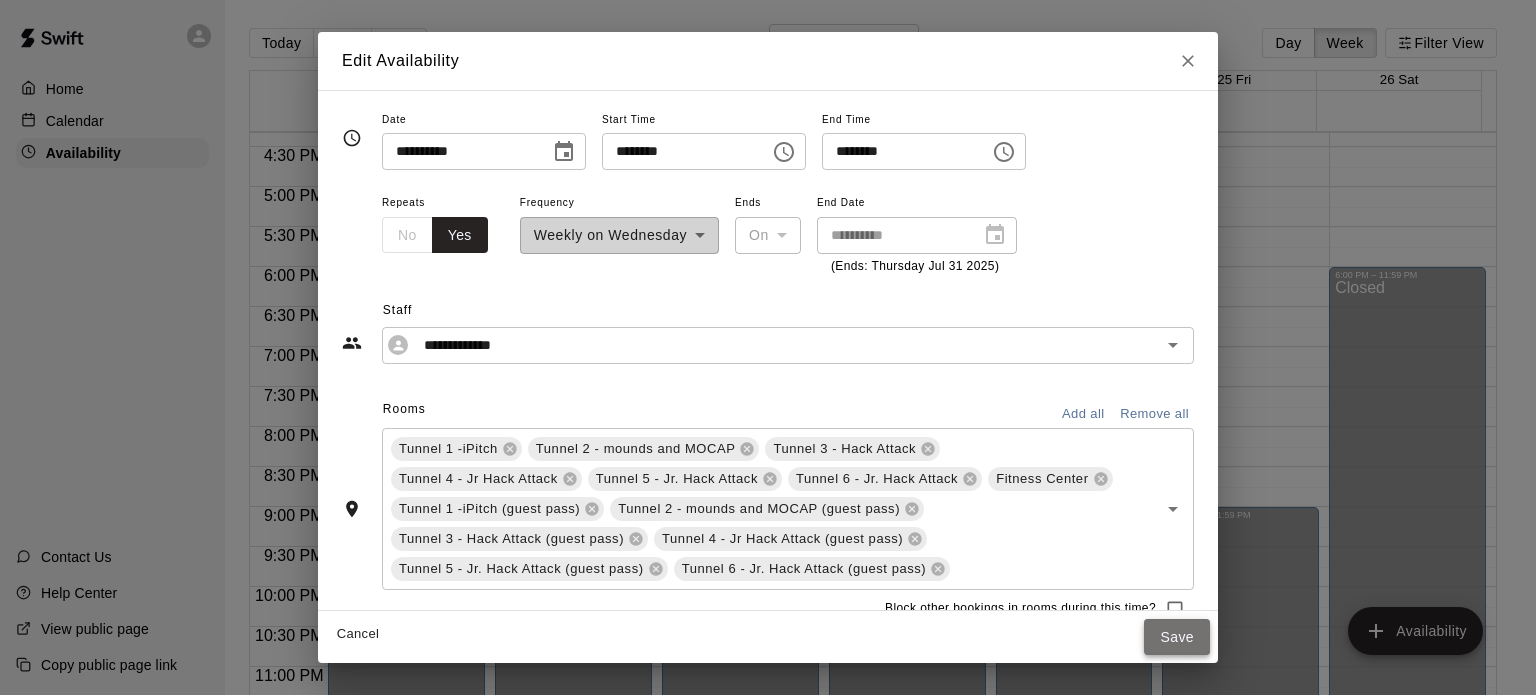 click on "Save" at bounding box center (1177, 637) 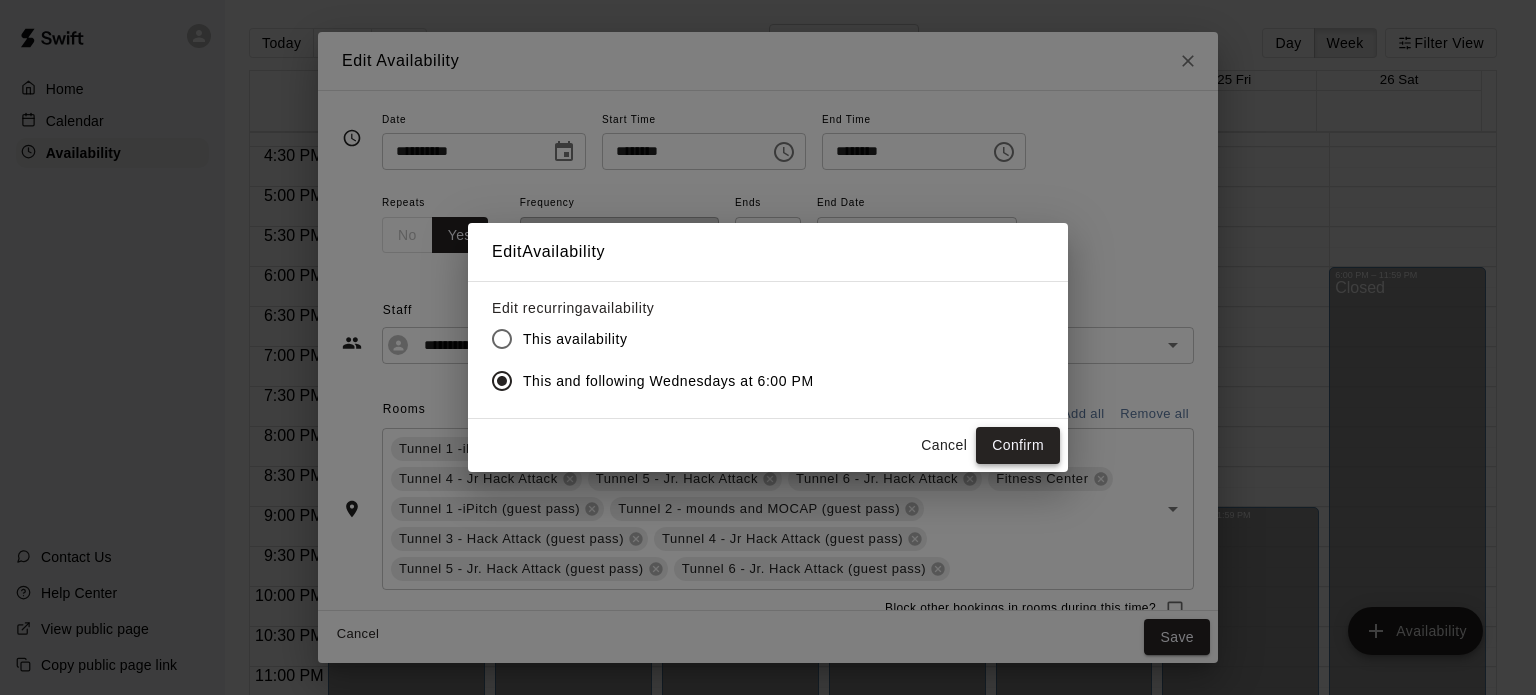 click on "Confirm" at bounding box center [1018, 445] 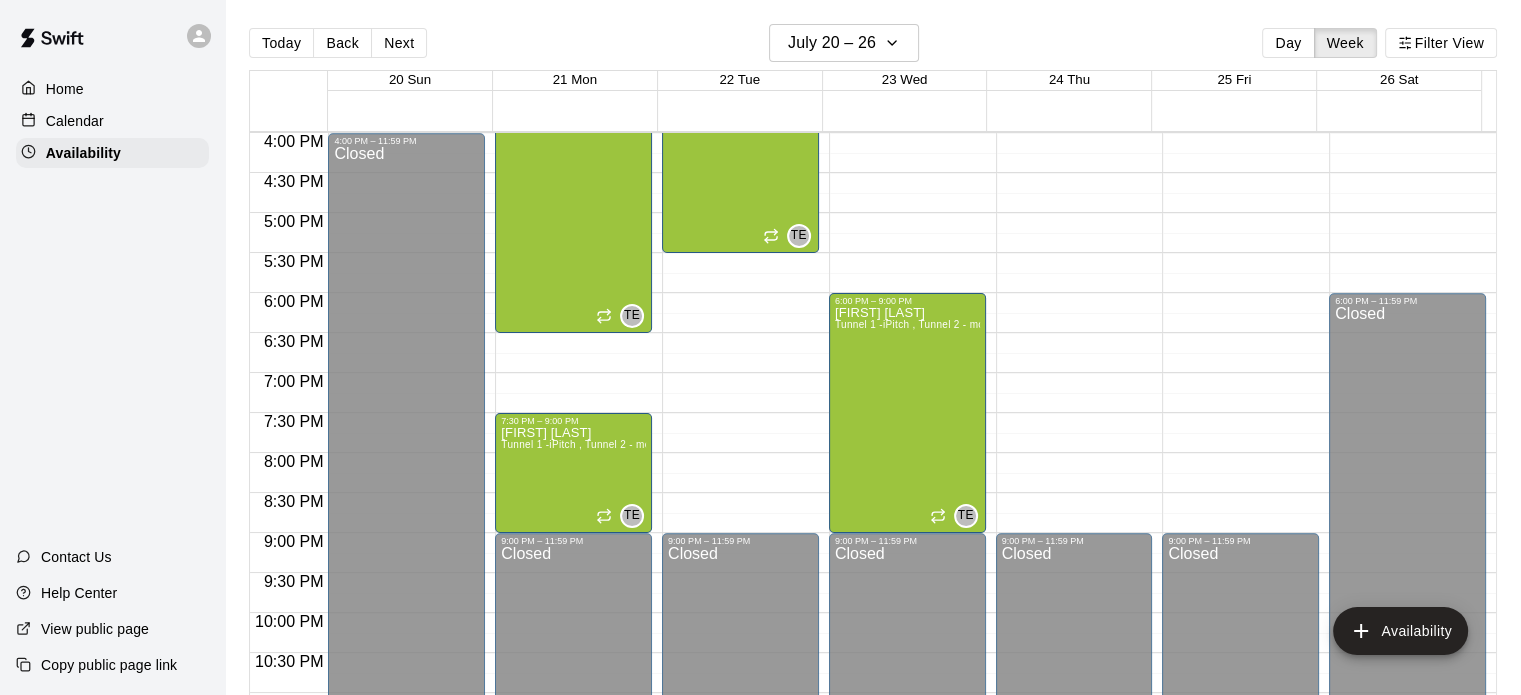scroll, scrollTop: 1308, scrollLeft: 0, axis: vertical 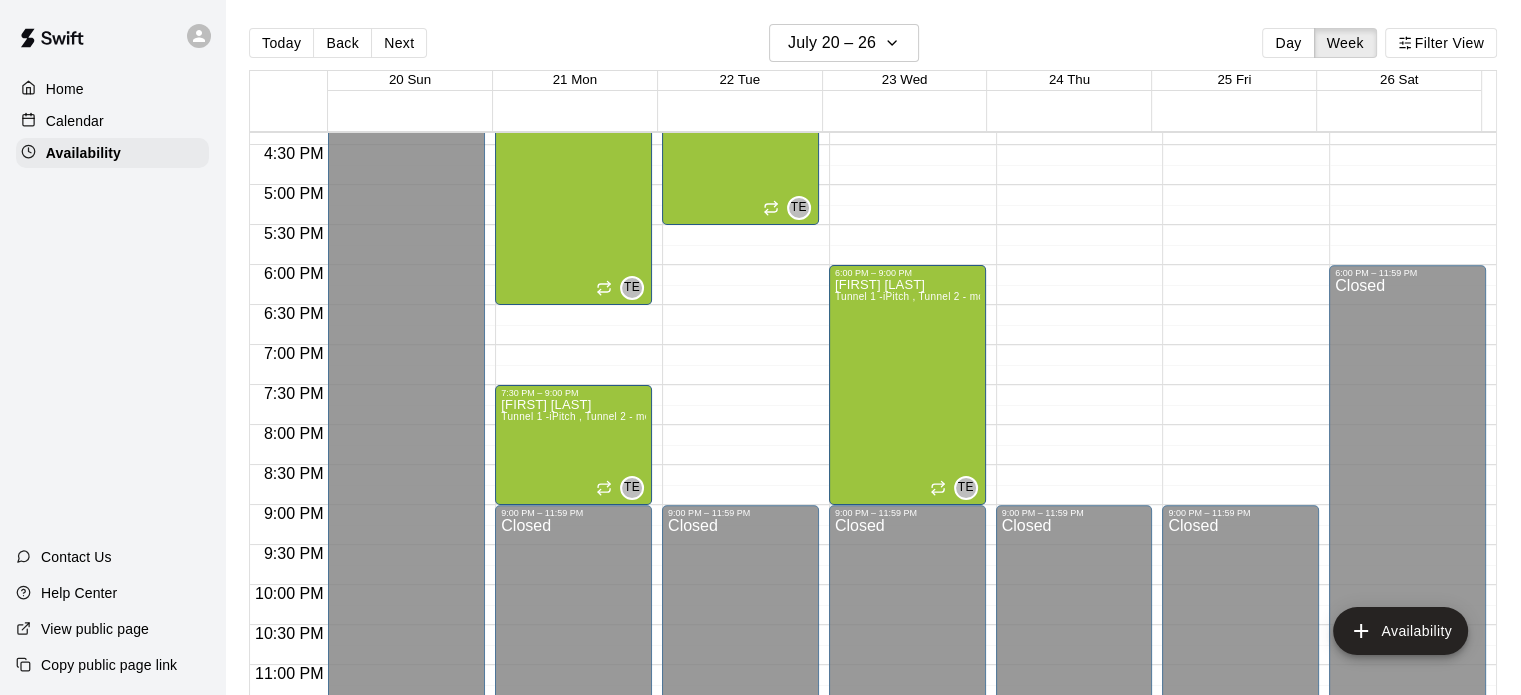 click on "Calendar" at bounding box center [112, 121] 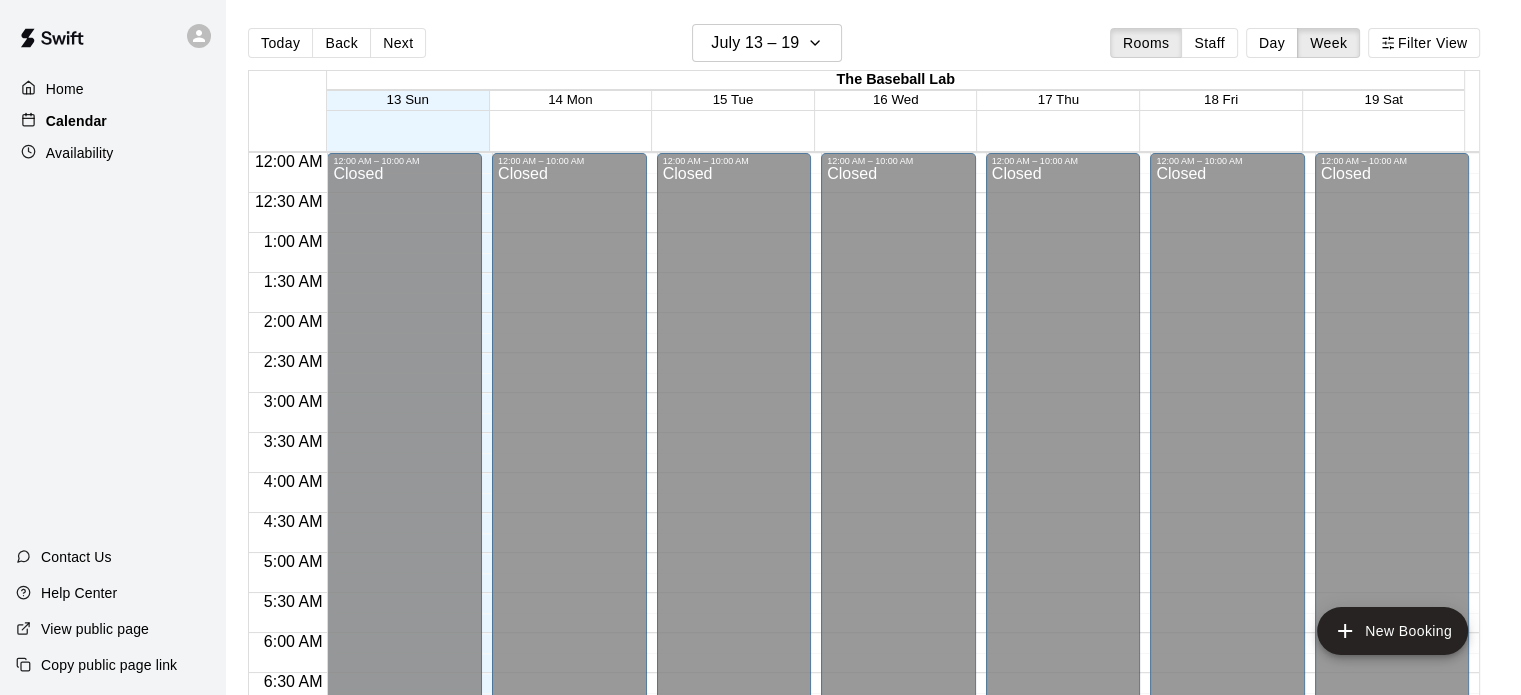 scroll, scrollTop: 1274, scrollLeft: 0, axis: vertical 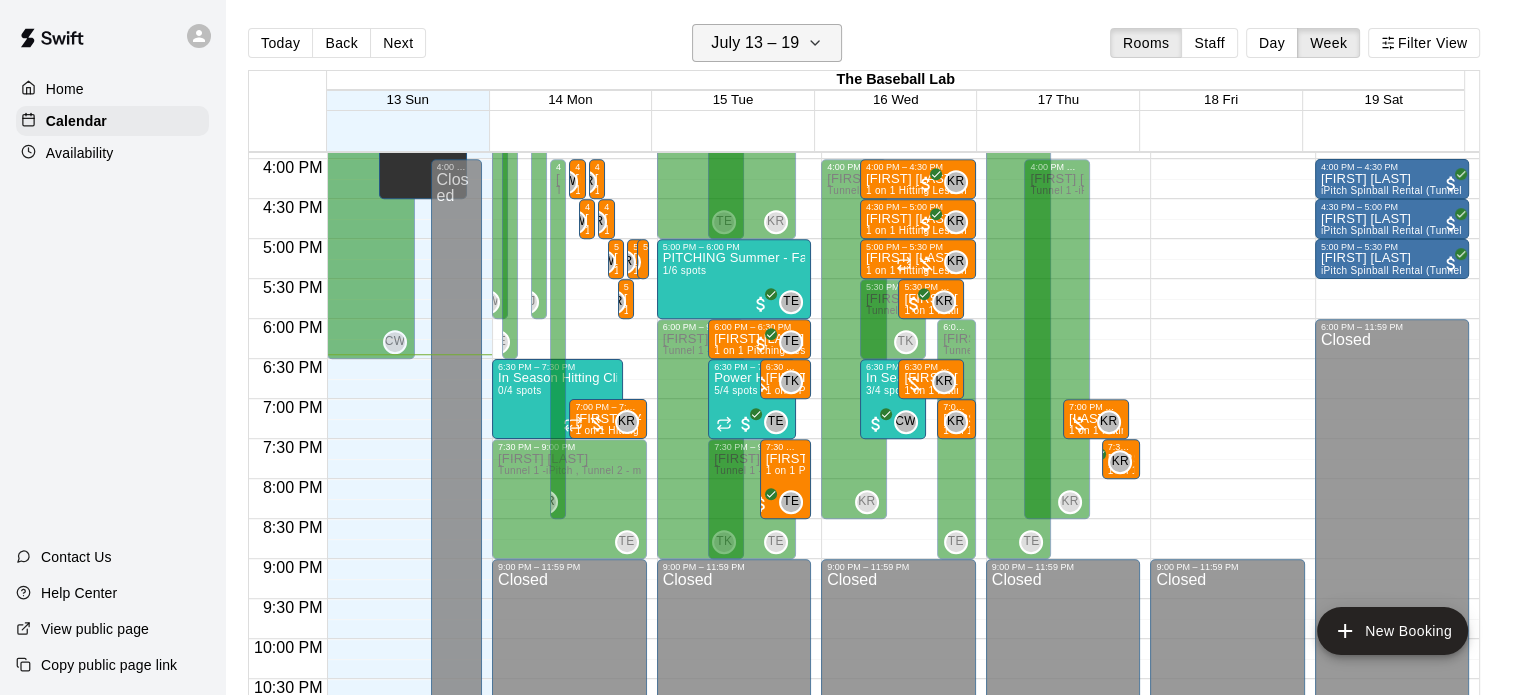 click on "July 13 – 19" at bounding box center [755, 43] 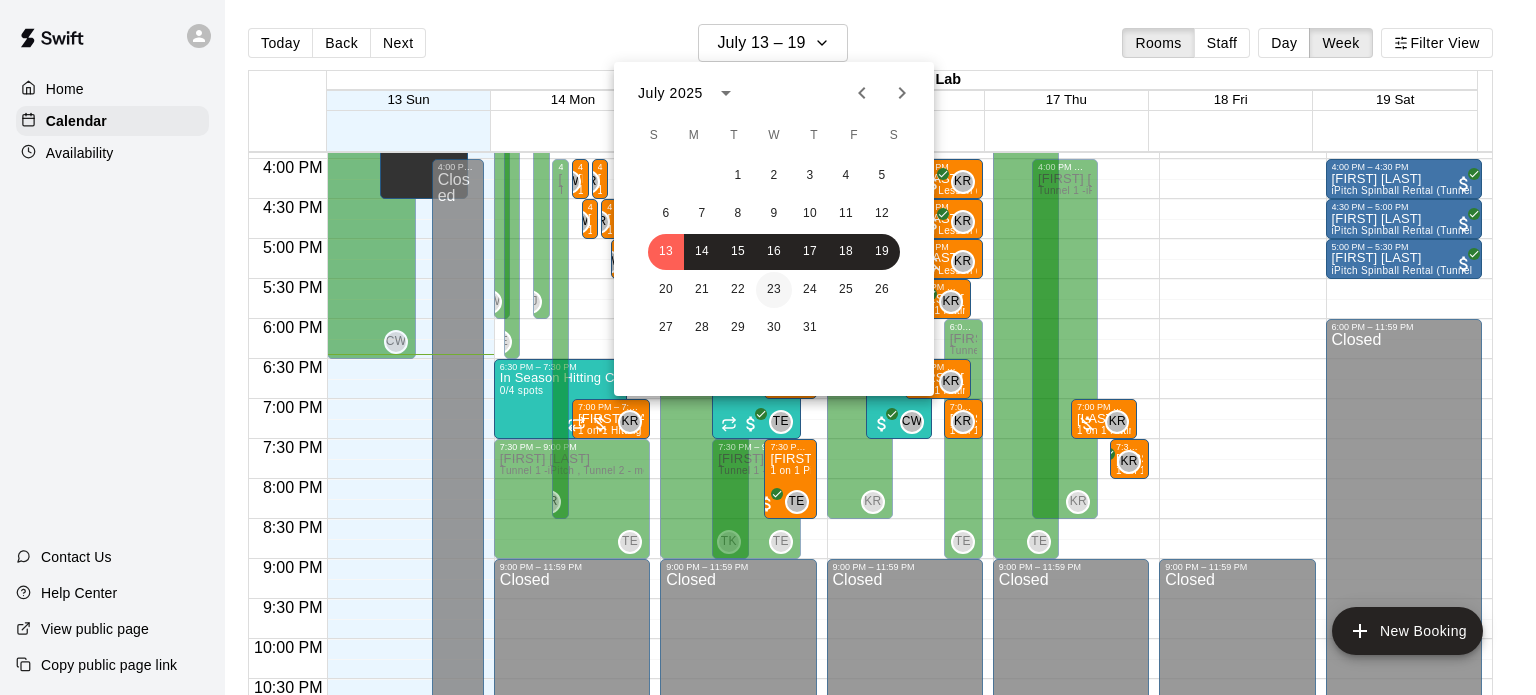 click on "23" at bounding box center [774, 290] 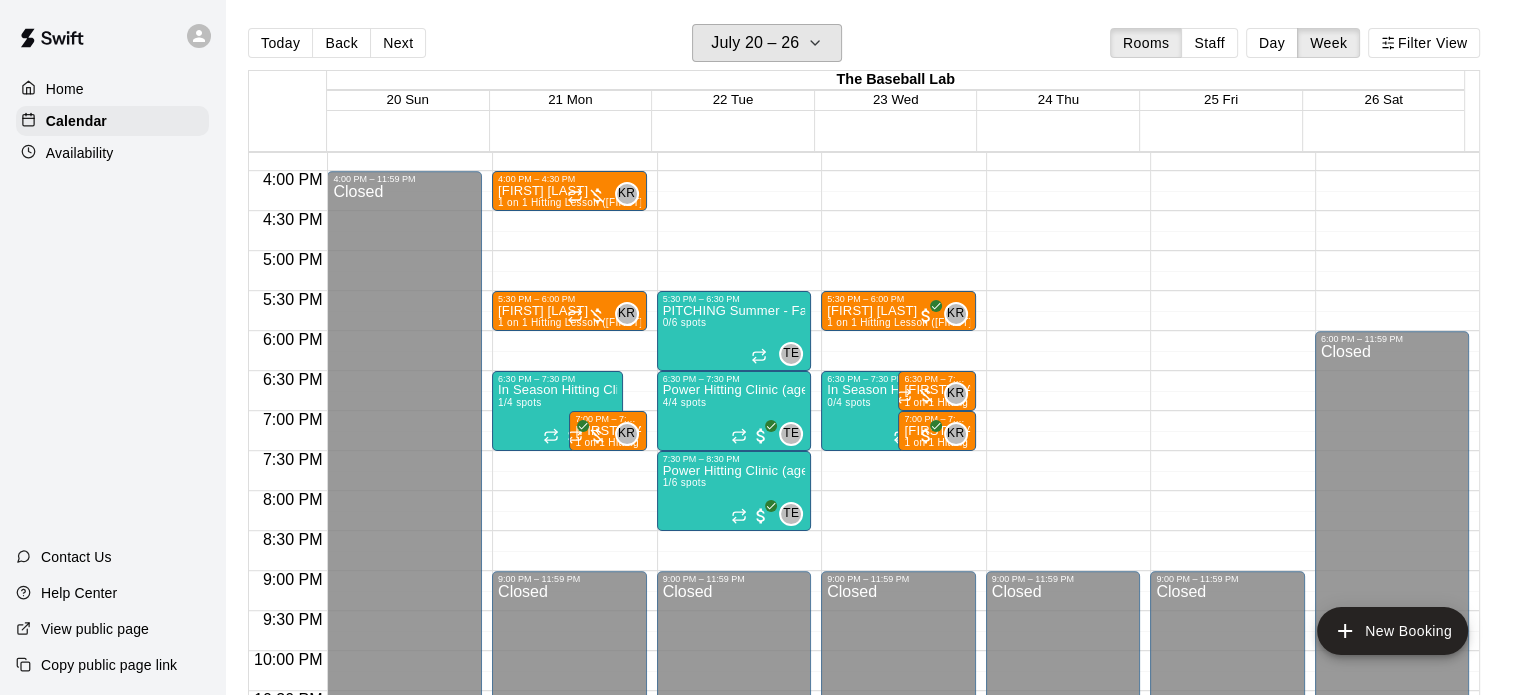 scroll, scrollTop: 1260, scrollLeft: 0, axis: vertical 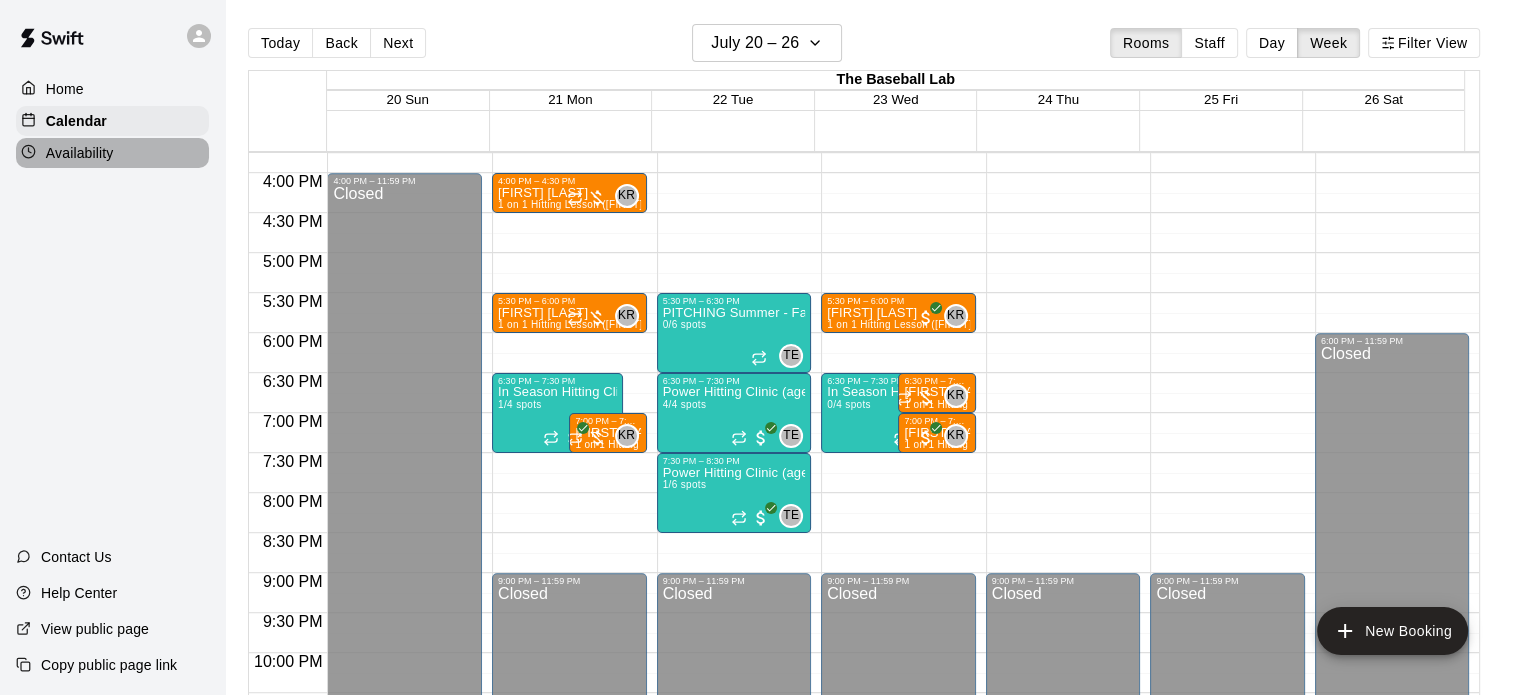 click on "Availability" at bounding box center [112, 153] 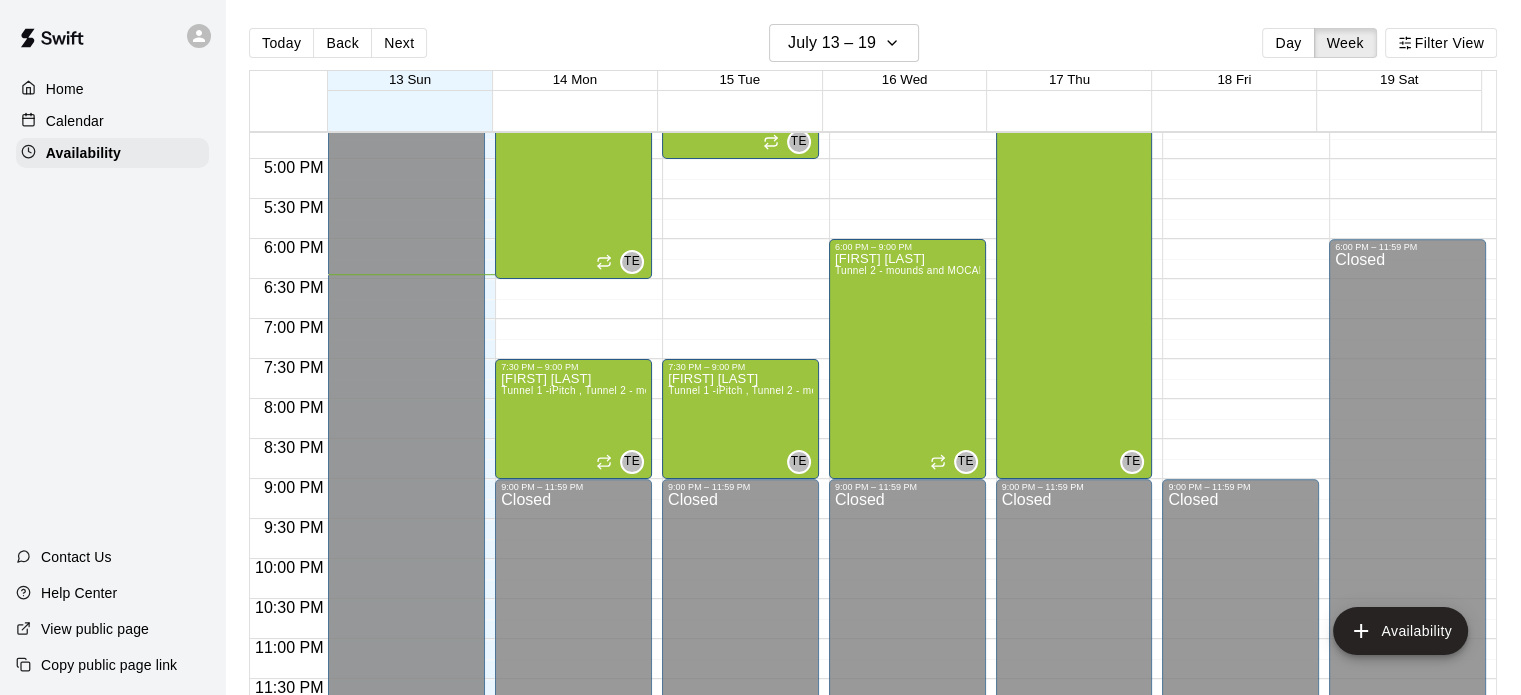 scroll, scrollTop: 1332, scrollLeft: 0, axis: vertical 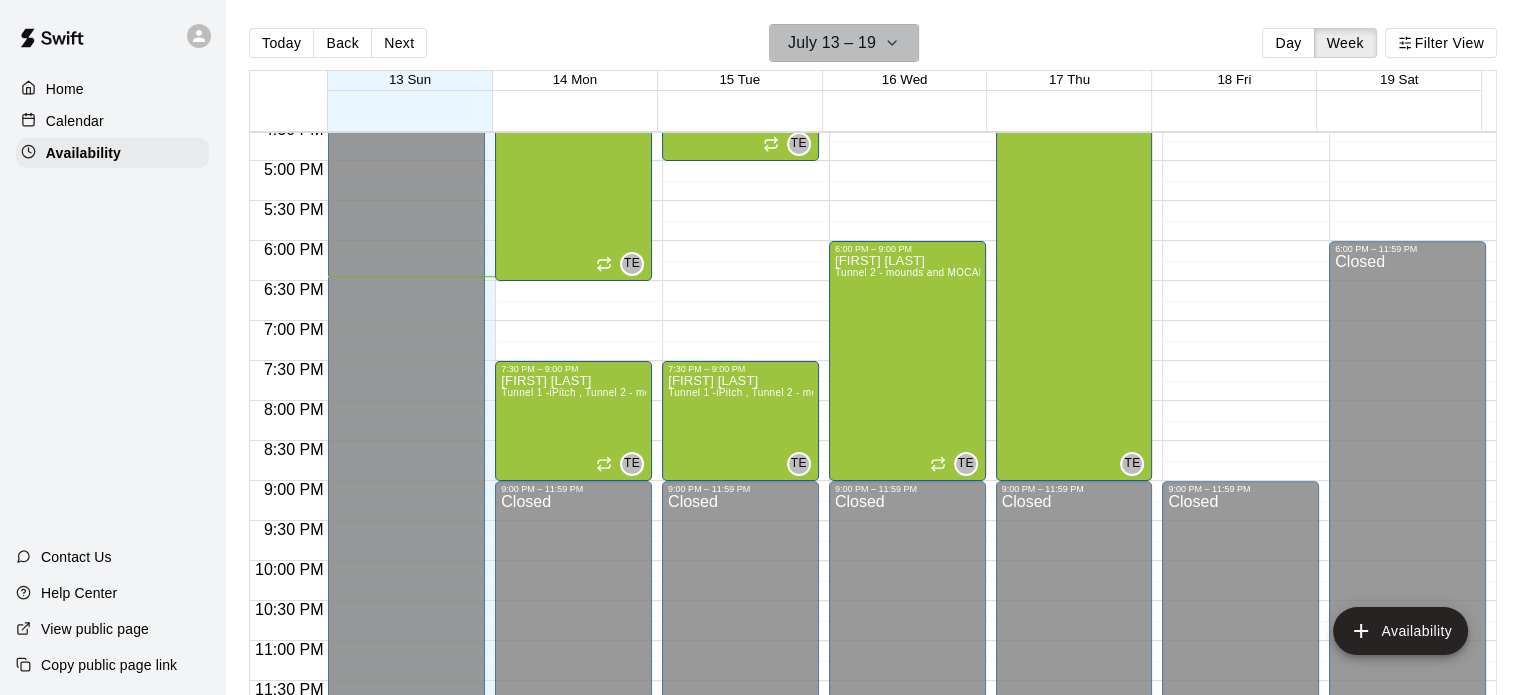 click on "July 13 – 19" at bounding box center (832, 43) 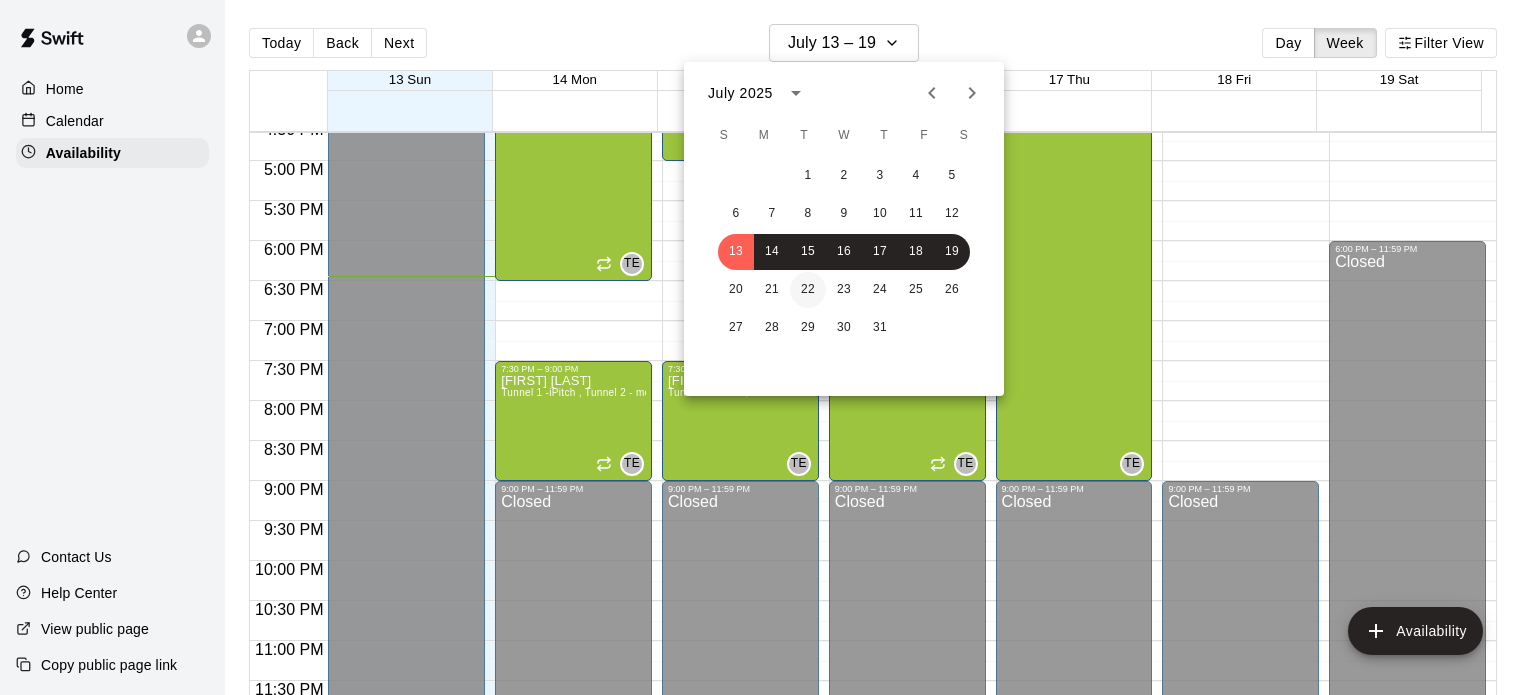 click on "22" at bounding box center (808, 290) 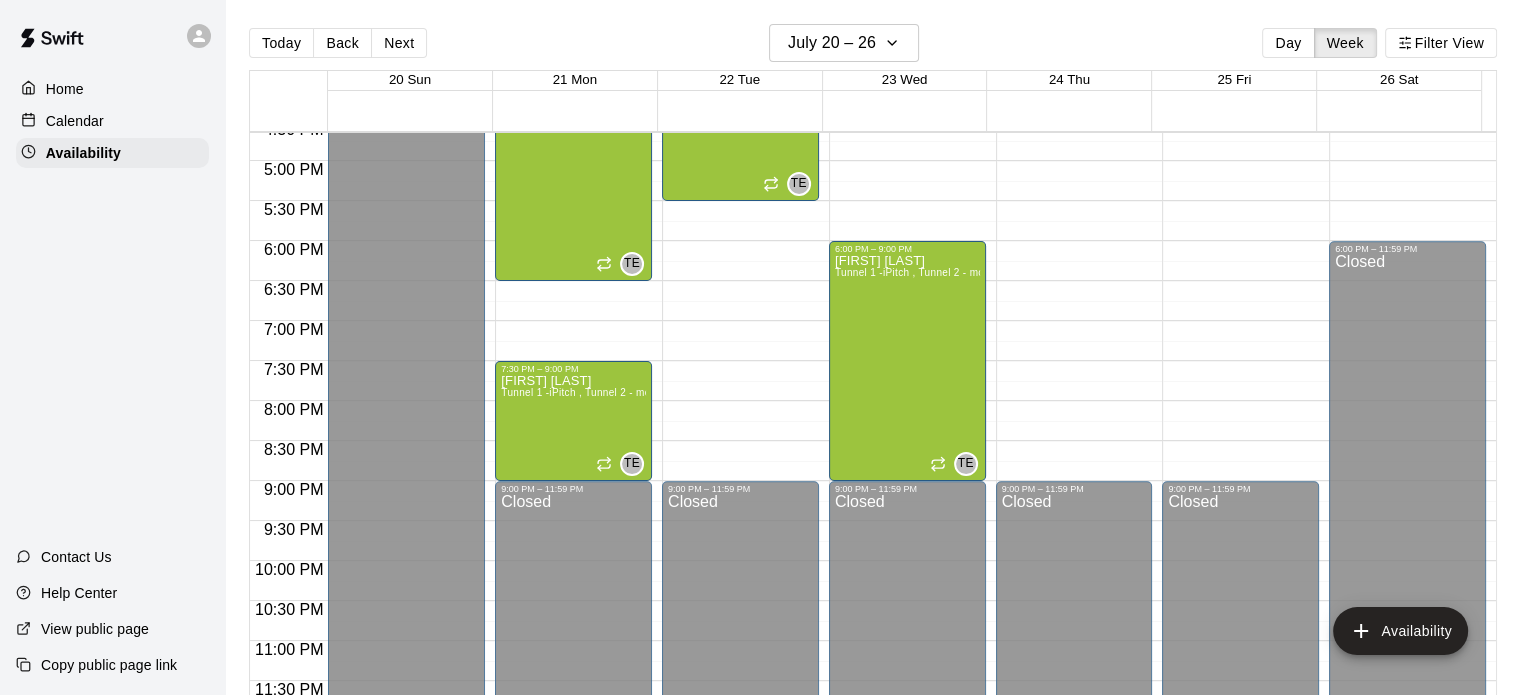 click on "12:00 AM – 10:00 AM Closed 10:00 AM – 5:30 PM [FIRST] [LAST] Tunnel 1 -iPitch , Tunnel 2 - mounds and MOCAP, Tunnel 3 - Hack Attack, Tunnel 4 - Jr Hack Attack, Tunnel 5 - Jr. Hack Attack, Tunnel 6 - Jr. Hack Attack, Fitness Center, Tunnel 1 -iPitch (guest pass), Tunnel 2 - mounds and MOCAP (guest pass), Tunnel 3 - Hack Attack (guest pass), Tunnel 4 - Jr Hack Attack (guest pass), Tunnel 5 - Jr. Hack Attack (guest pass), Tunnel 6 - Jr. Hack Attack (guest pass) [INITIALS] 9:00 PM – 11:59 PM Closed" at bounding box center [740, -239] 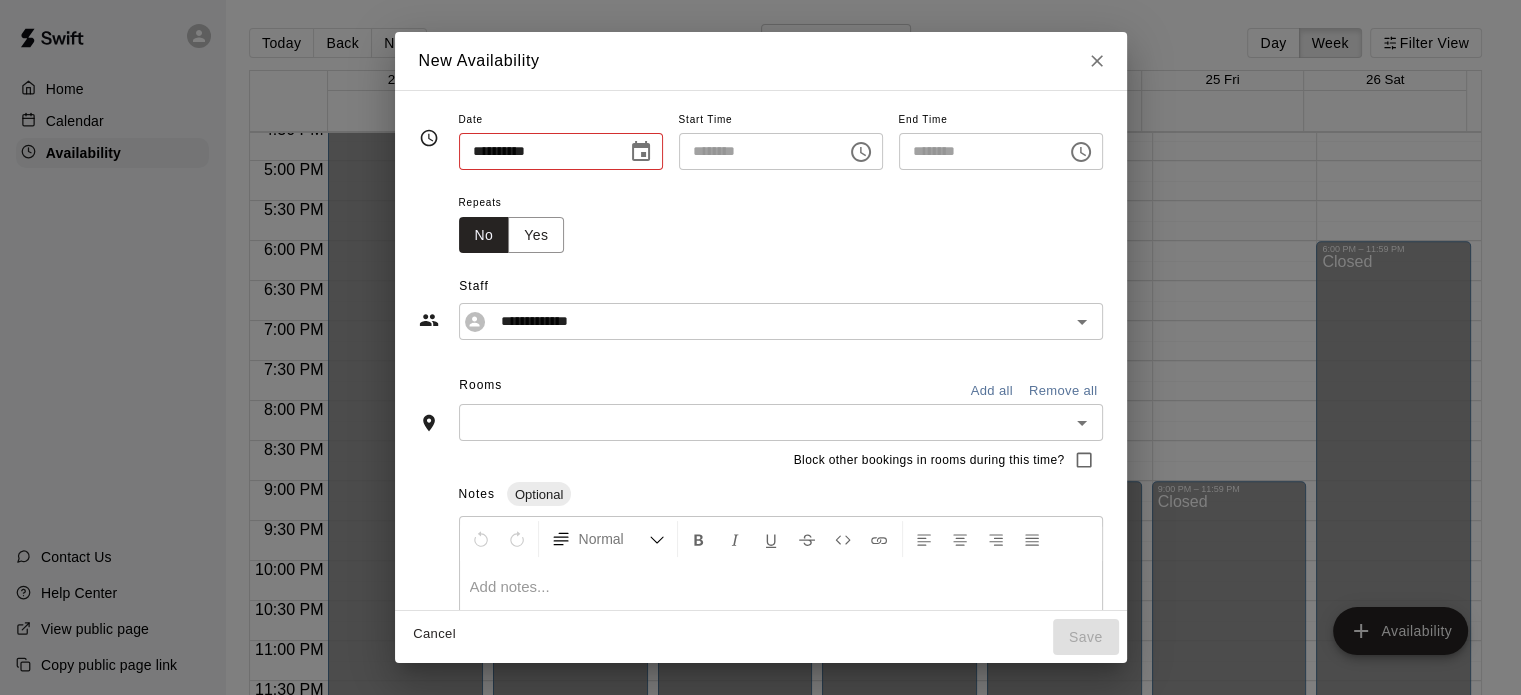 type on "**********" 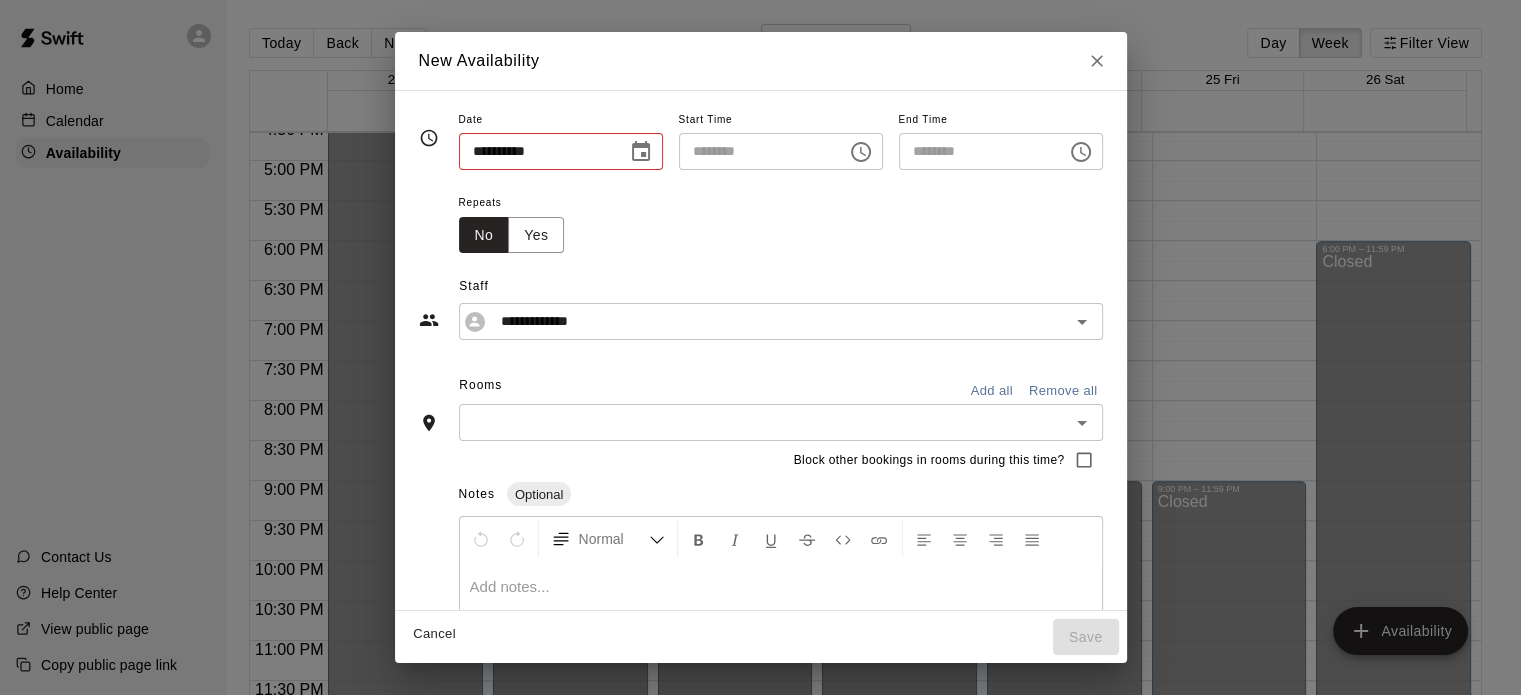 type on "********" 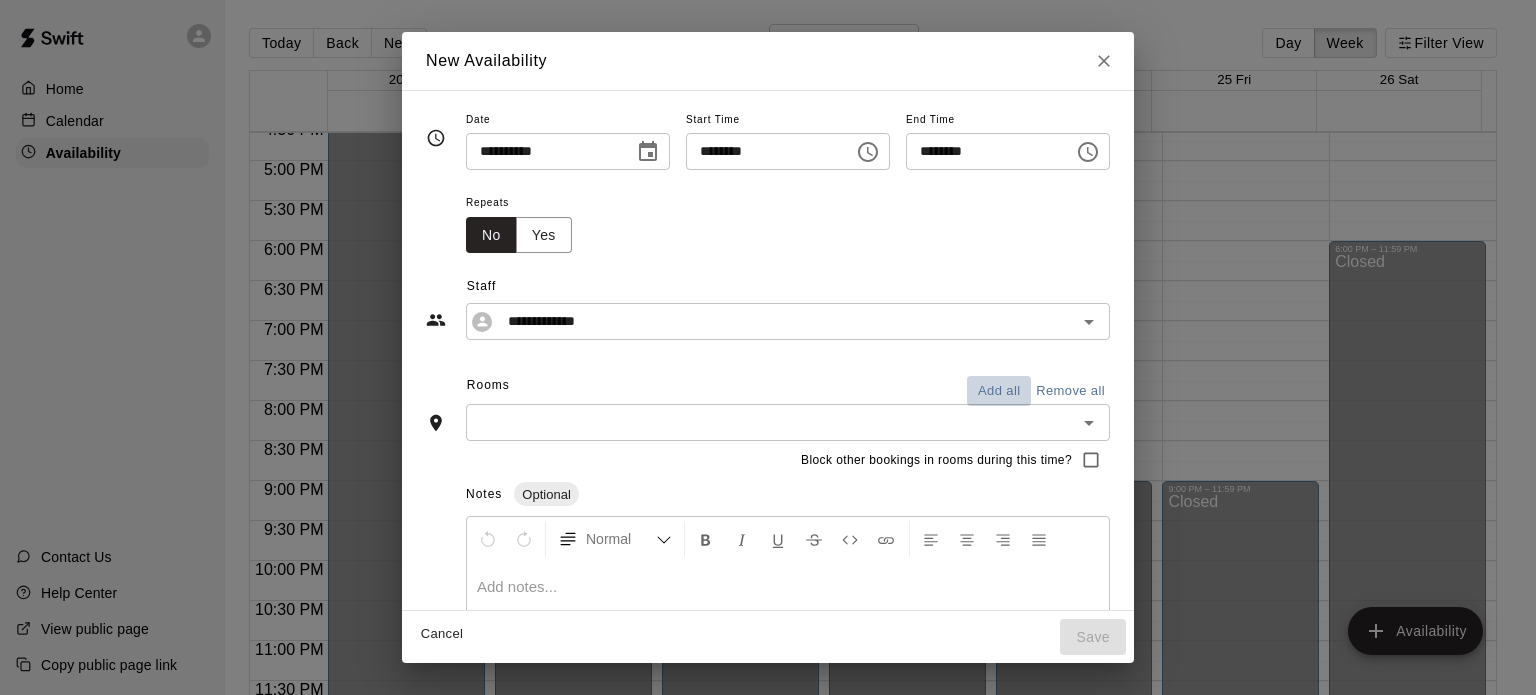 click on "Add all" at bounding box center [999, 391] 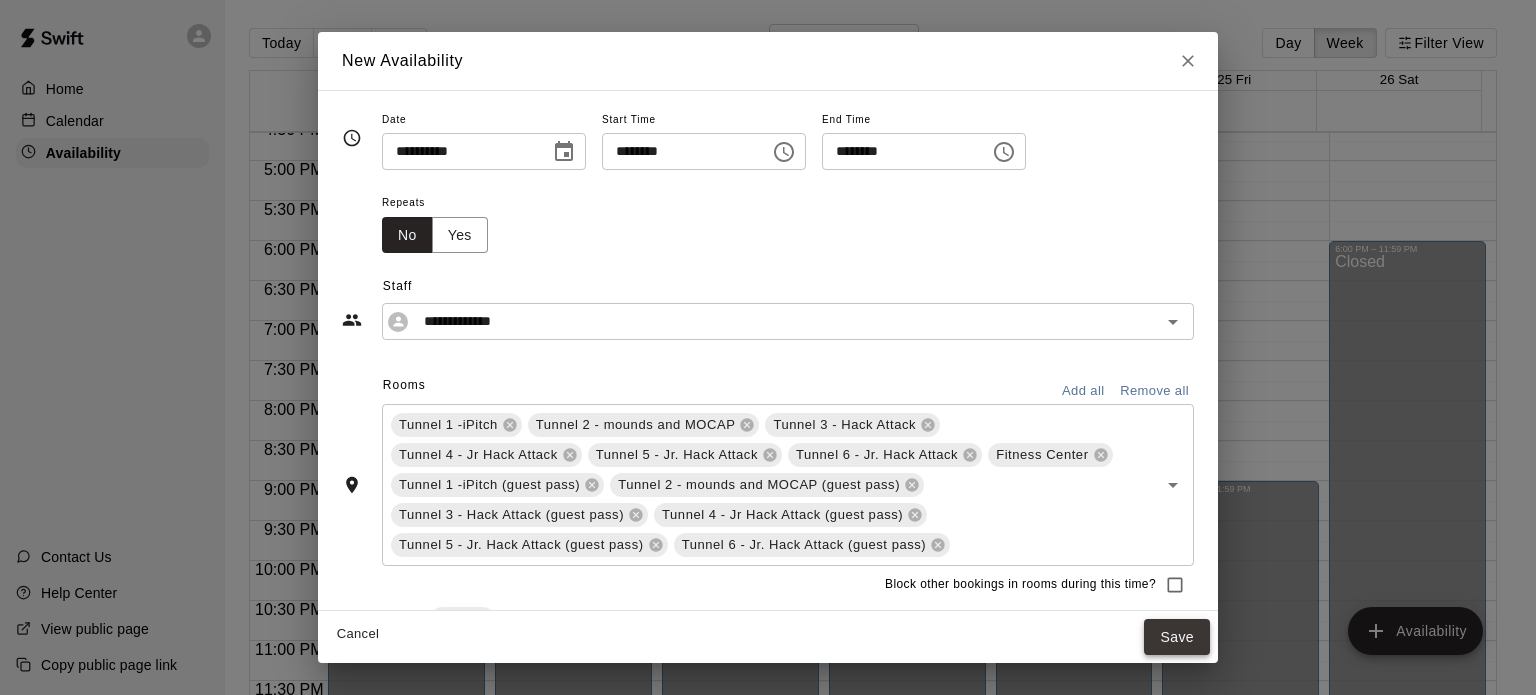 click on "Save" at bounding box center (1177, 637) 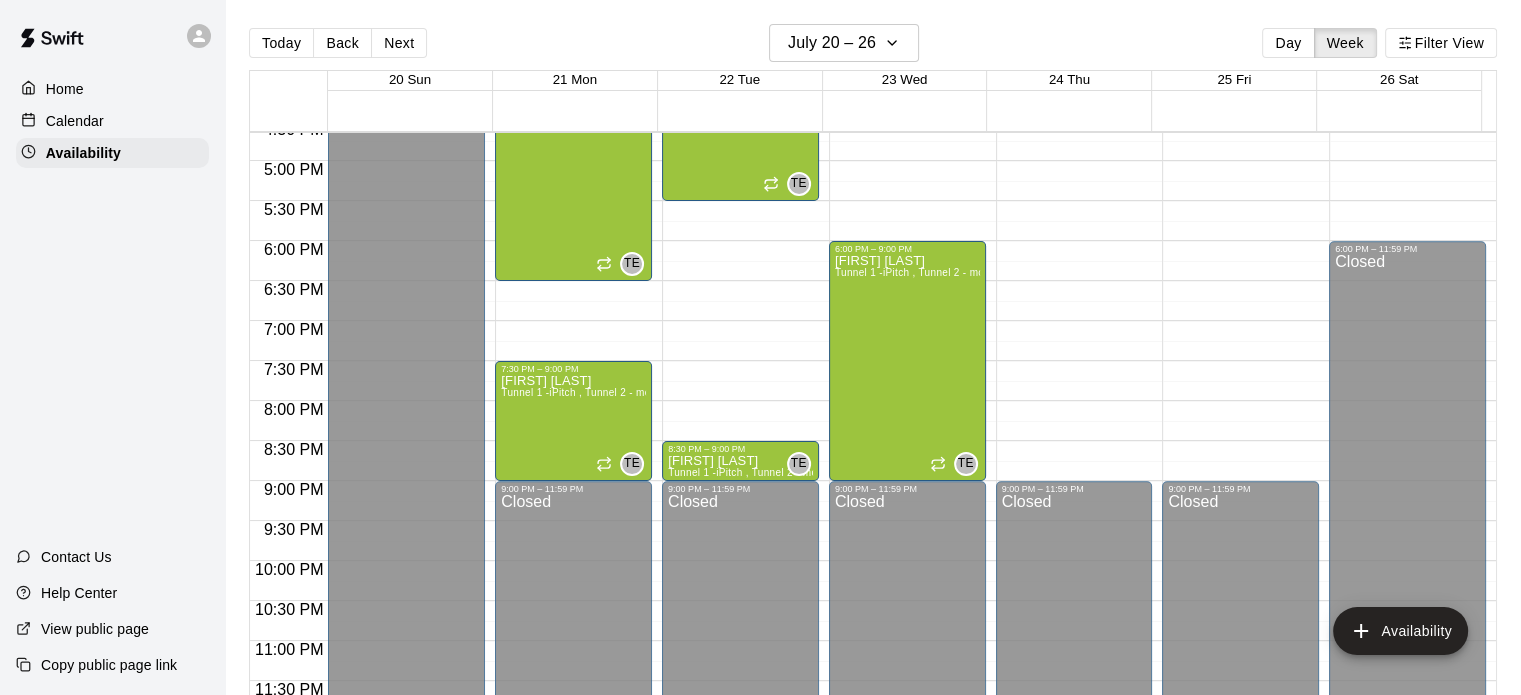 click on "Calendar" at bounding box center (75, 121) 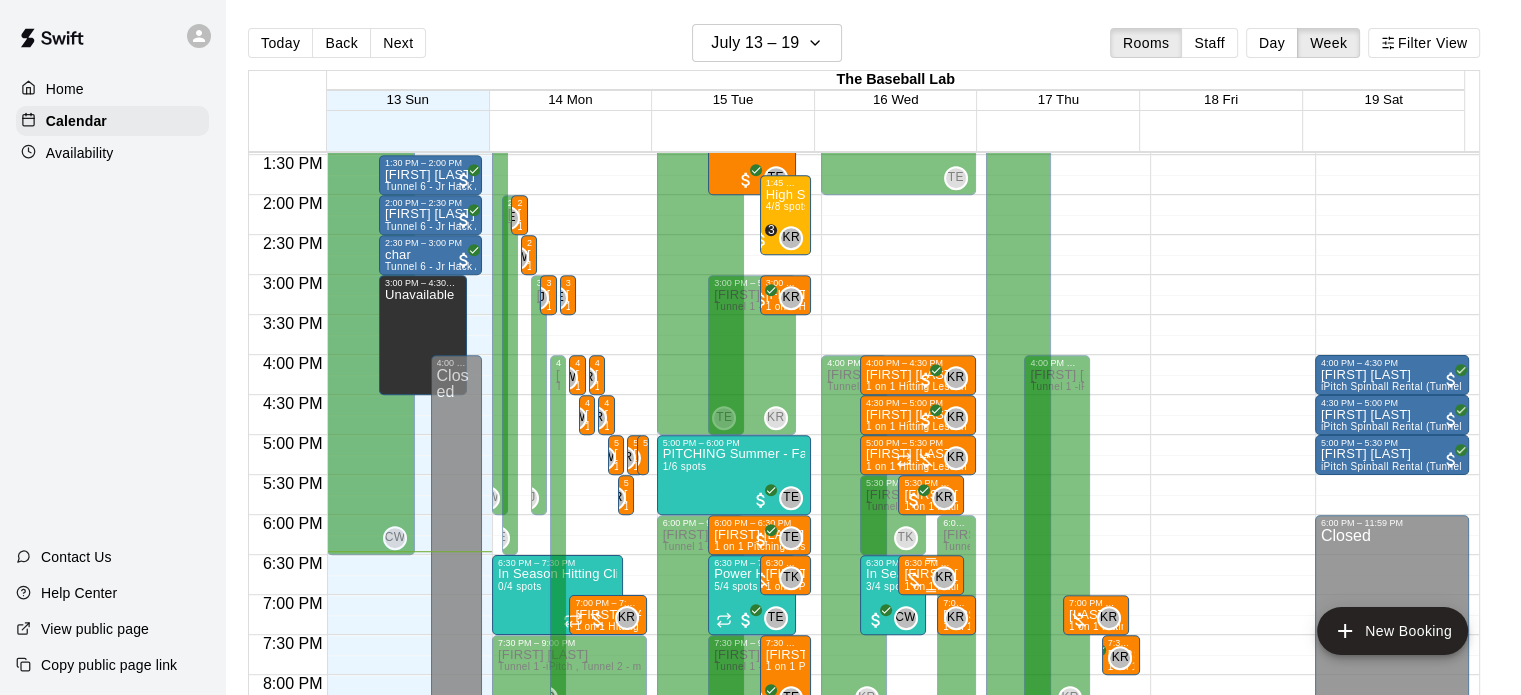 scroll, scrollTop: 1052, scrollLeft: 0, axis: vertical 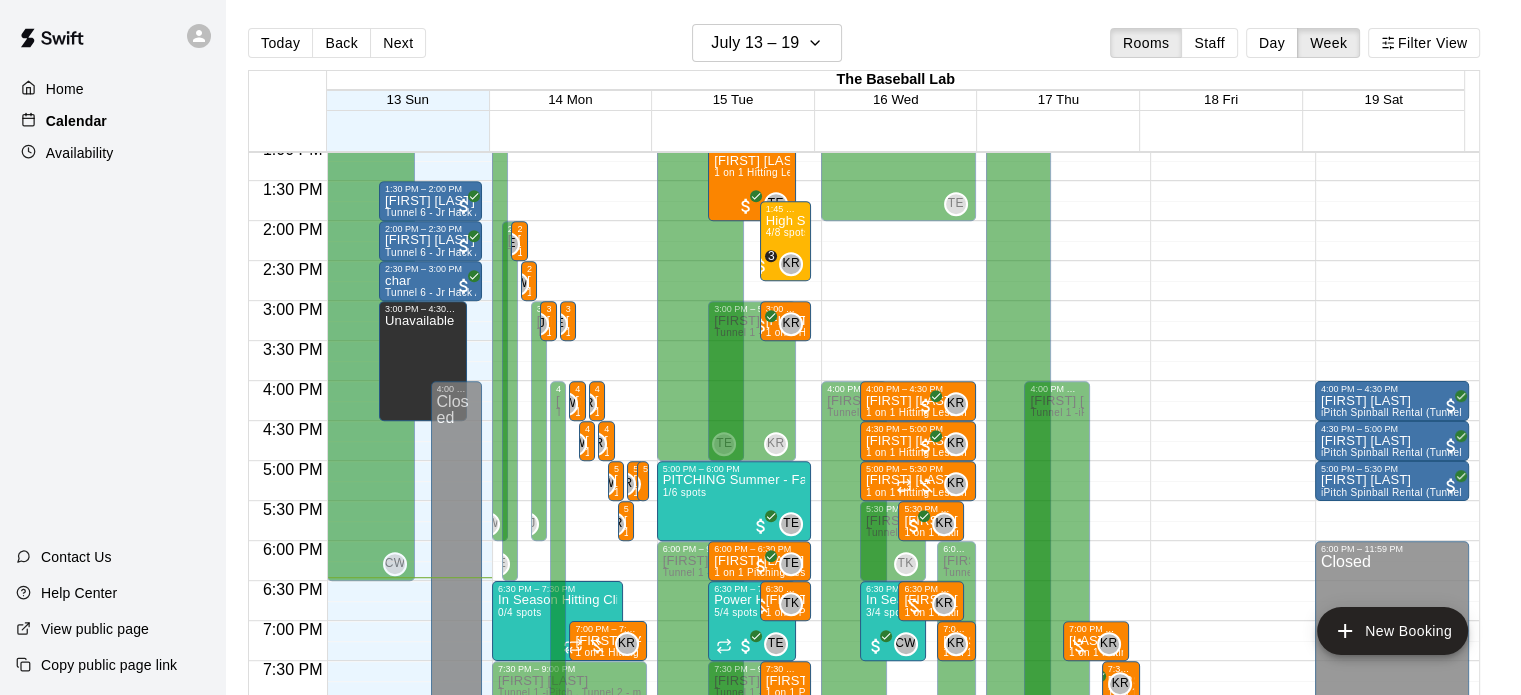 click on "Calendar" at bounding box center [76, 121] 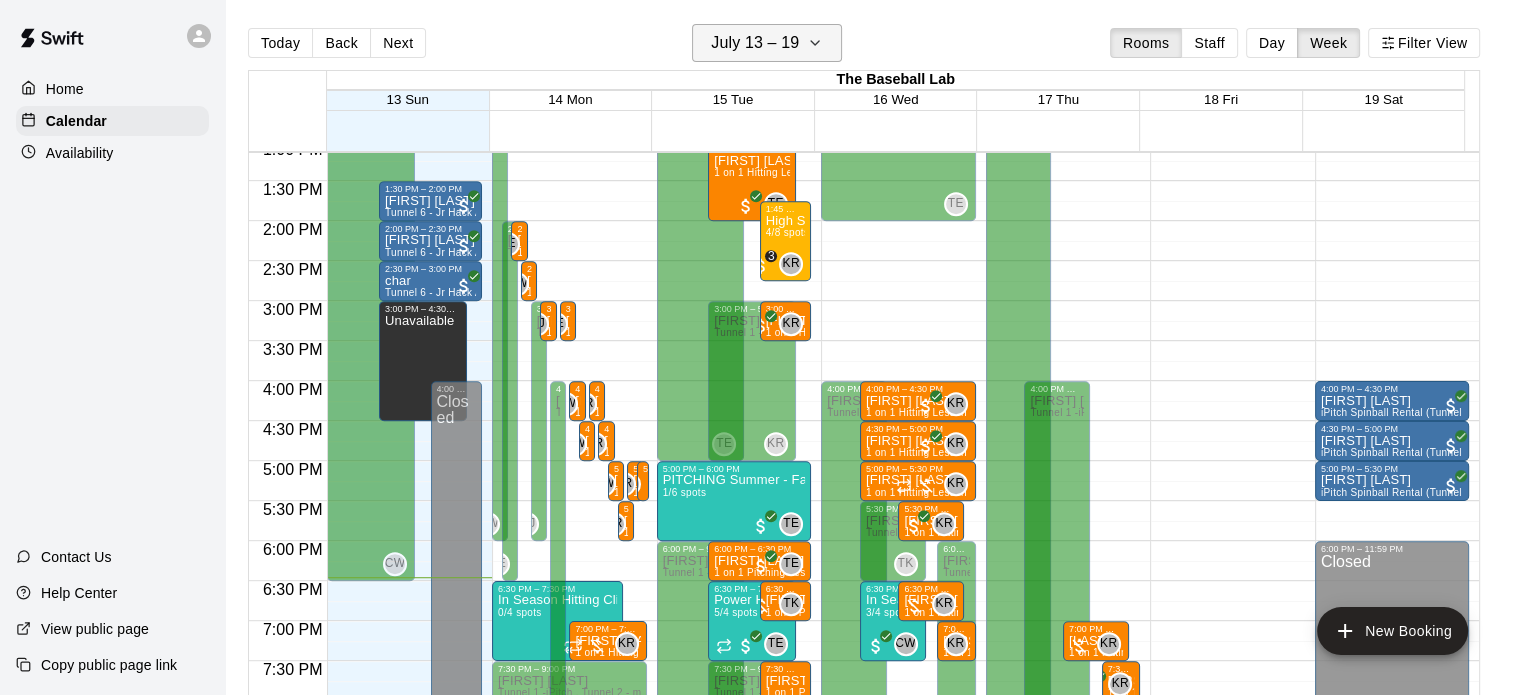 click on "July 13 – 19" at bounding box center (755, 43) 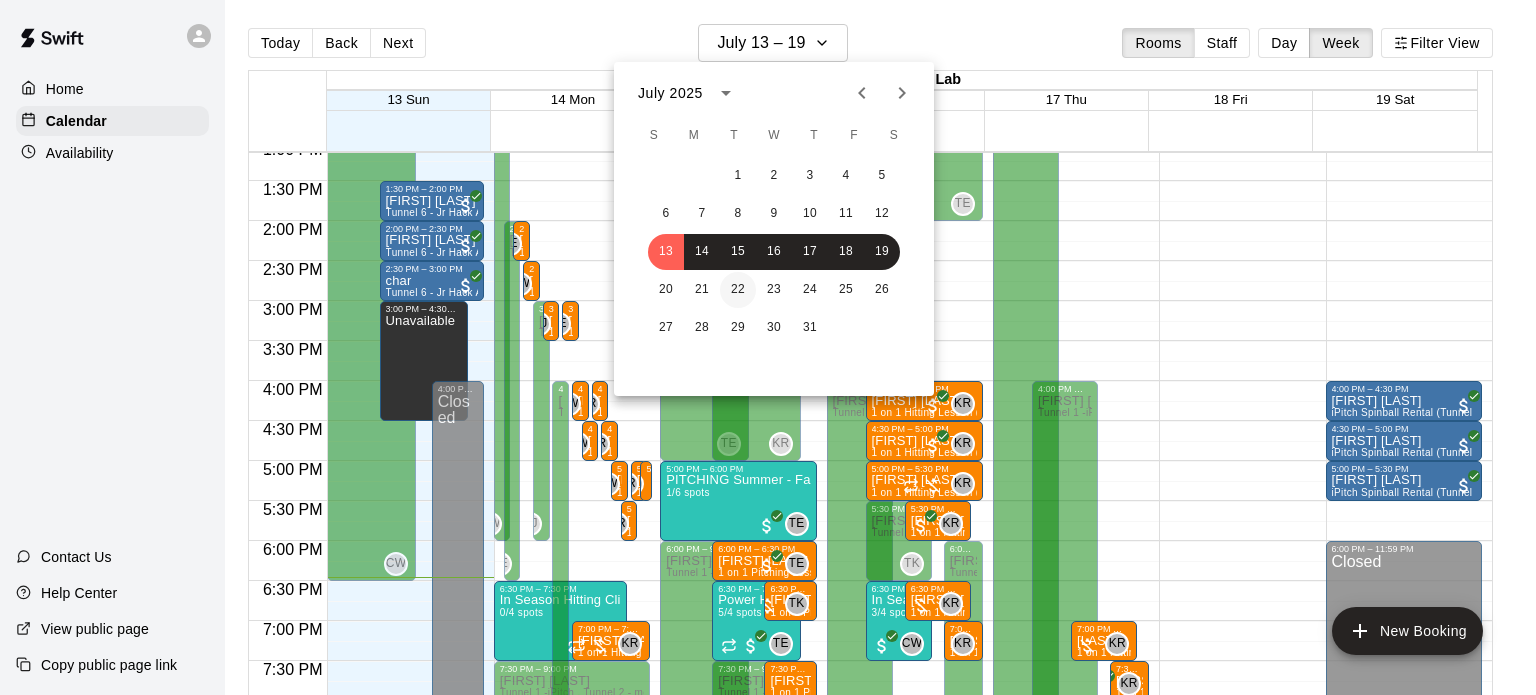click on "22" at bounding box center (738, 290) 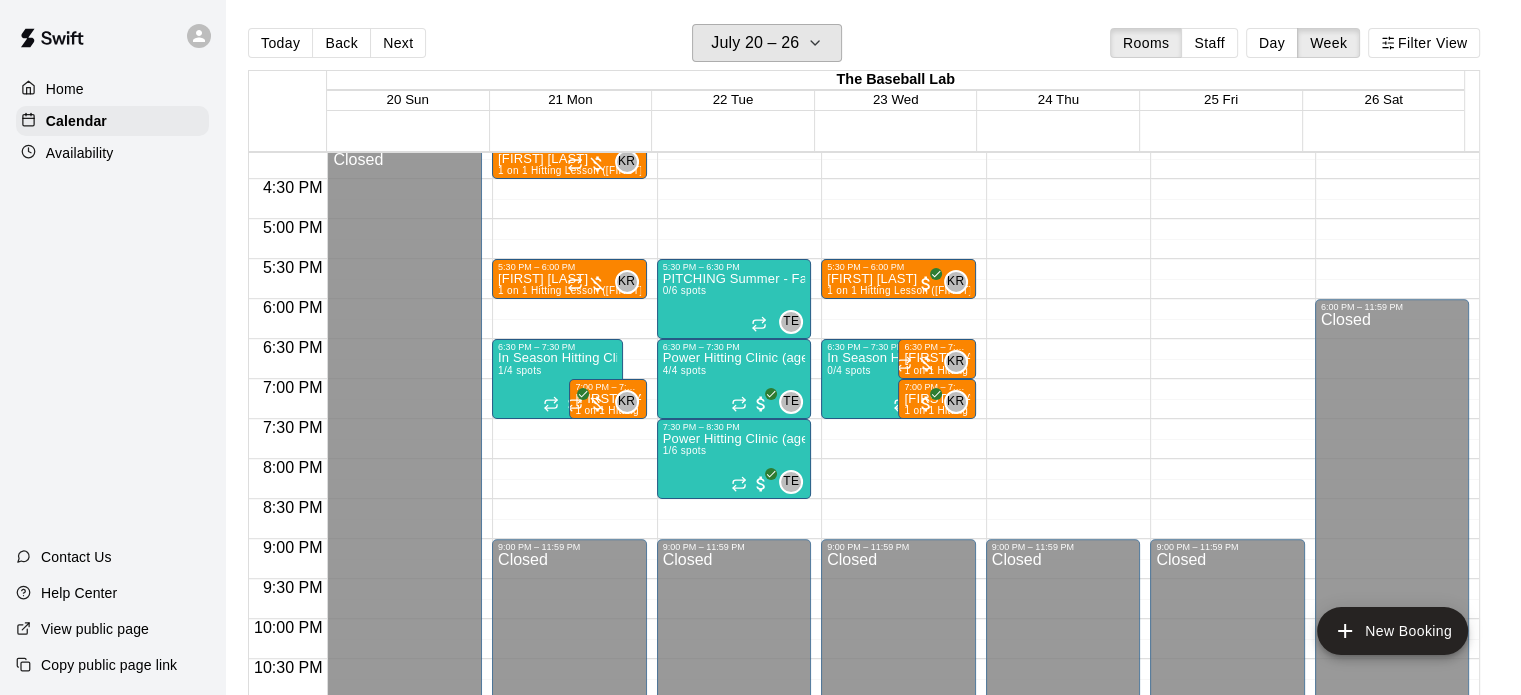 scroll, scrollTop: 1354, scrollLeft: 0, axis: vertical 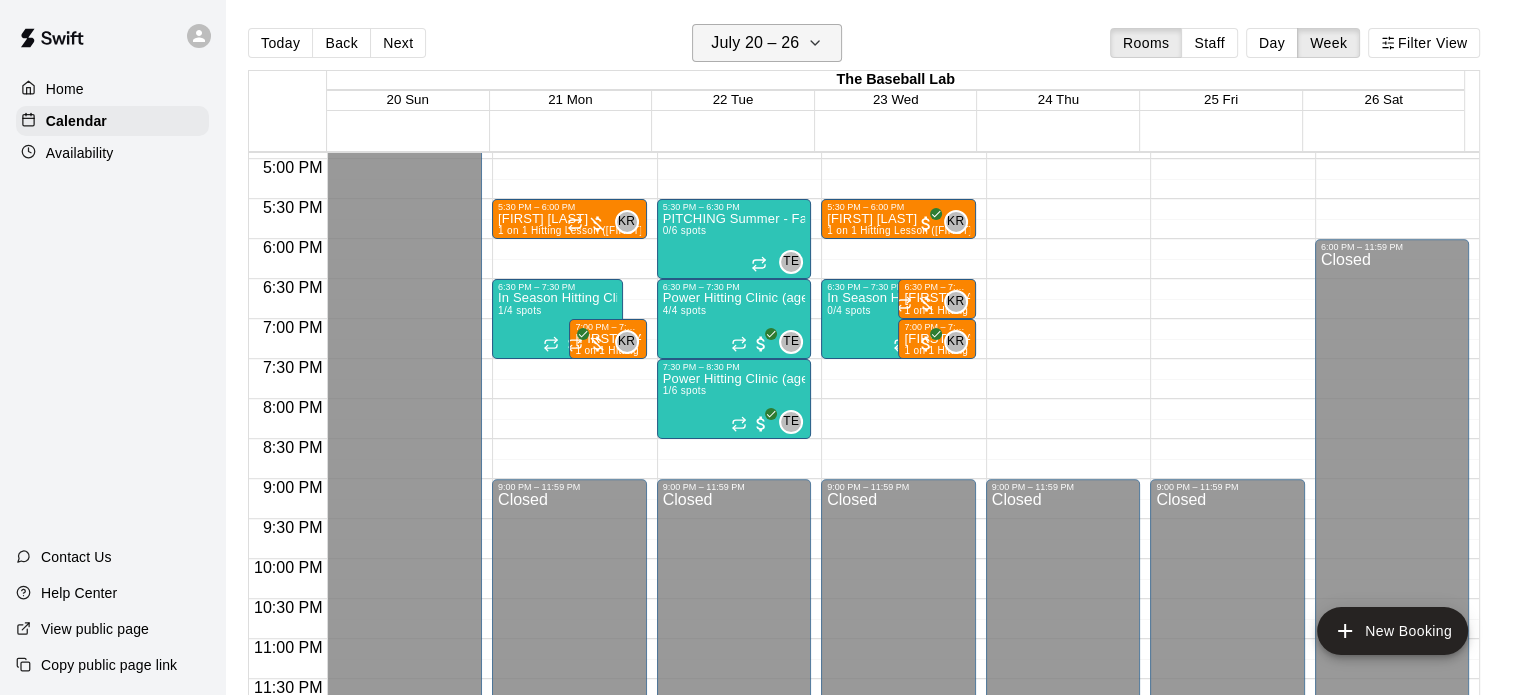 click on "July 20 – 26" at bounding box center [755, 43] 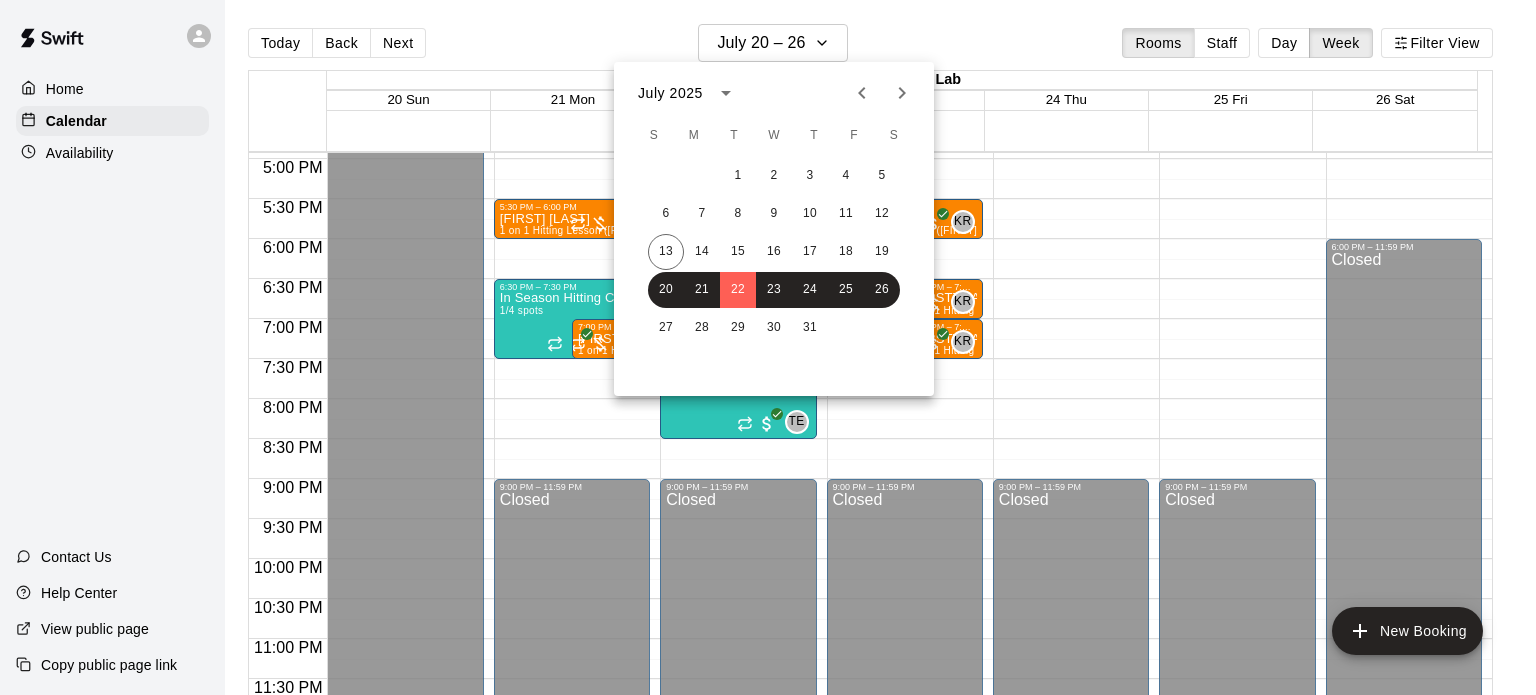 click on "13 14 15 16 17 18 19" at bounding box center (774, 252) 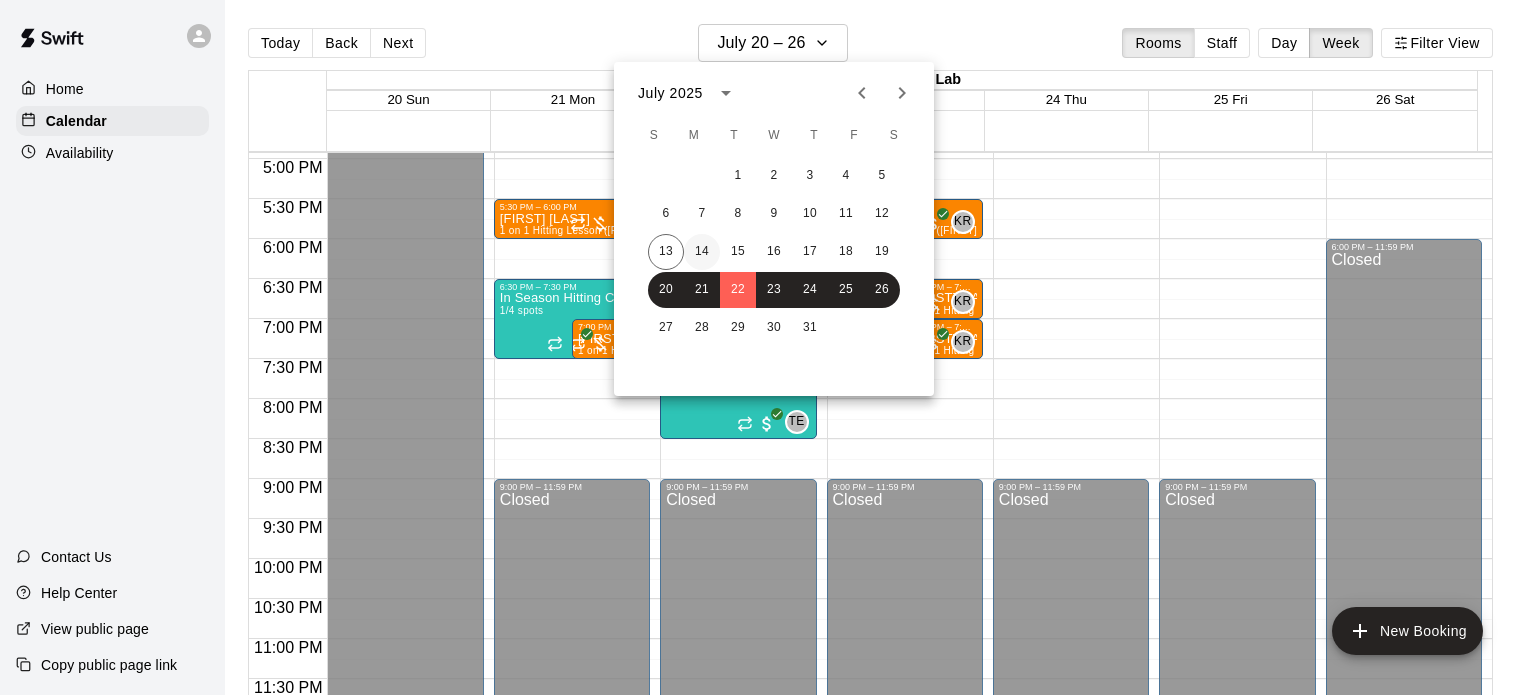 click on "14" at bounding box center (702, 252) 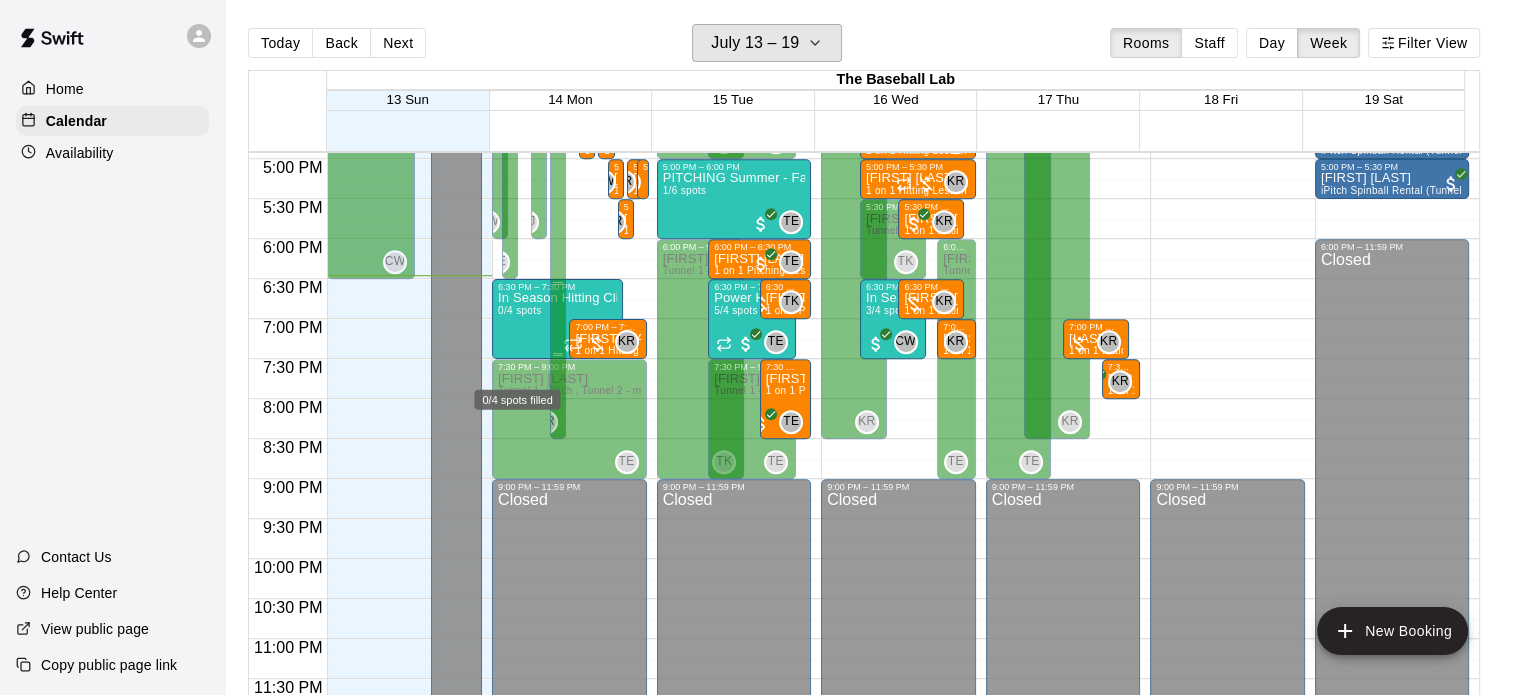 scroll, scrollTop: 1222, scrollLeft: 0, axis: vertical 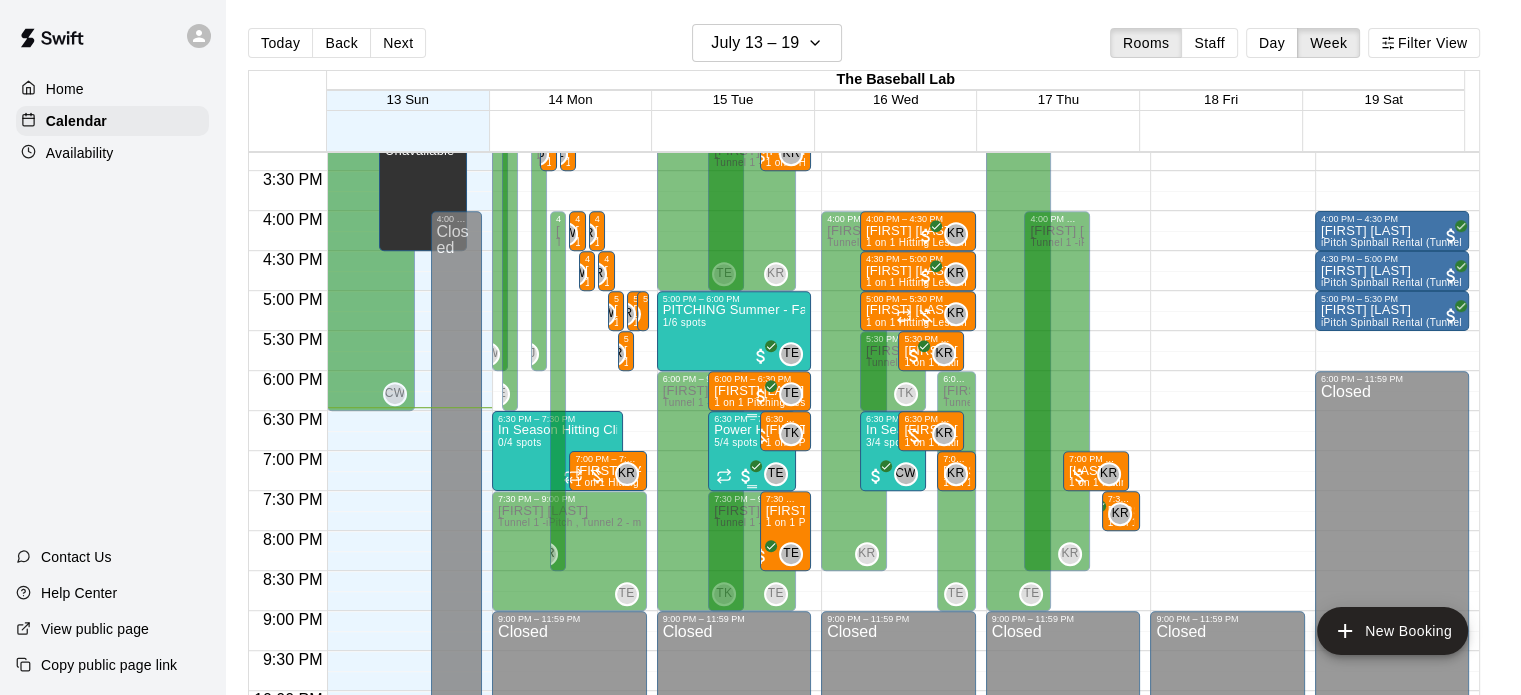 click on "6:30 PM – 7:30 PM" at bounding box center (752, 419) 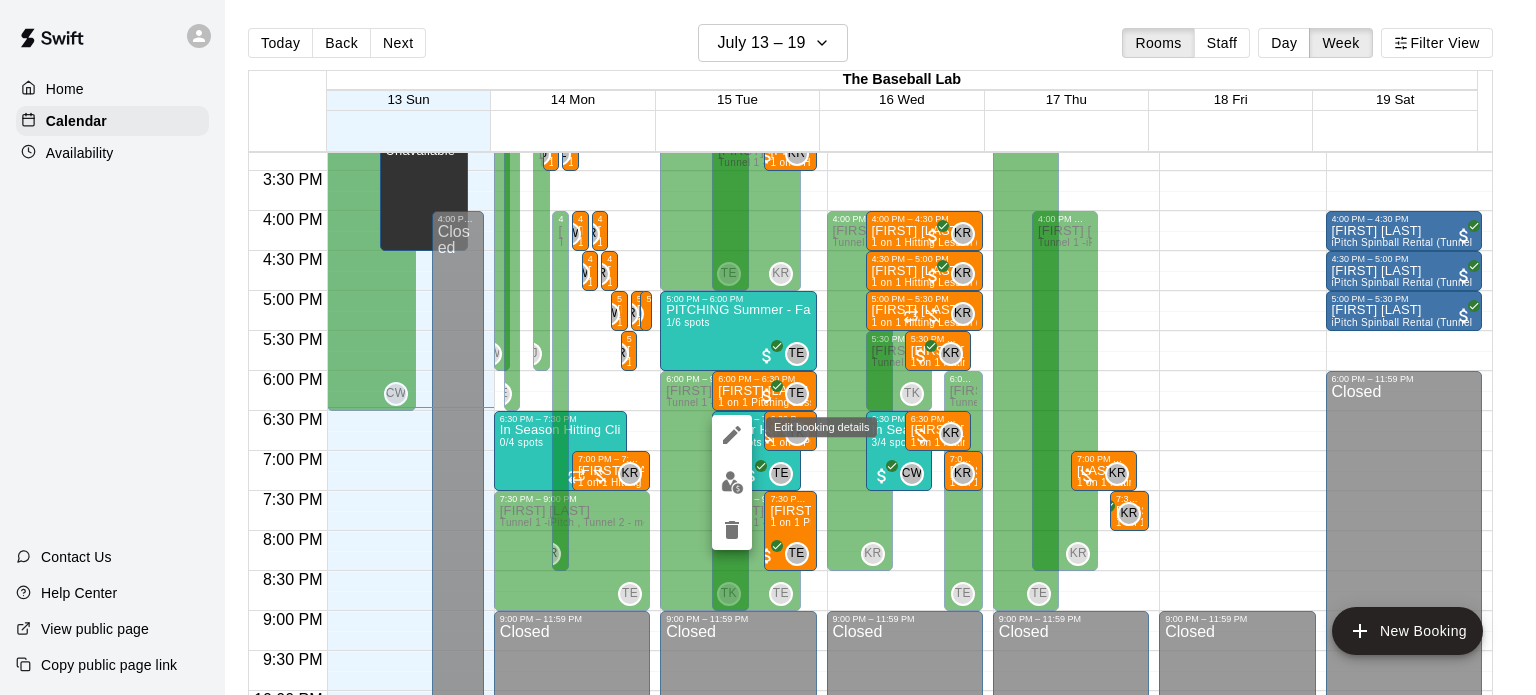 click 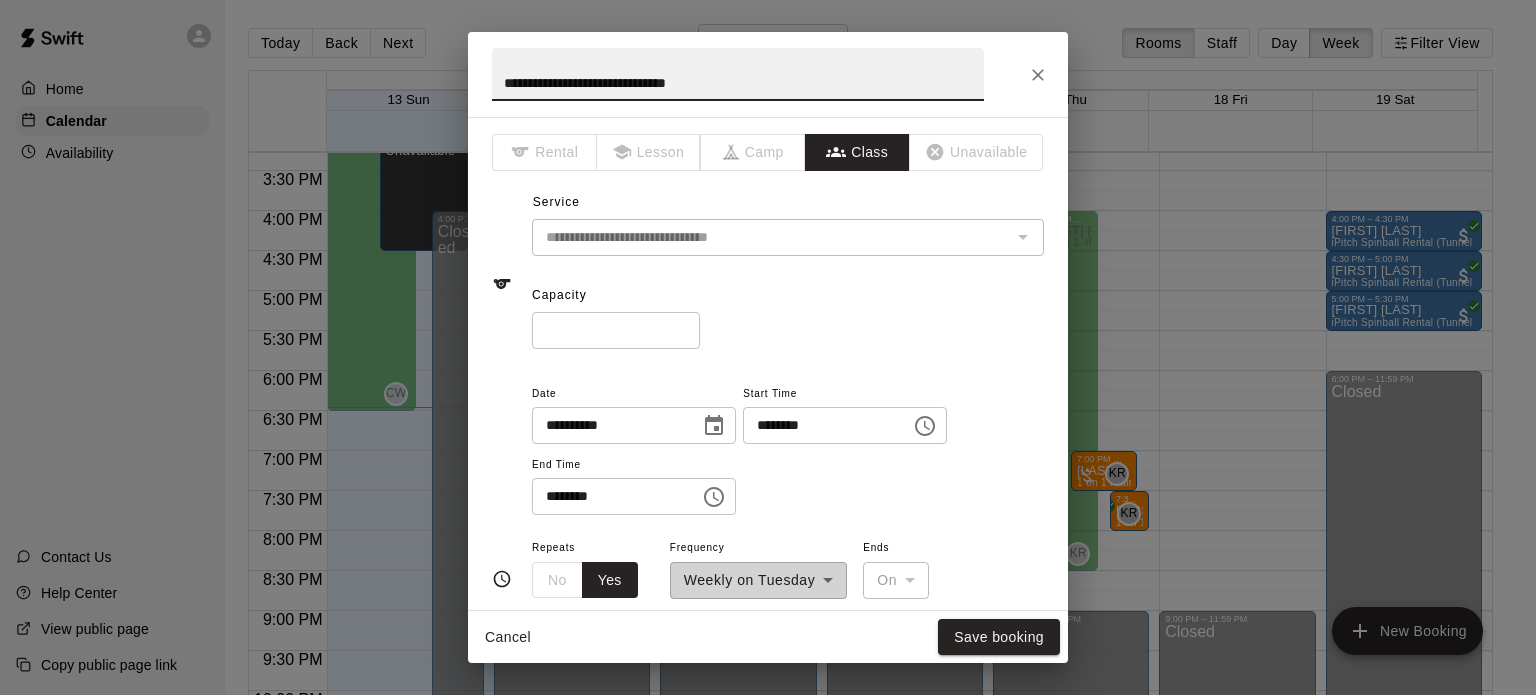 click on "*" at bounding box center [616, 330] 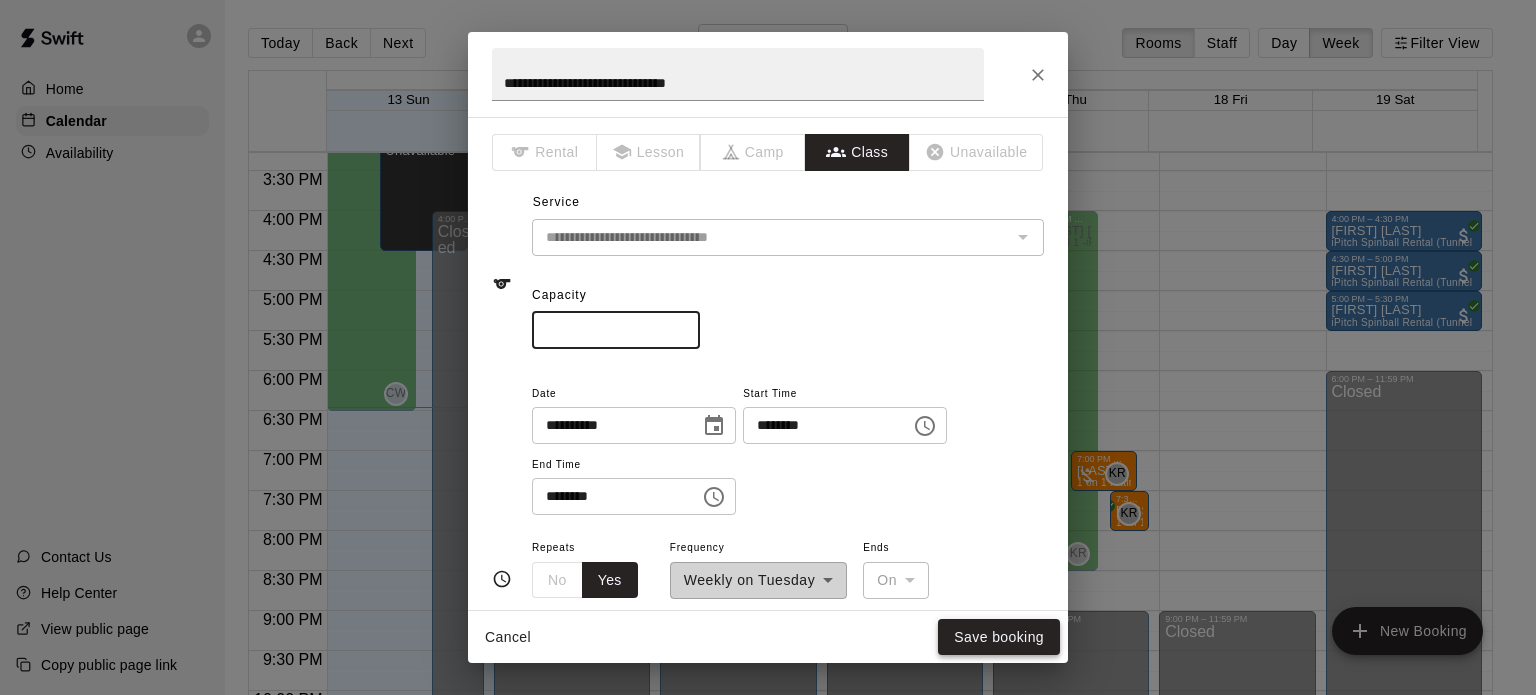 click on "Save booking" at bounding box center [999, 637] 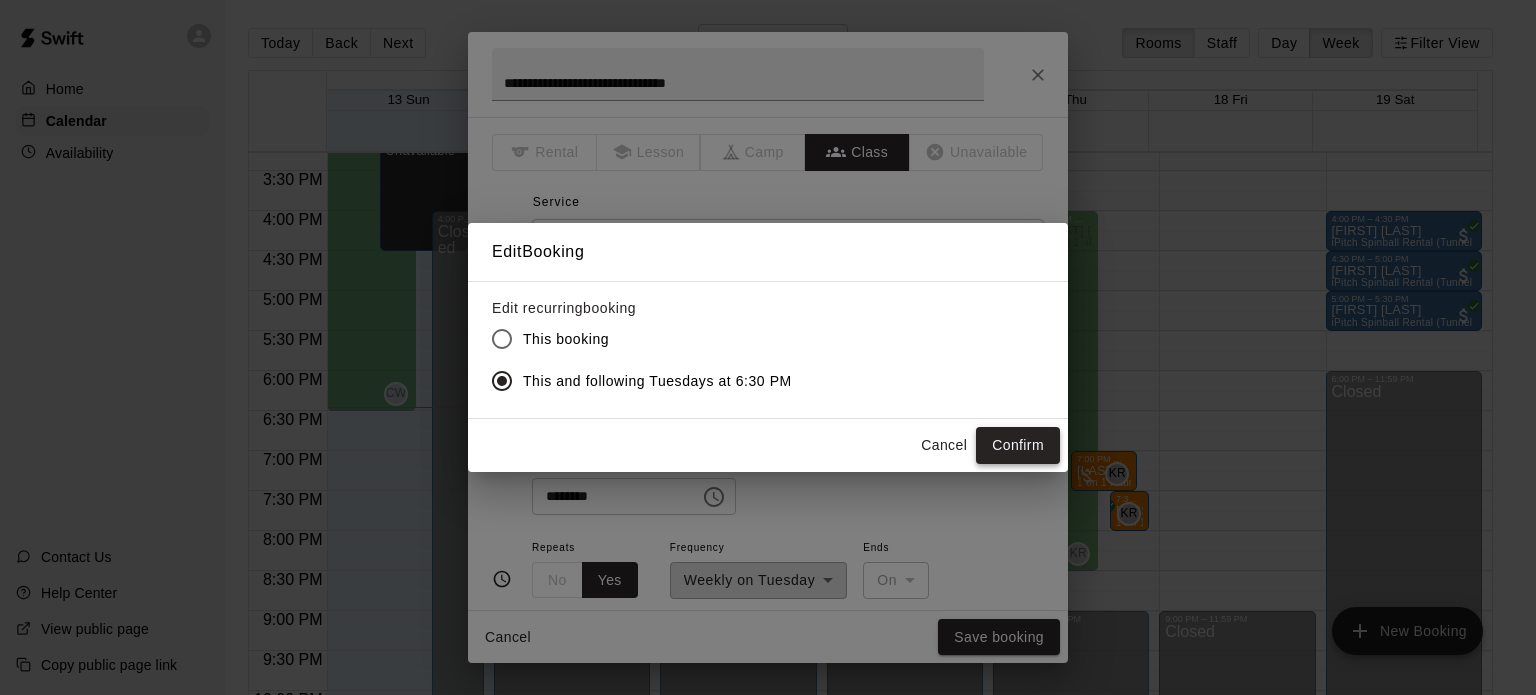 click on "Confirm" at bounding box center [1018, 445] 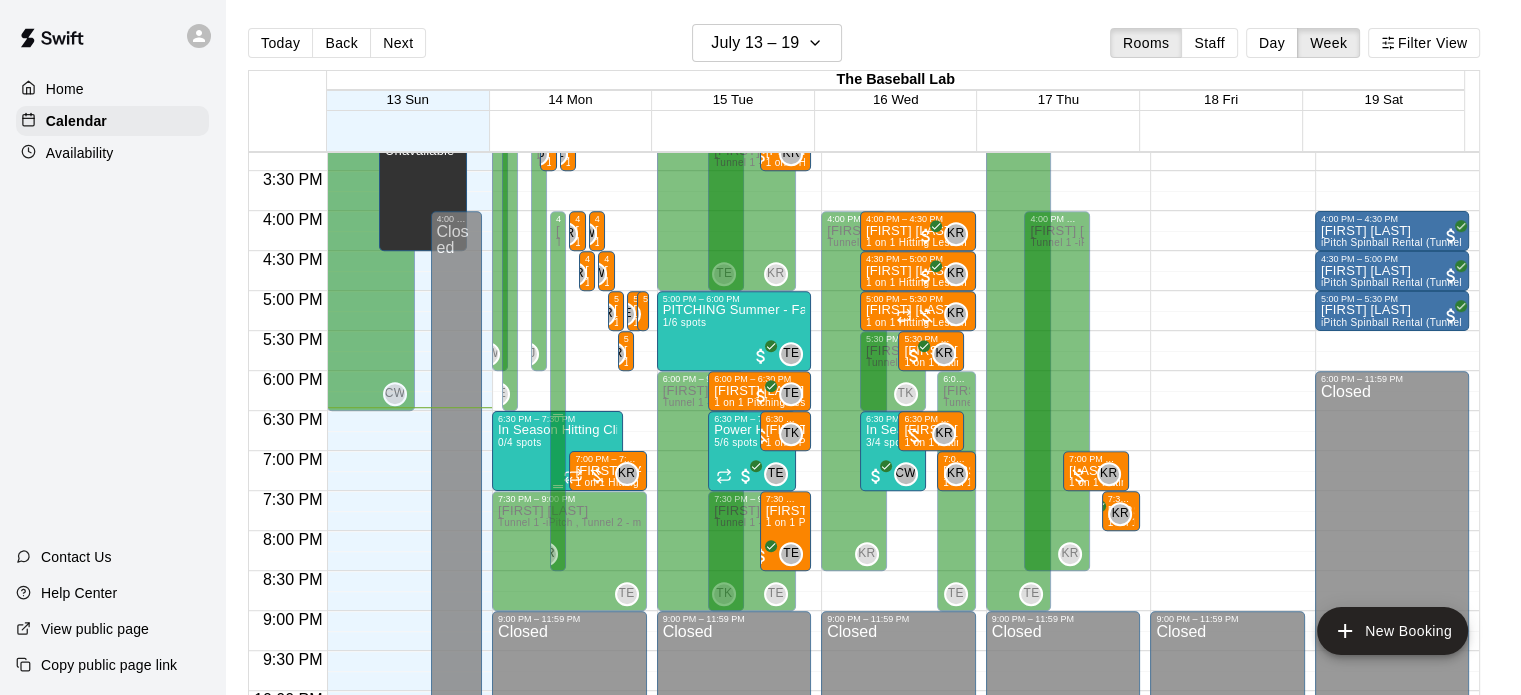 click on "In Season Hitting Clinic (Mondays and Wednesdays) 630 - 730" at bounding box center (557, 430) 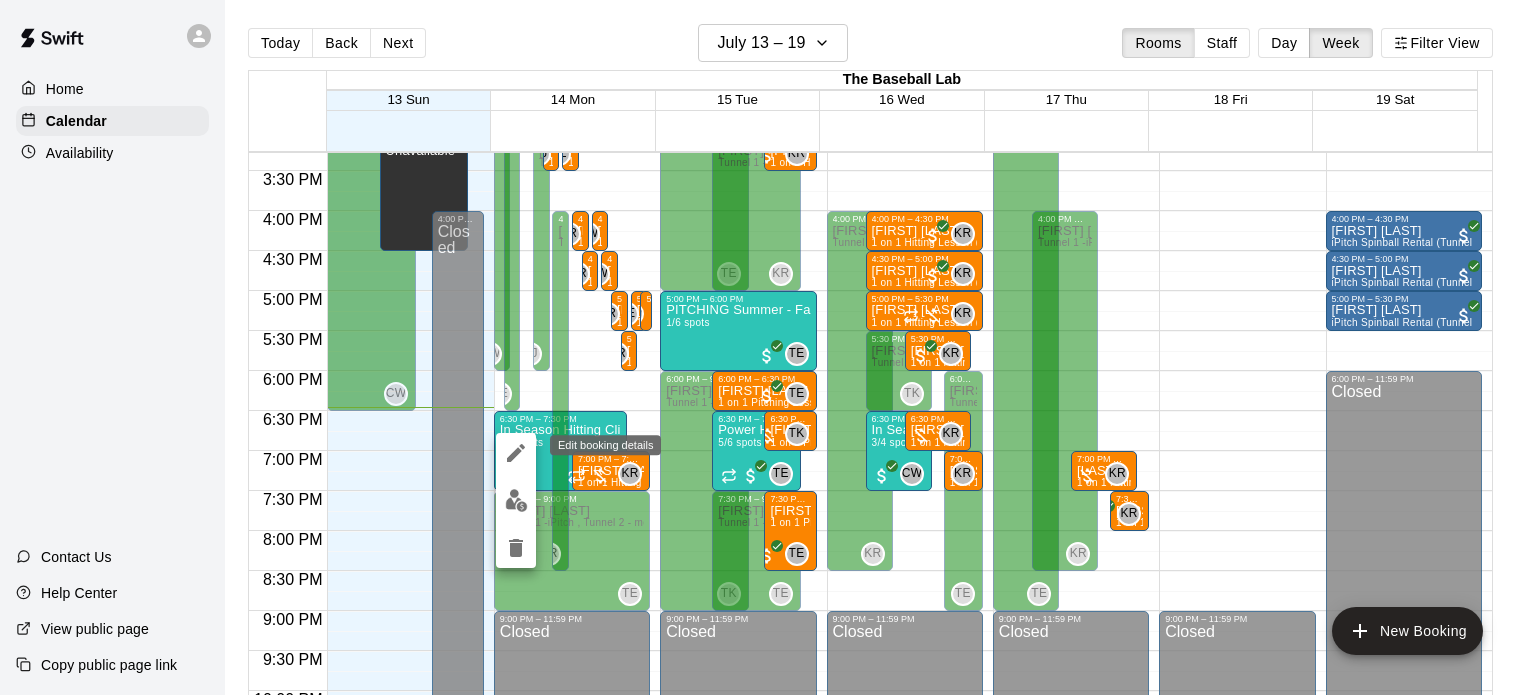 click 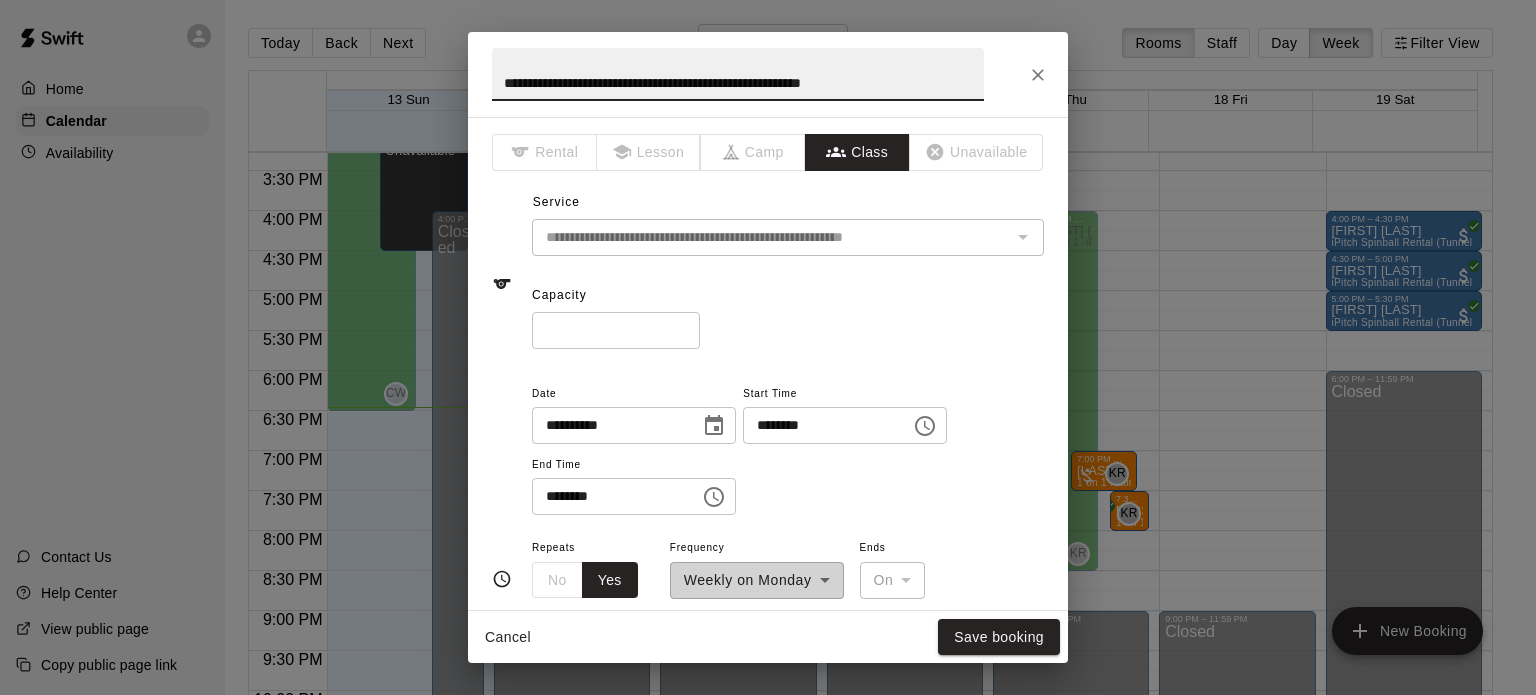 click on "*" at bounding box center [616, 330] 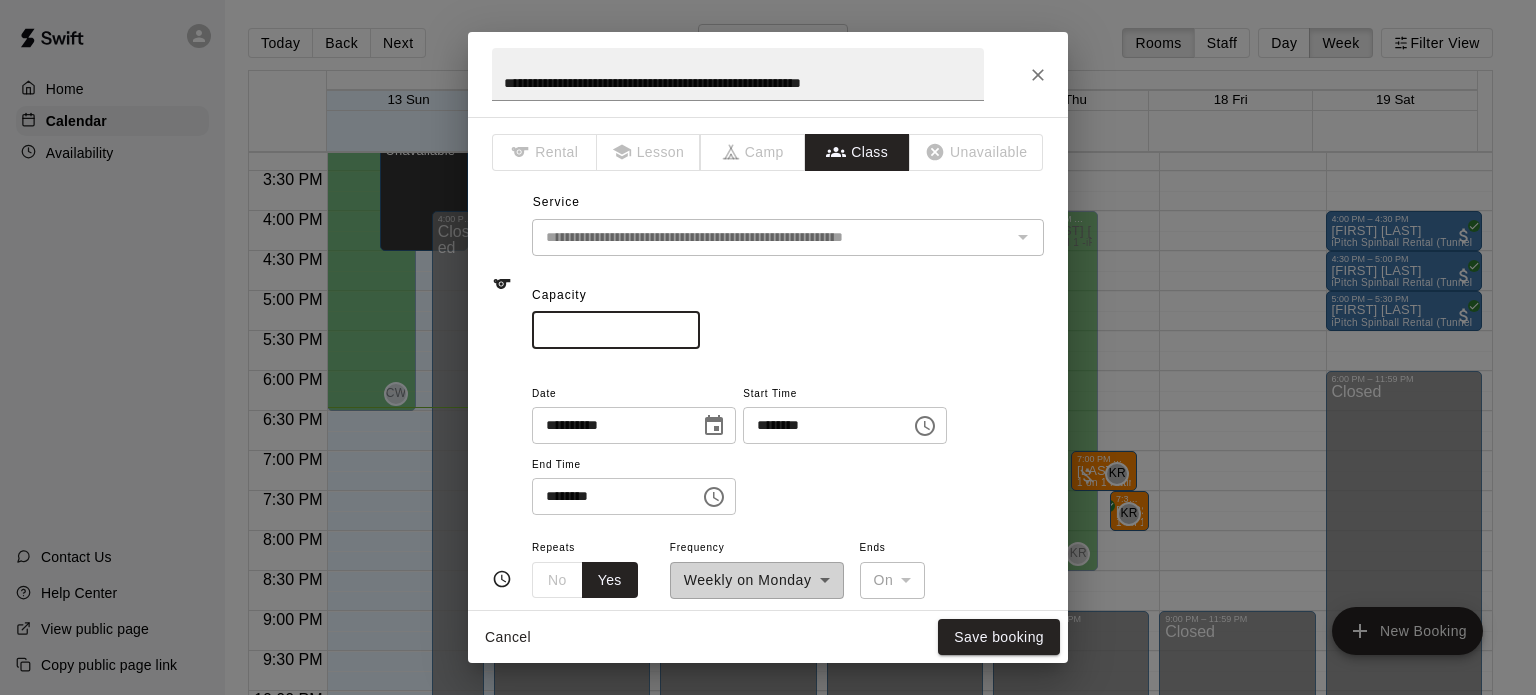 type on "*" 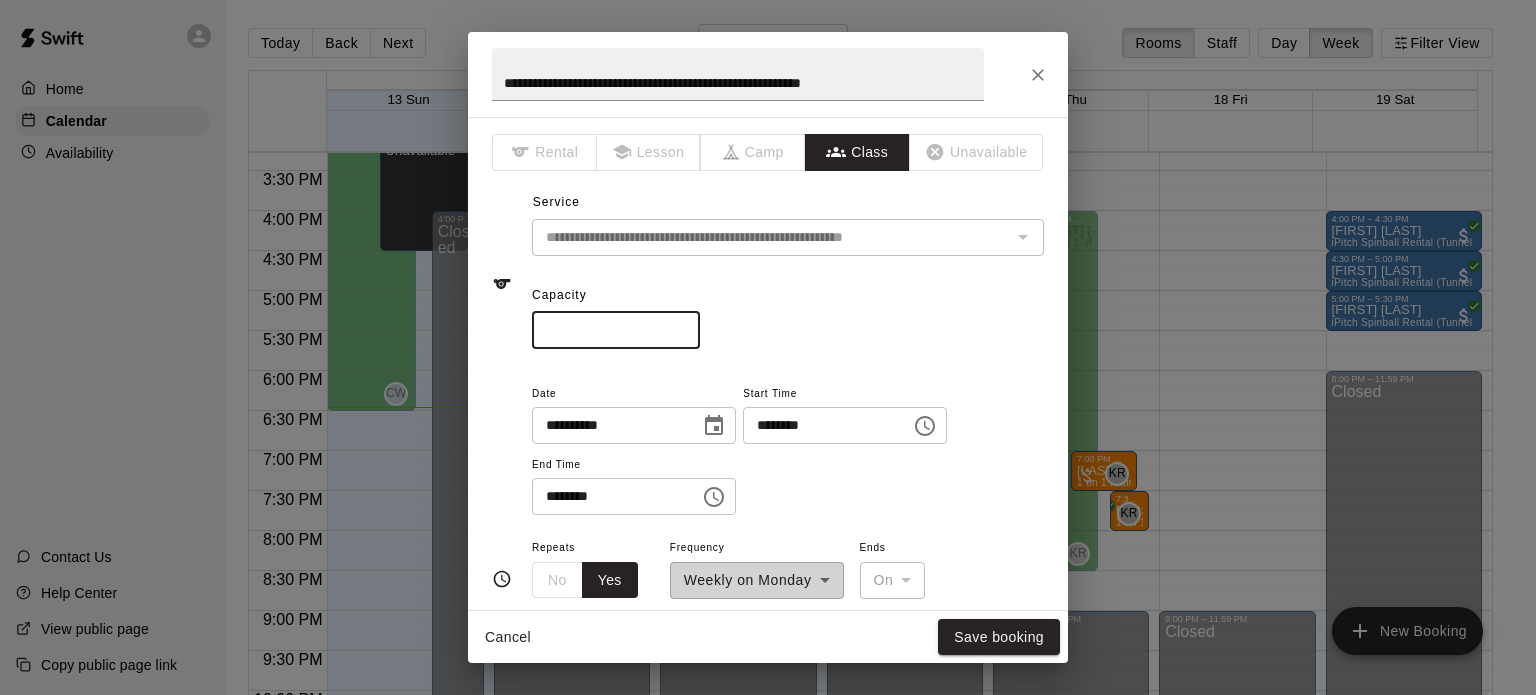 click on "*" at bounding box center (616, 330) 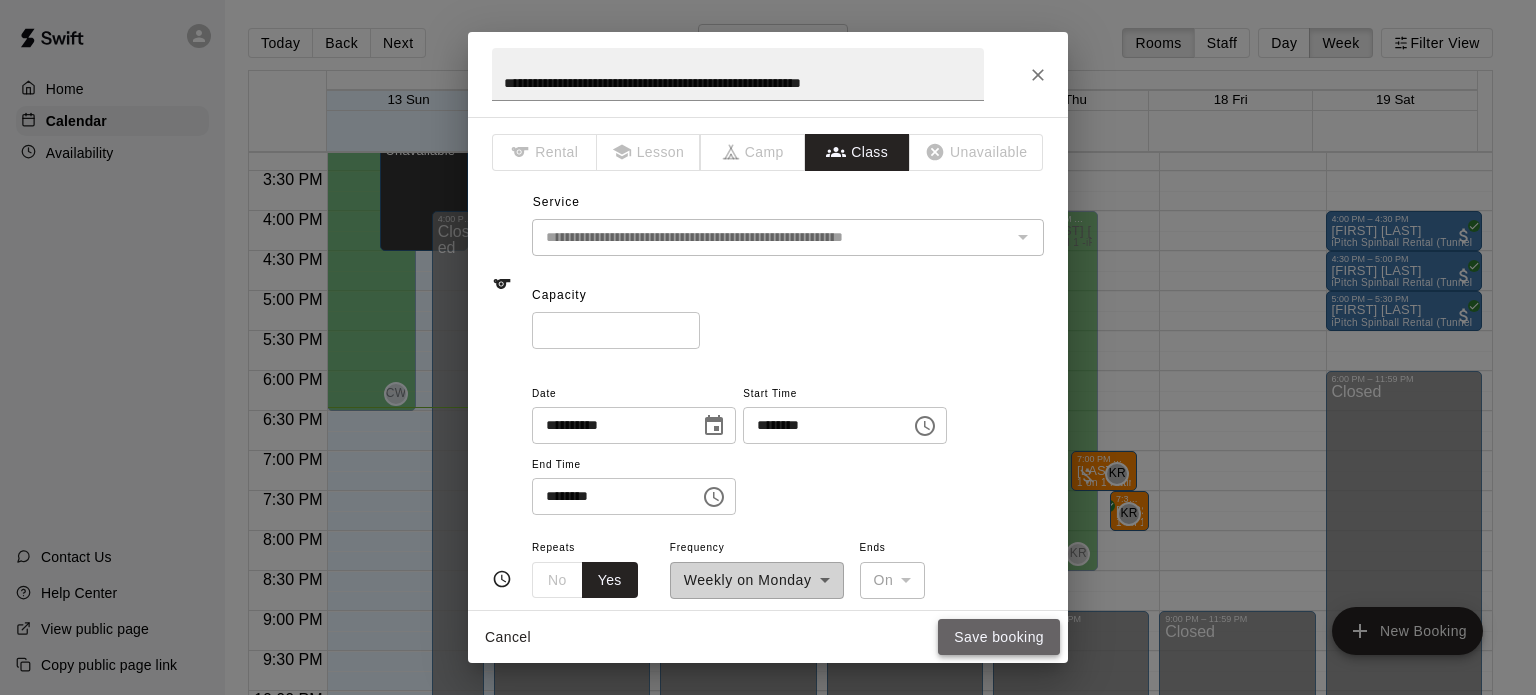 click on "Save booking" at bounding box center (999, 637) 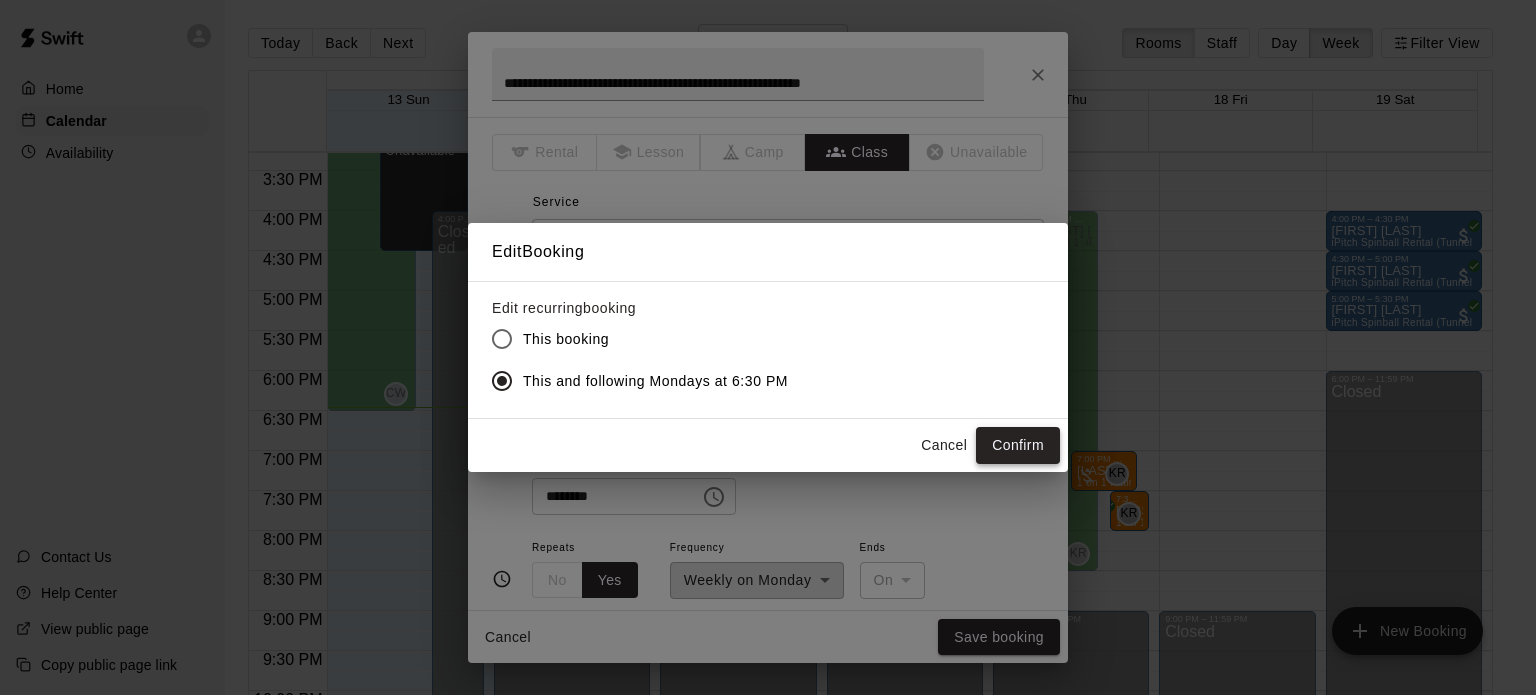 click on "Confirm" at bounding box center (1018, 445) 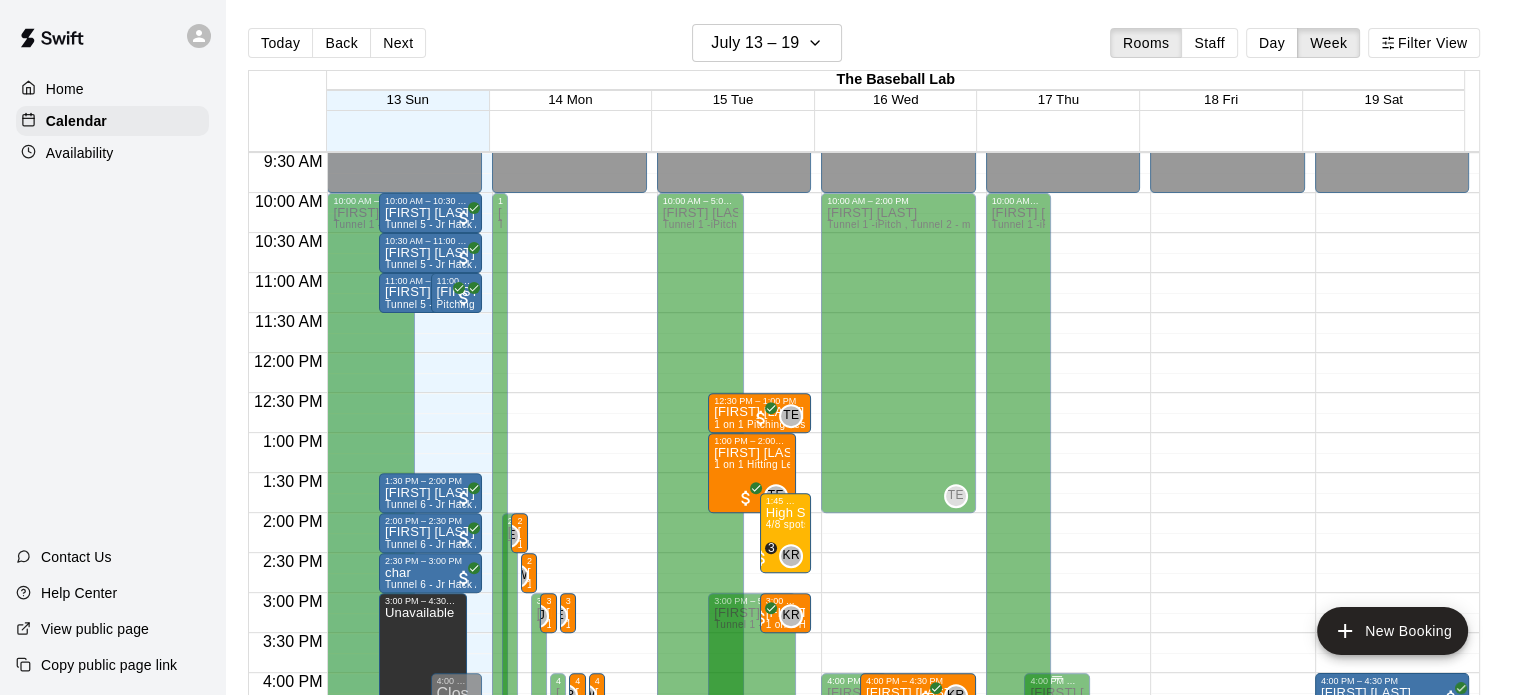 scroll, scrollTop: 752, scrollLeft: 0, axis: vertical 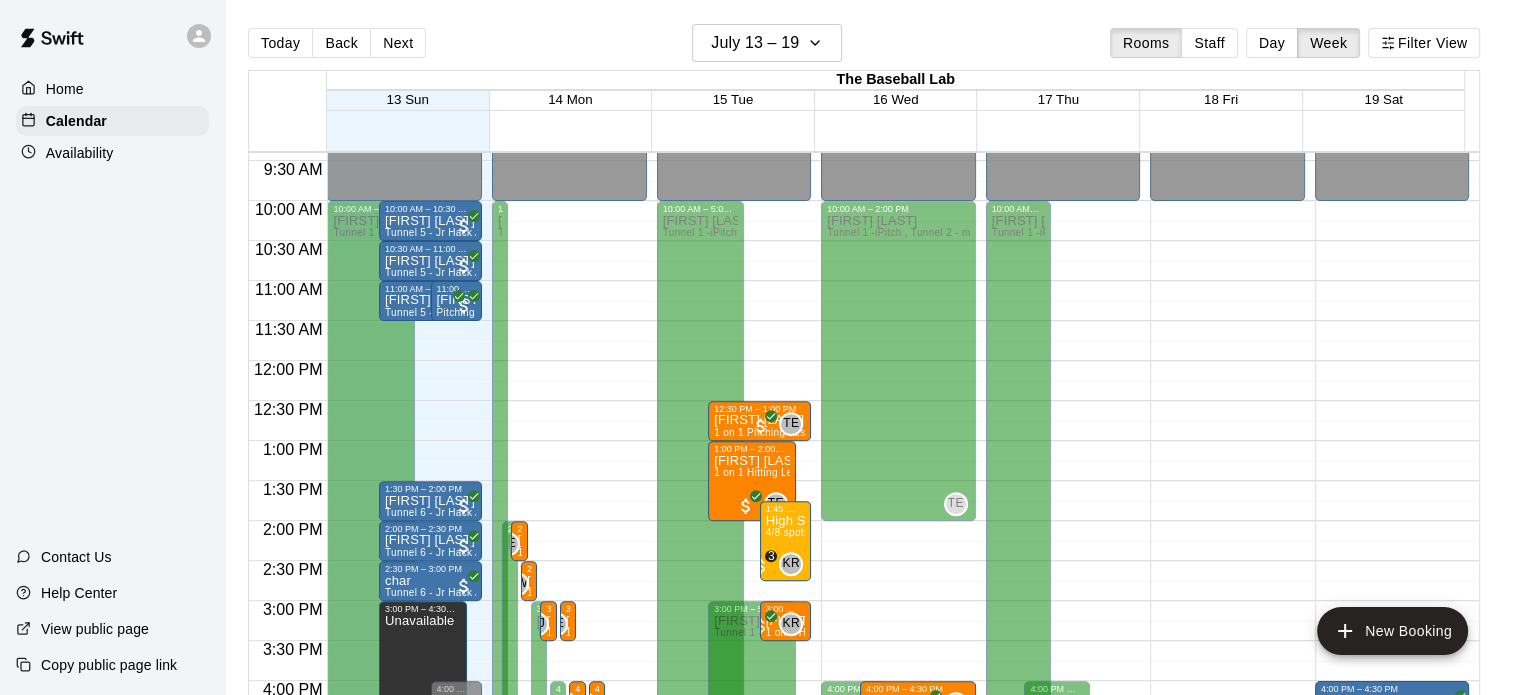 click on "Availability" at bounding box center [80, 153] 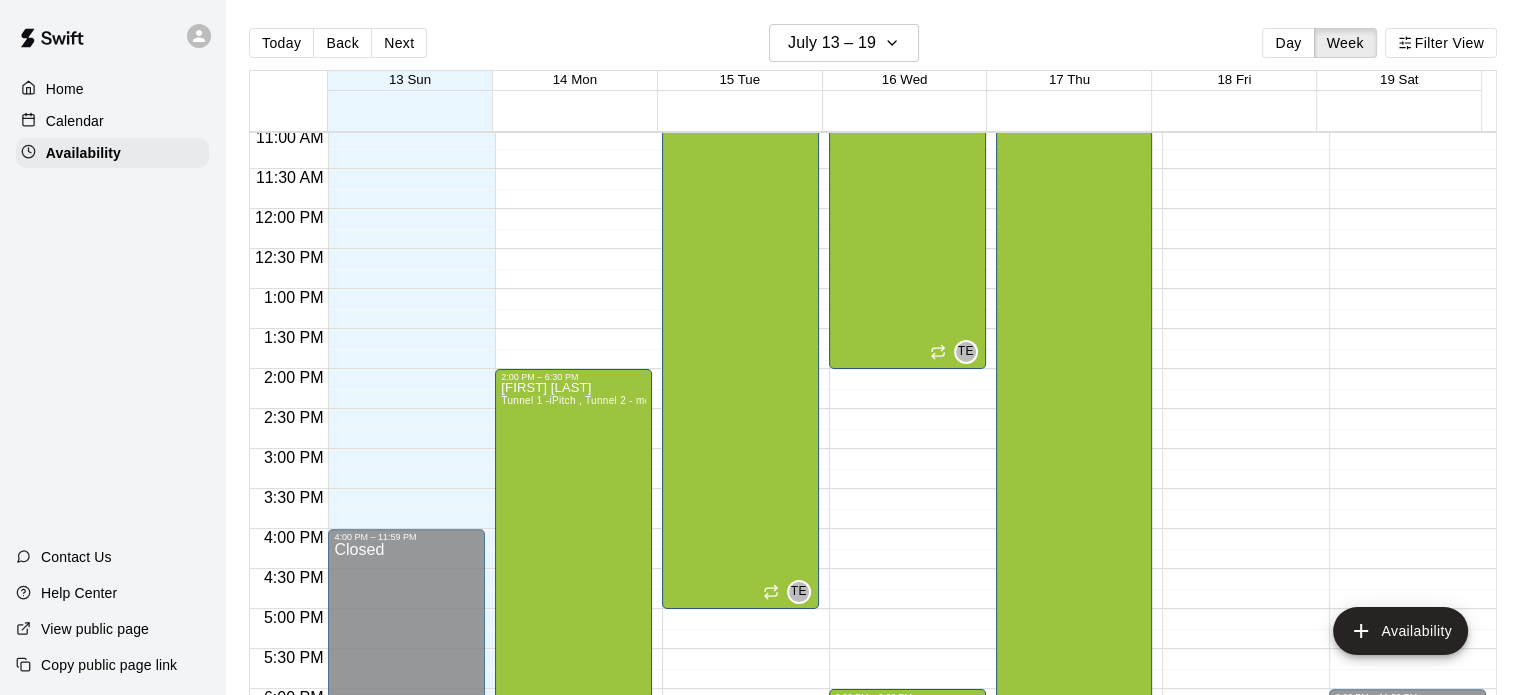 scroll, scrollTop: 672, scrollLeft: 0, axis: vertical 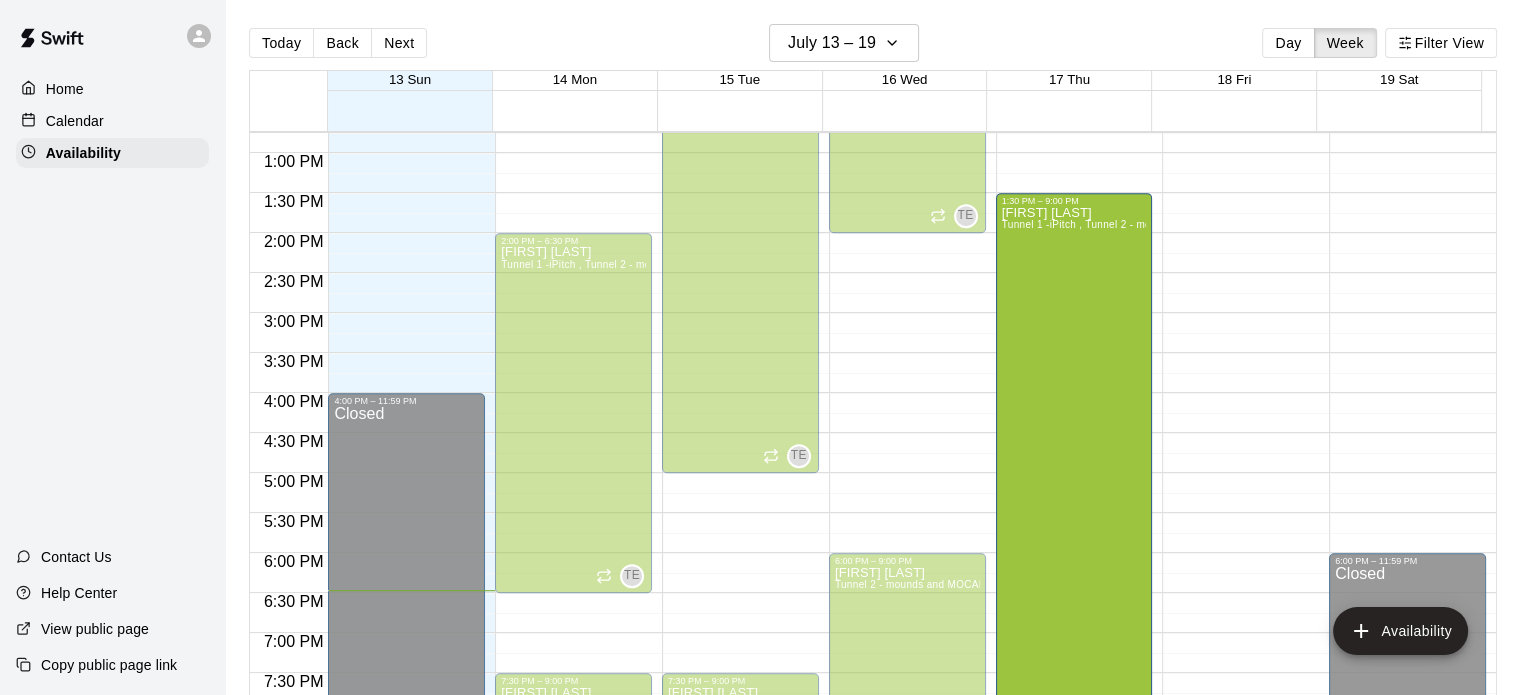 drag, startPoint x: 1065, startPoint y: 263, endPoint x: 1062, endPoint y: 125, distance: 138.03261 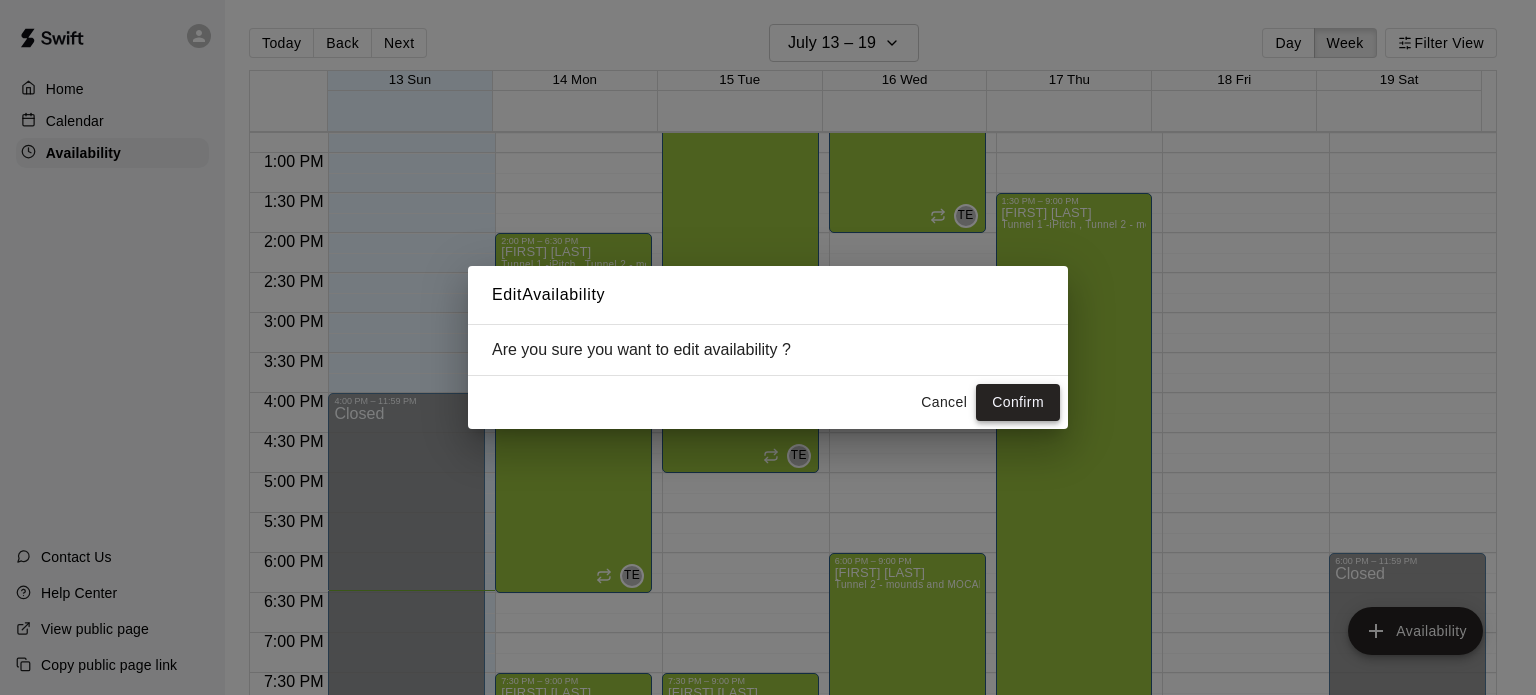 click on "Confirm" at bounding box center (1018, 402) 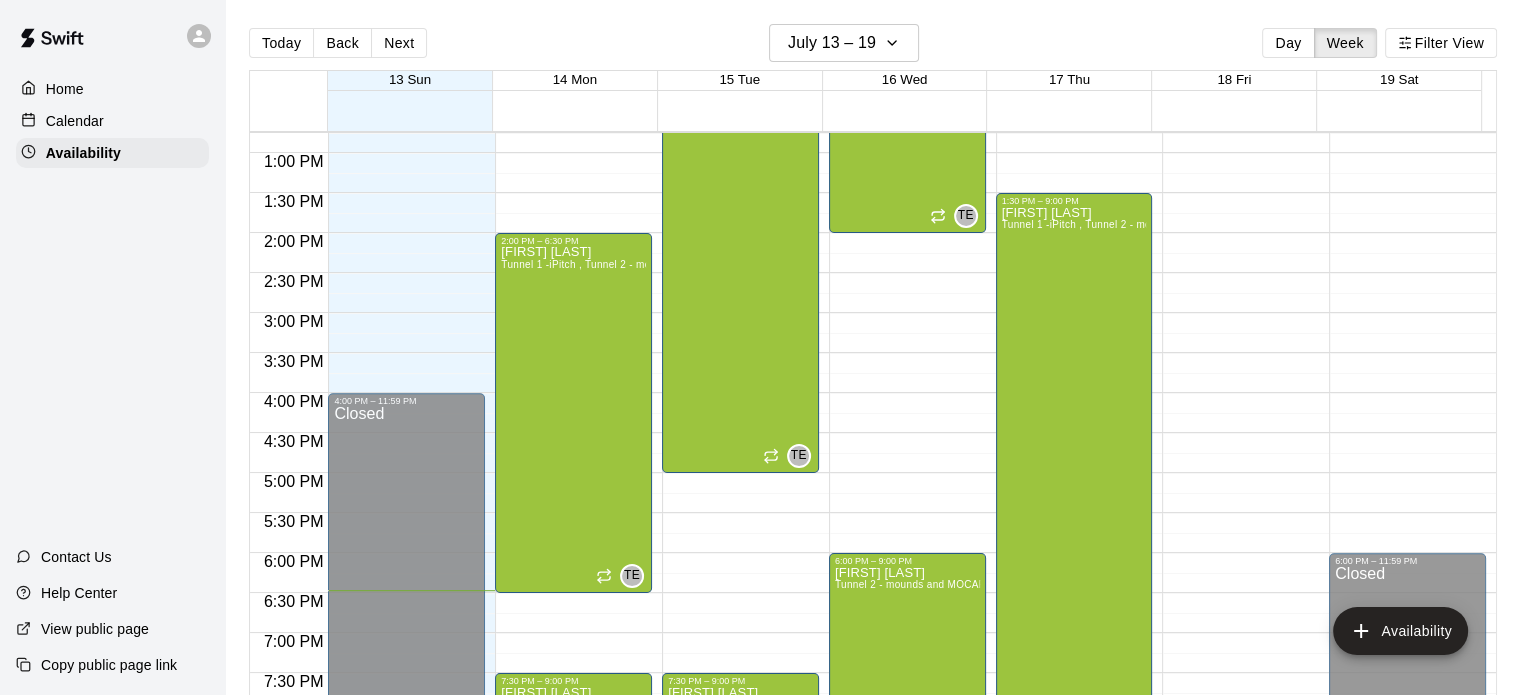 click on "Calendar" at bounding box center [112, 121] 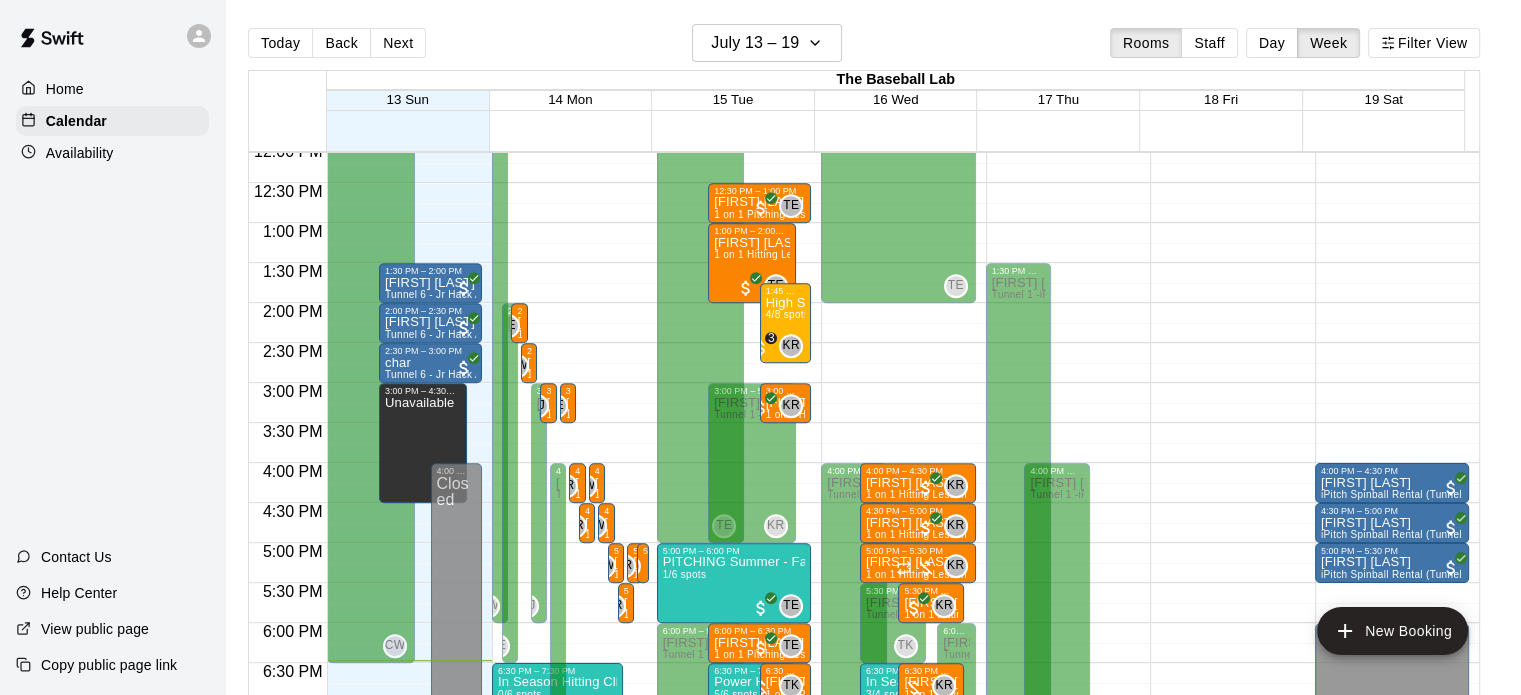 scroll, scrollTop: 972, scrollLeft: 0, axis: vertical 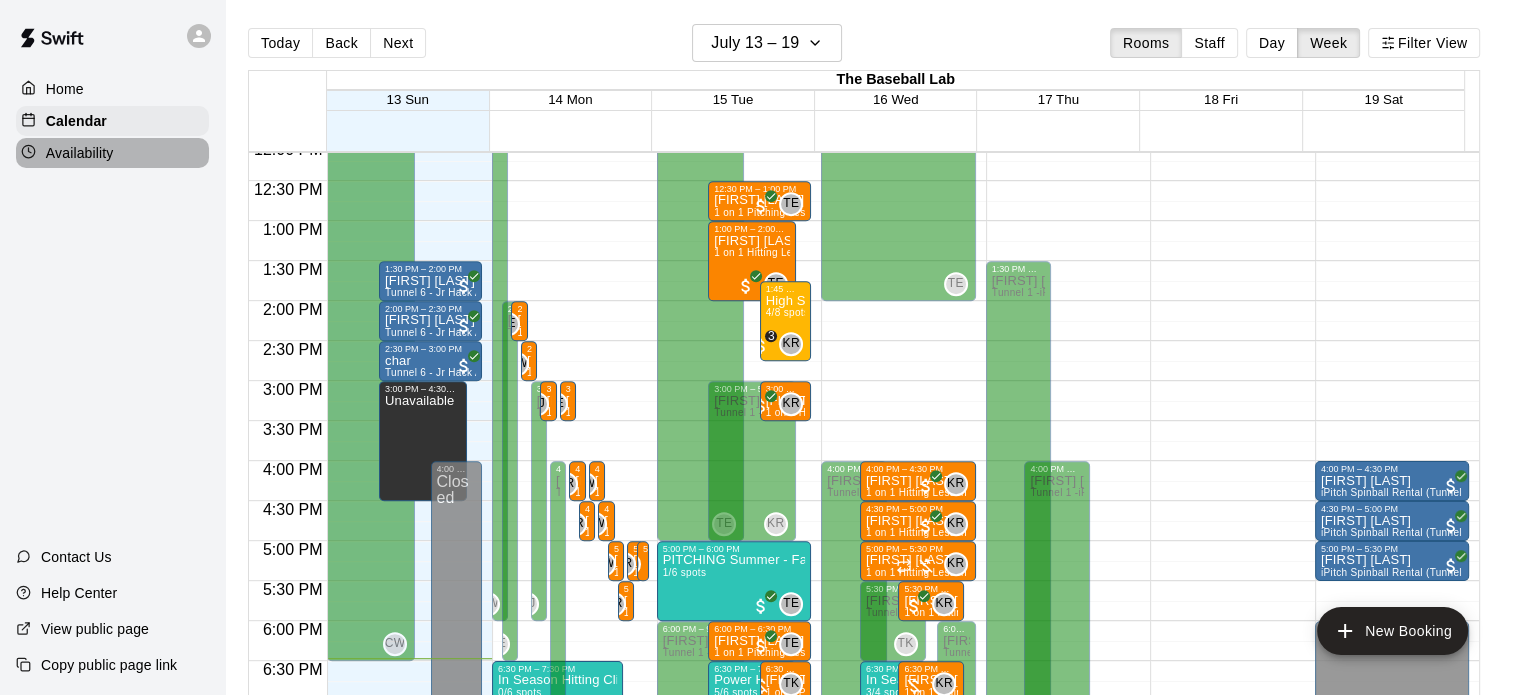 click on "Availability" at bounding box center (80, 153) 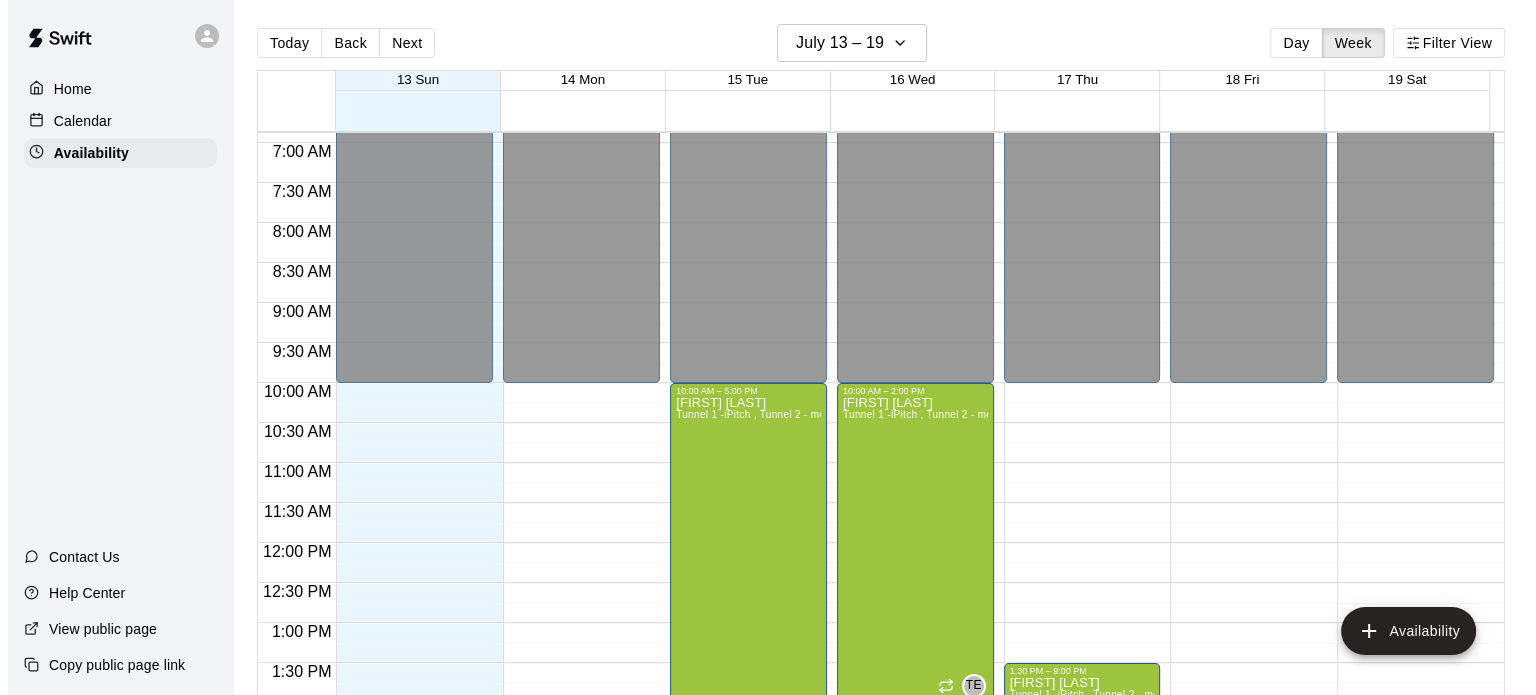 scroll, scrollTop: 778, scrollLeft: 0, axis: vertical 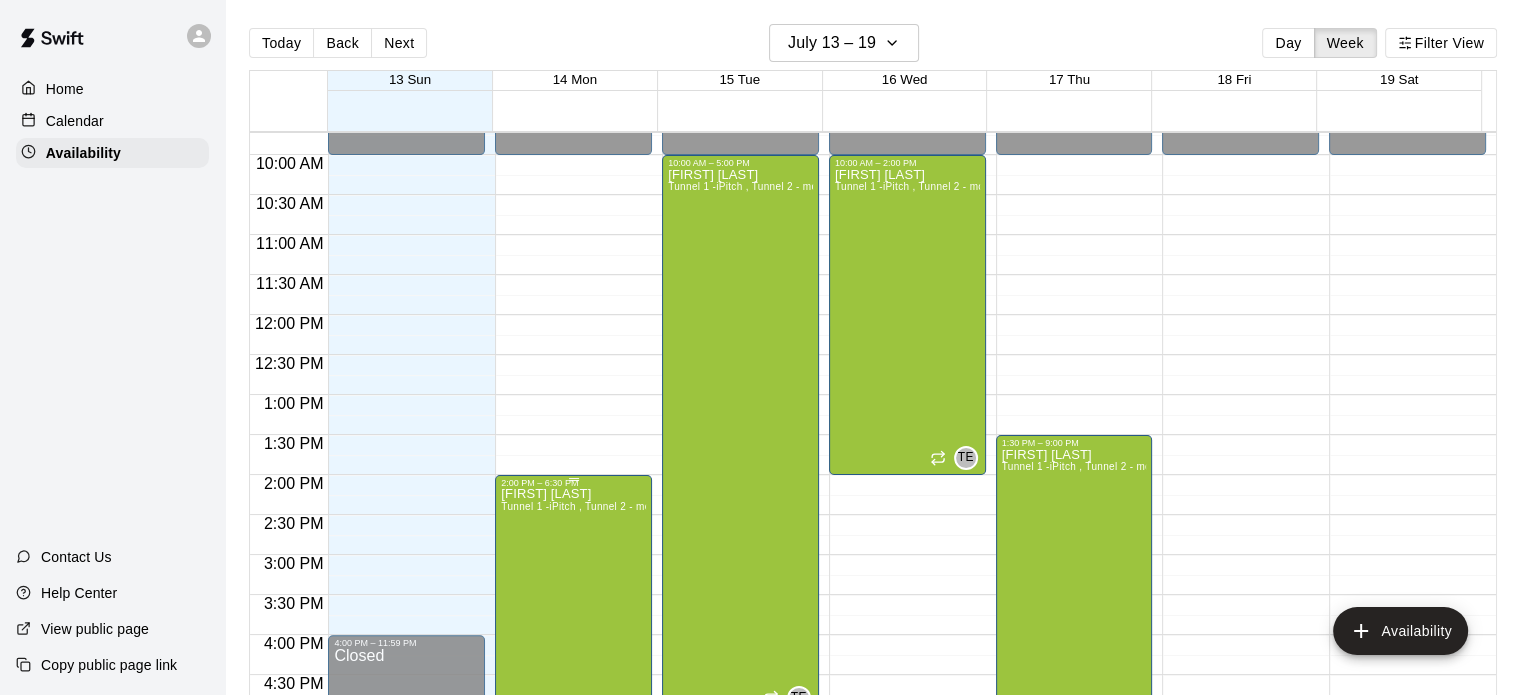 click on "[FIRST] [LAST] Tunnel 1 -iPitch , Tunnel 2 - mounds and MOCAP, Tunnel 3 - Hack Attack, Tunnel 4 - Jr Hack Attack, Tunnel 5 - Jr. Hack Attack, Tunnel 6 - Jr. Hack Attack, Fitness Center, Tunnel 1 -iPitch (guest pass), Tunnel 2 - mounds and MOCAP (guest pass), Tunnel 3 - Hack Attack (guest pass), Tunnel 4 - Jr Hack Attack (guest pass), Tunnel 5 - Jr. Hack Attack (guest pass), Tunnel 6 - Jr. Hack Attack (guest pass)" at bounding box center [573, 835] 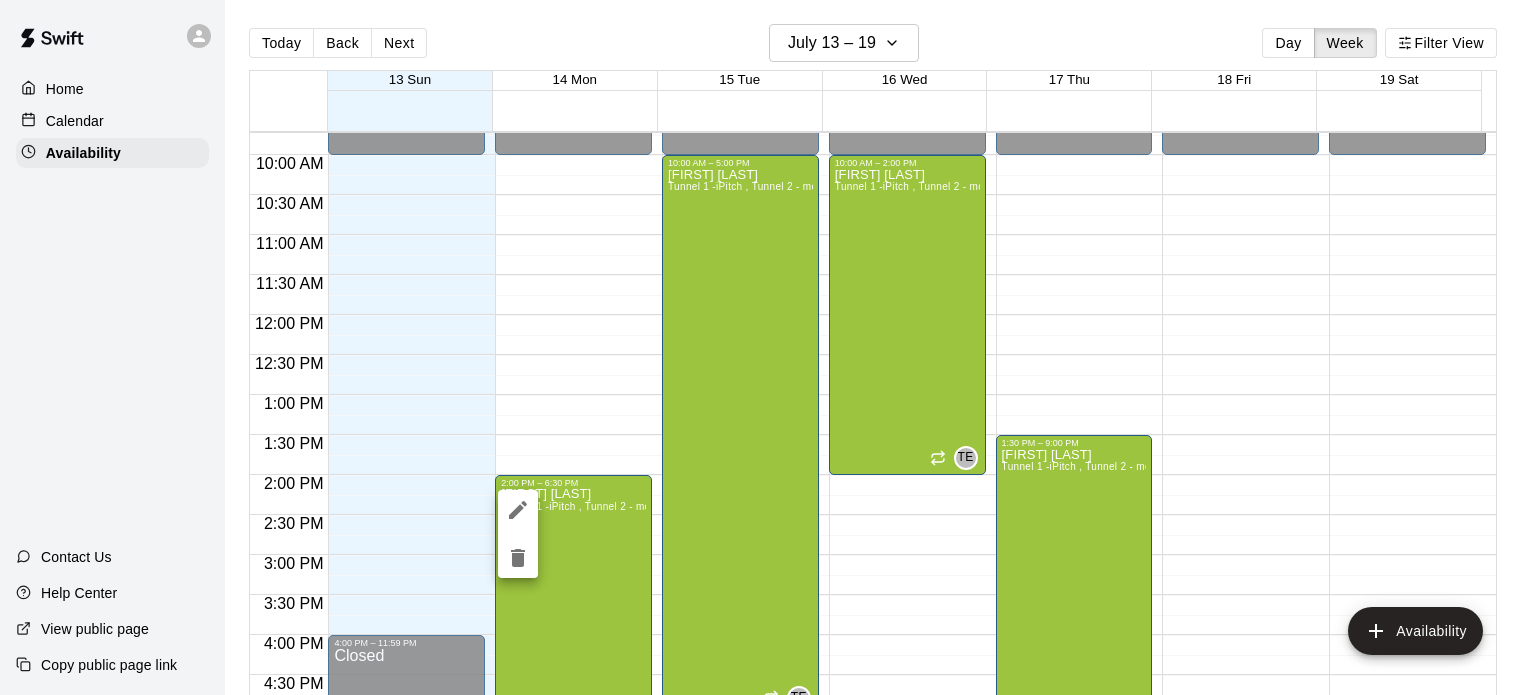 click at bounding box center [518, 510] 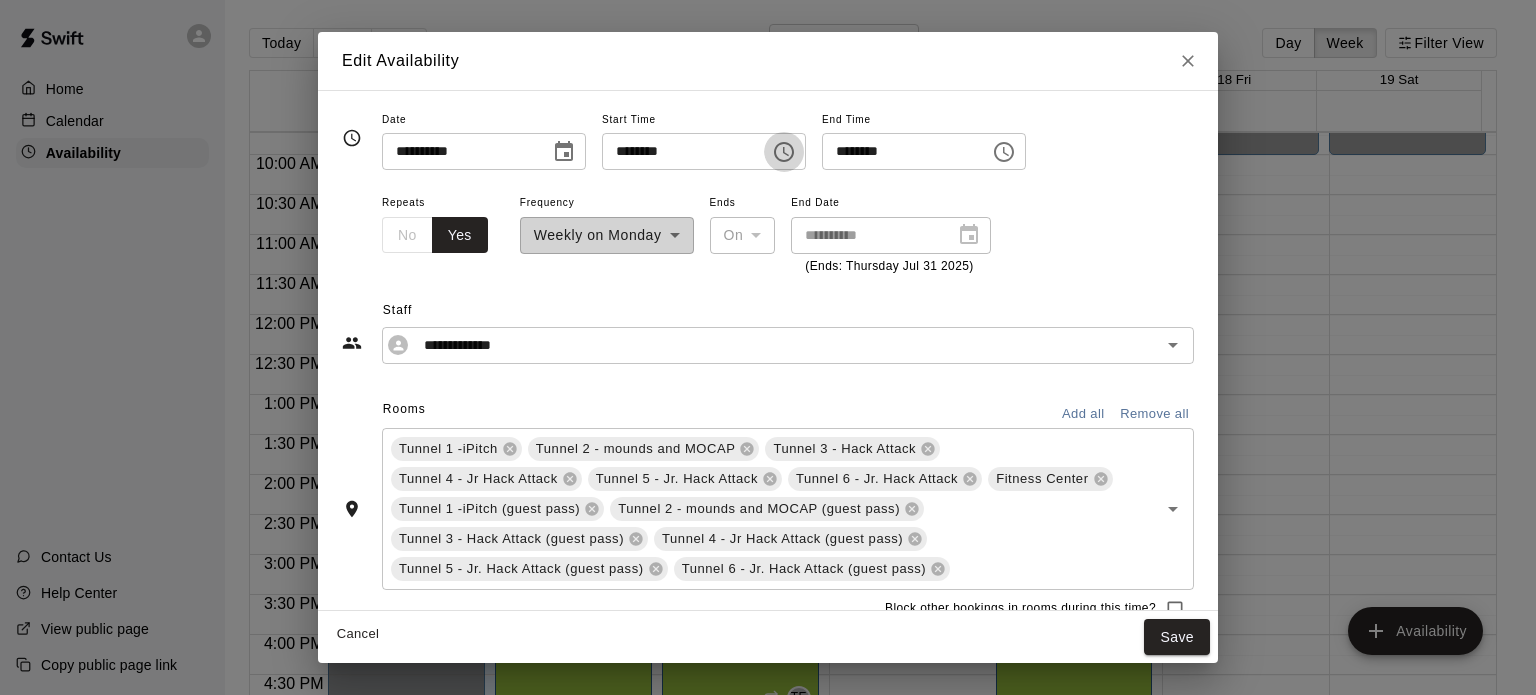 click at bounding box center [784, 152] 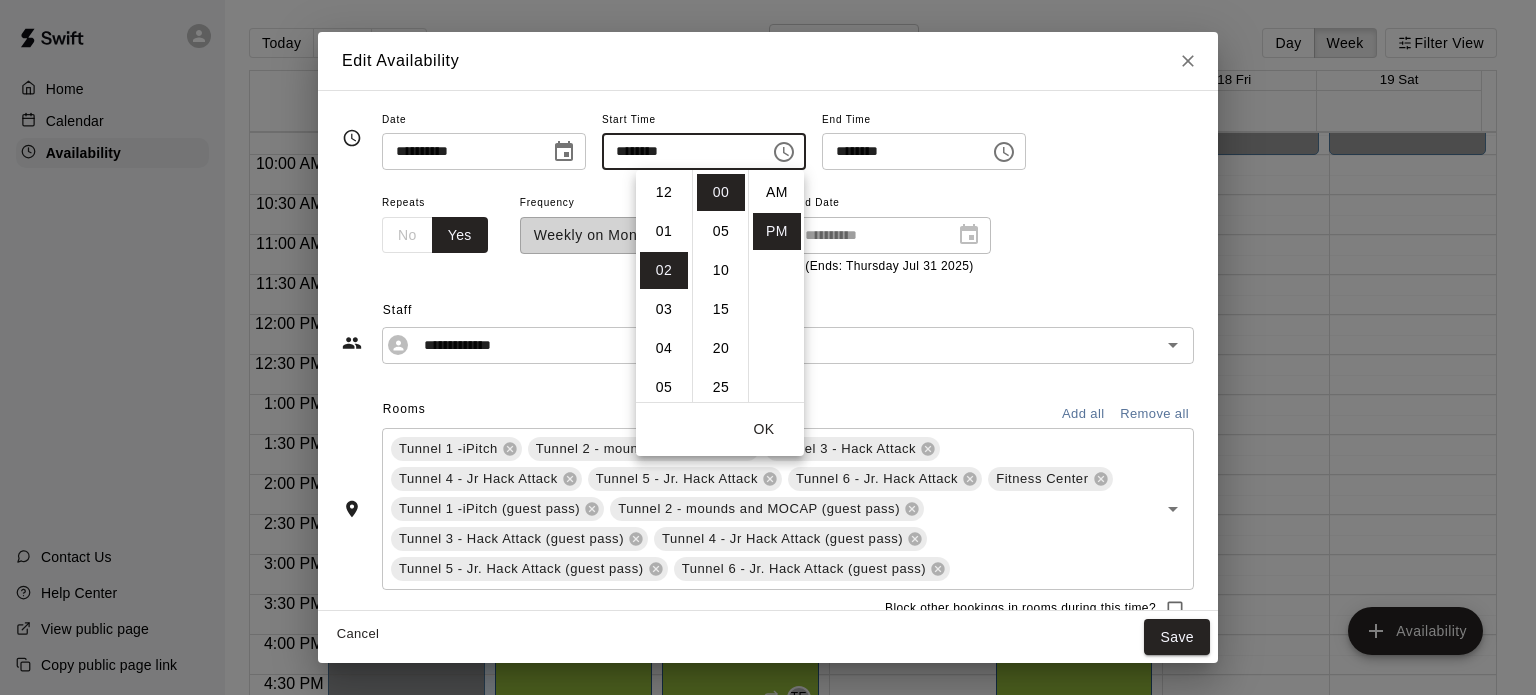 scroll, scrollTop: 78, scrollLeft: 0, axis: vertical 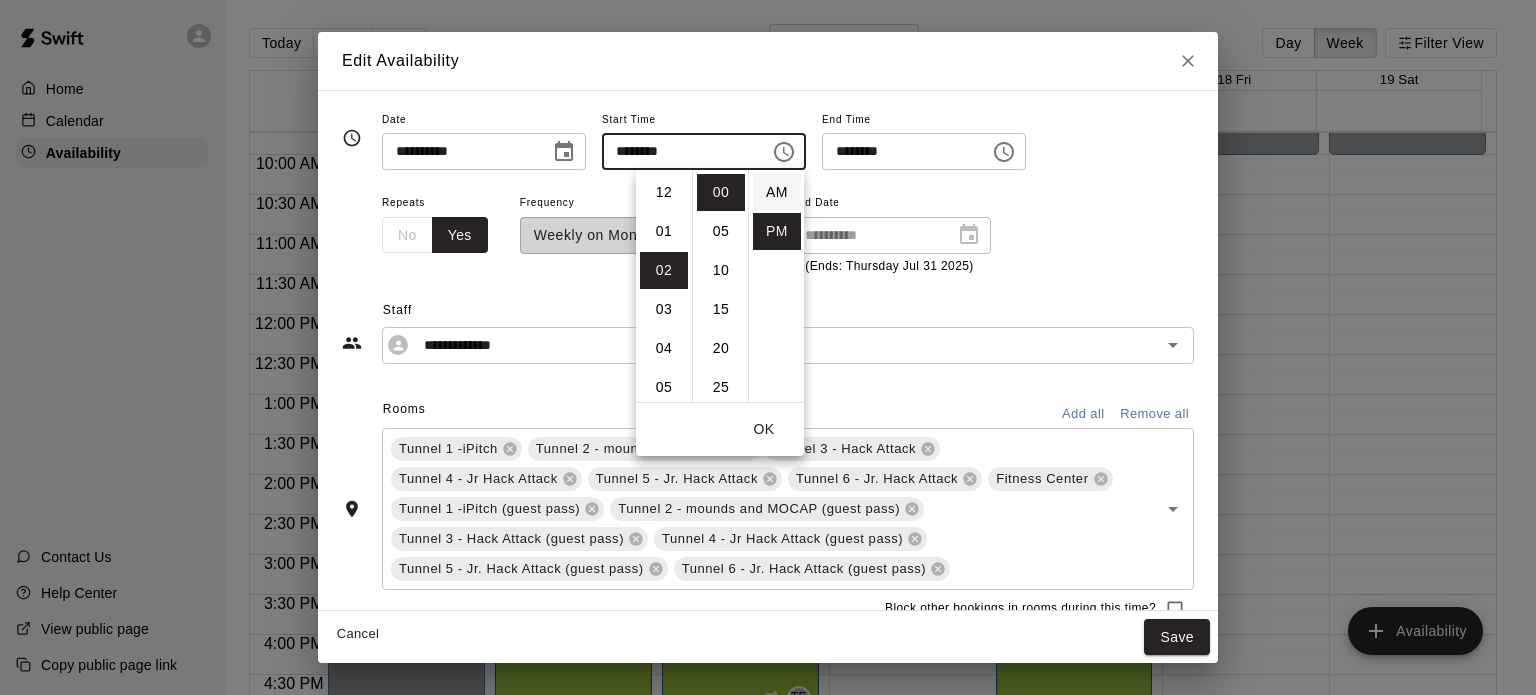click on "AM" at bounding box center (777, 192) 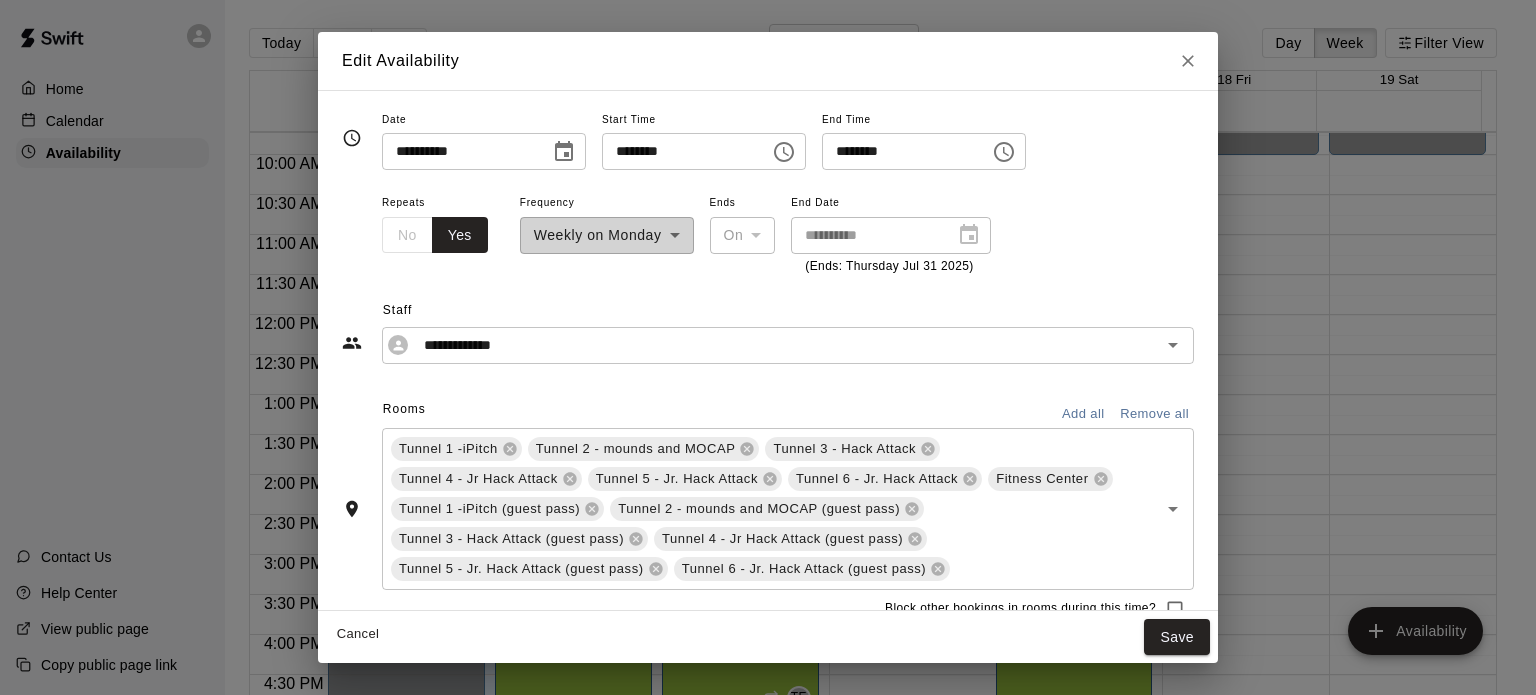 click 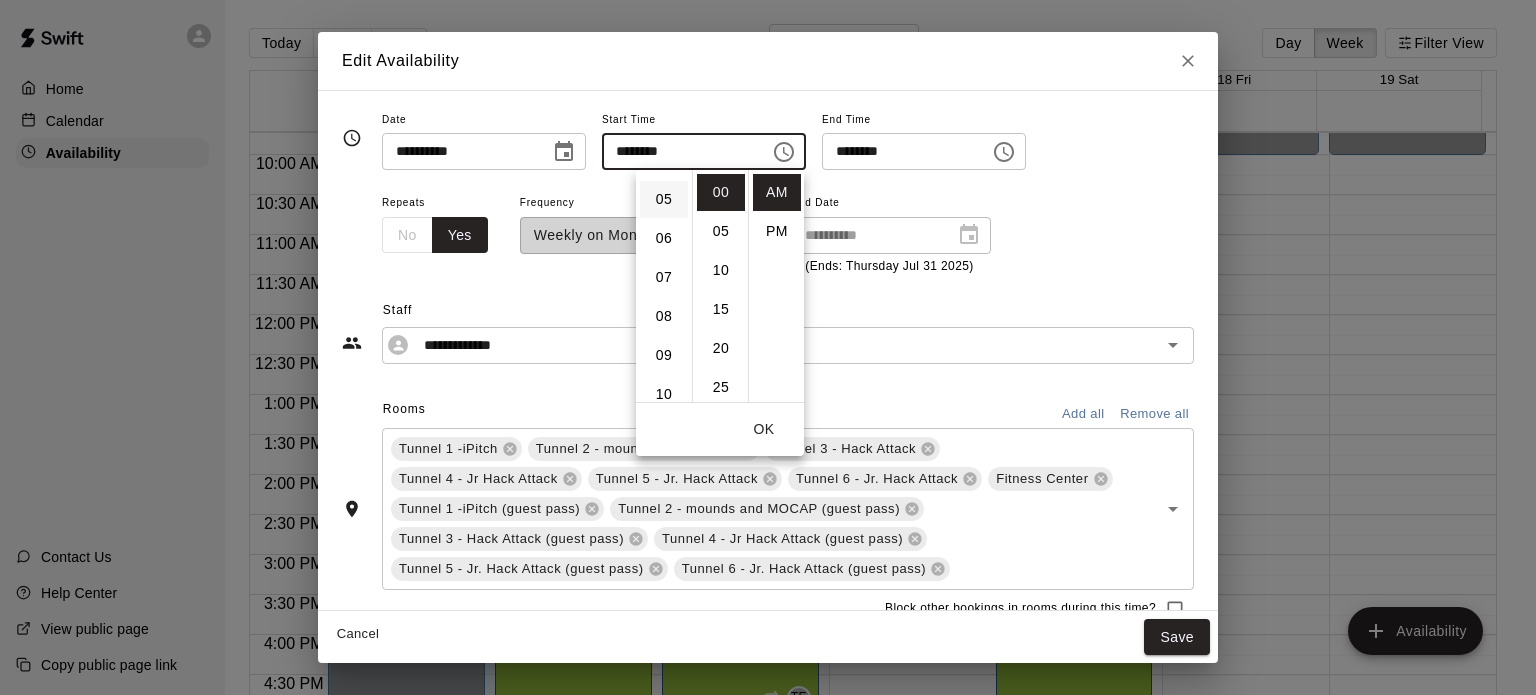 scroll, scrollTop: 187, scrollLeft: 0, axis: vertical 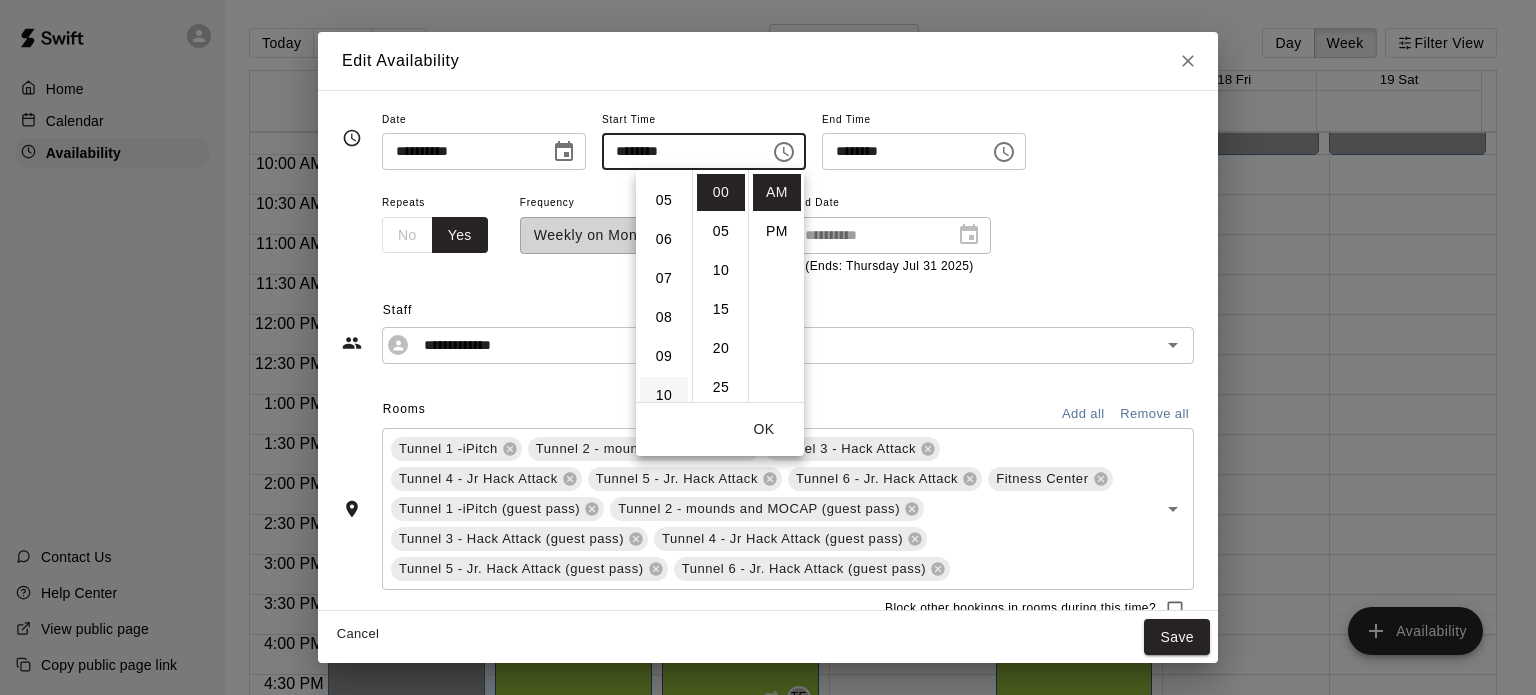 click on "10" at bounding box center [664, 395] 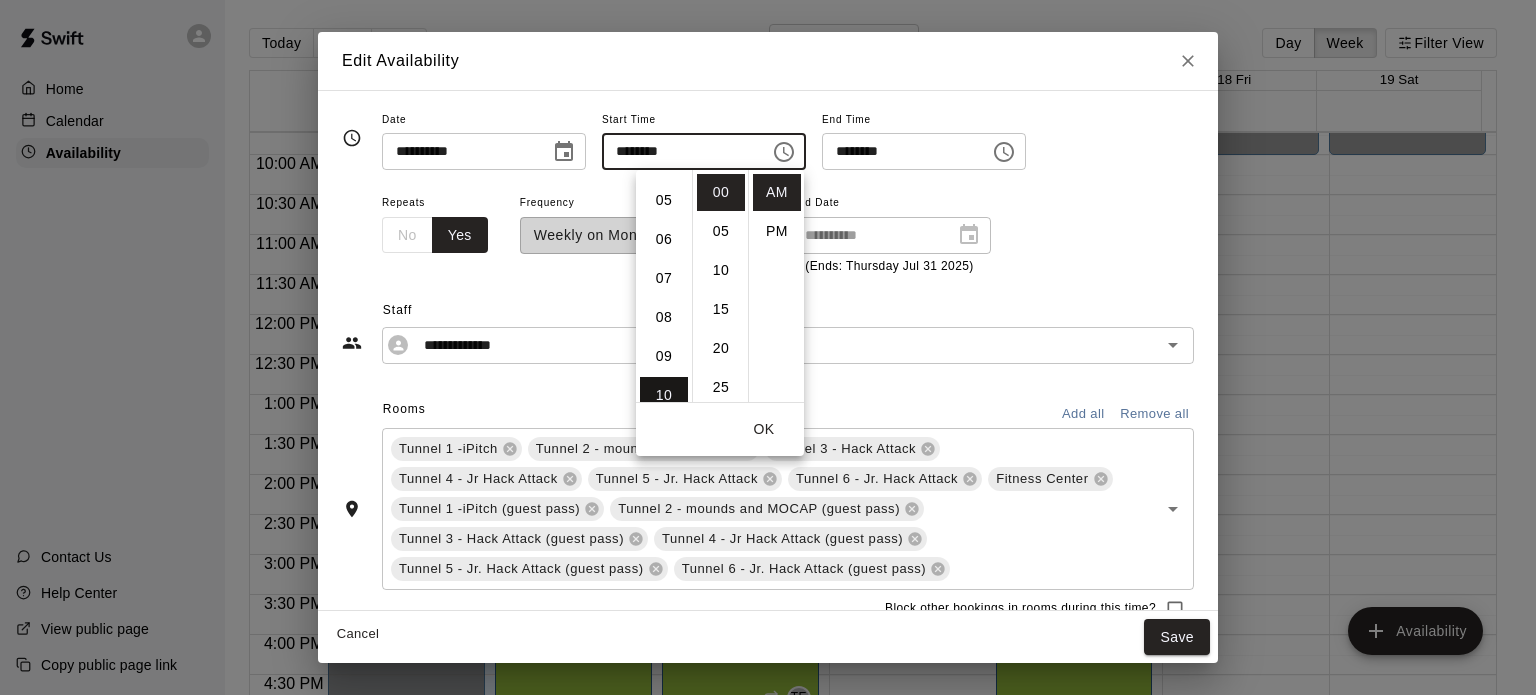 type on "********" 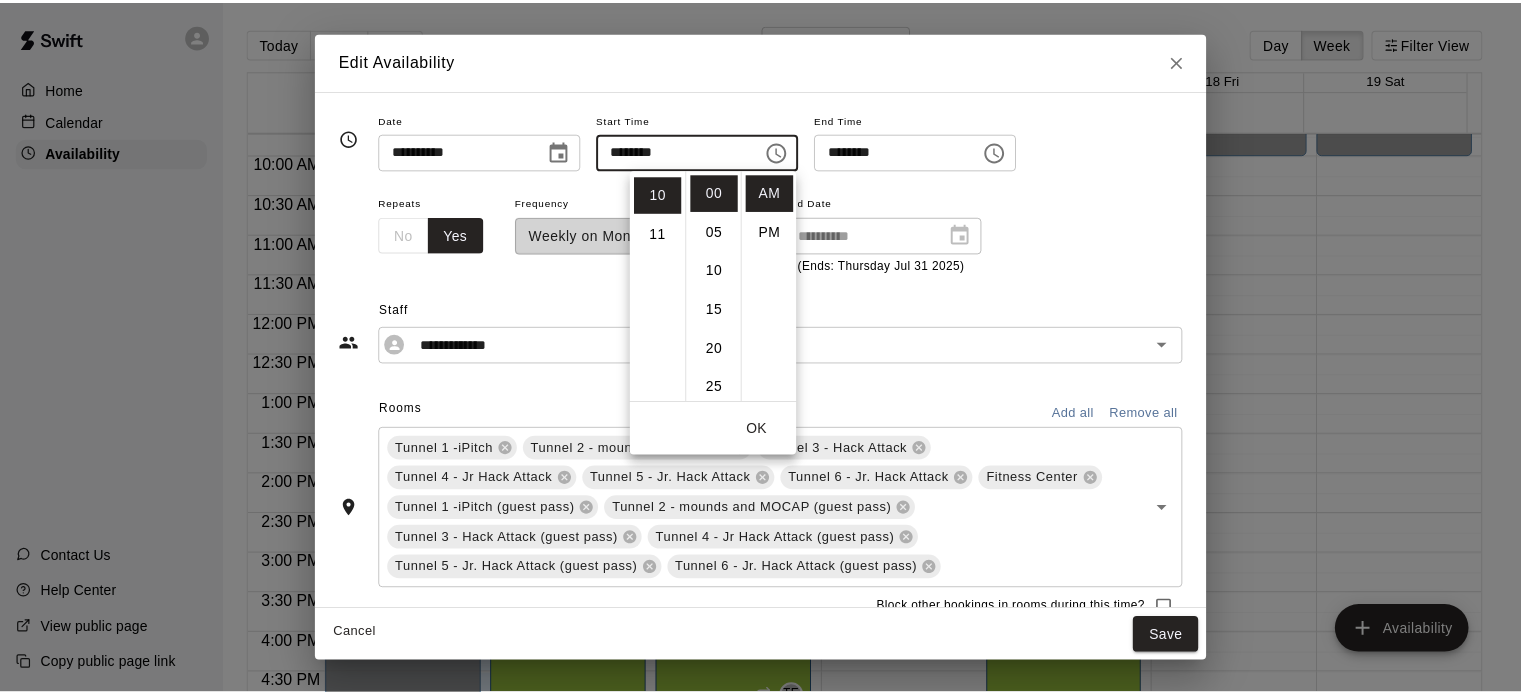 scroll, scrollTop: 390, scrollLeft: 0, axis: vertical 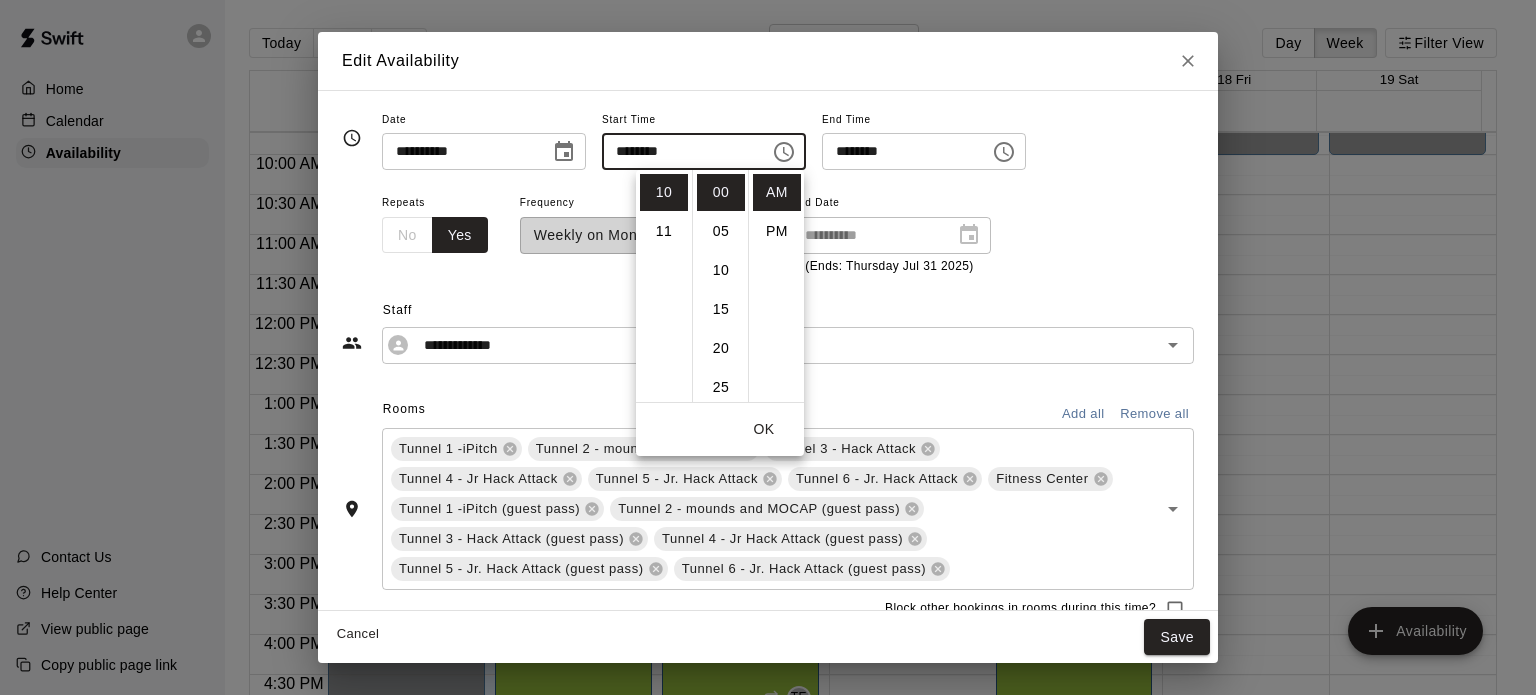 click on "OK" at bounding box center [764, 429] 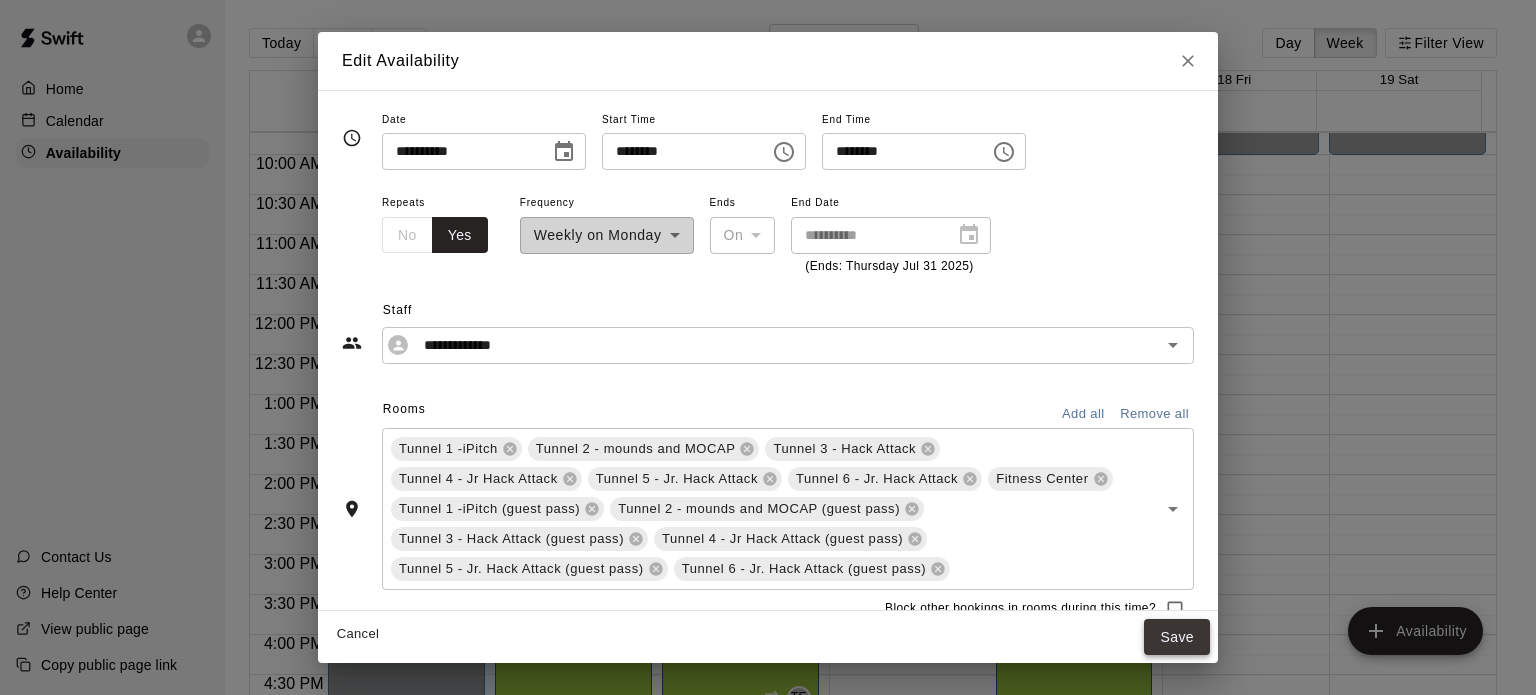 click on "Save" at bounding box center (1177, 637) 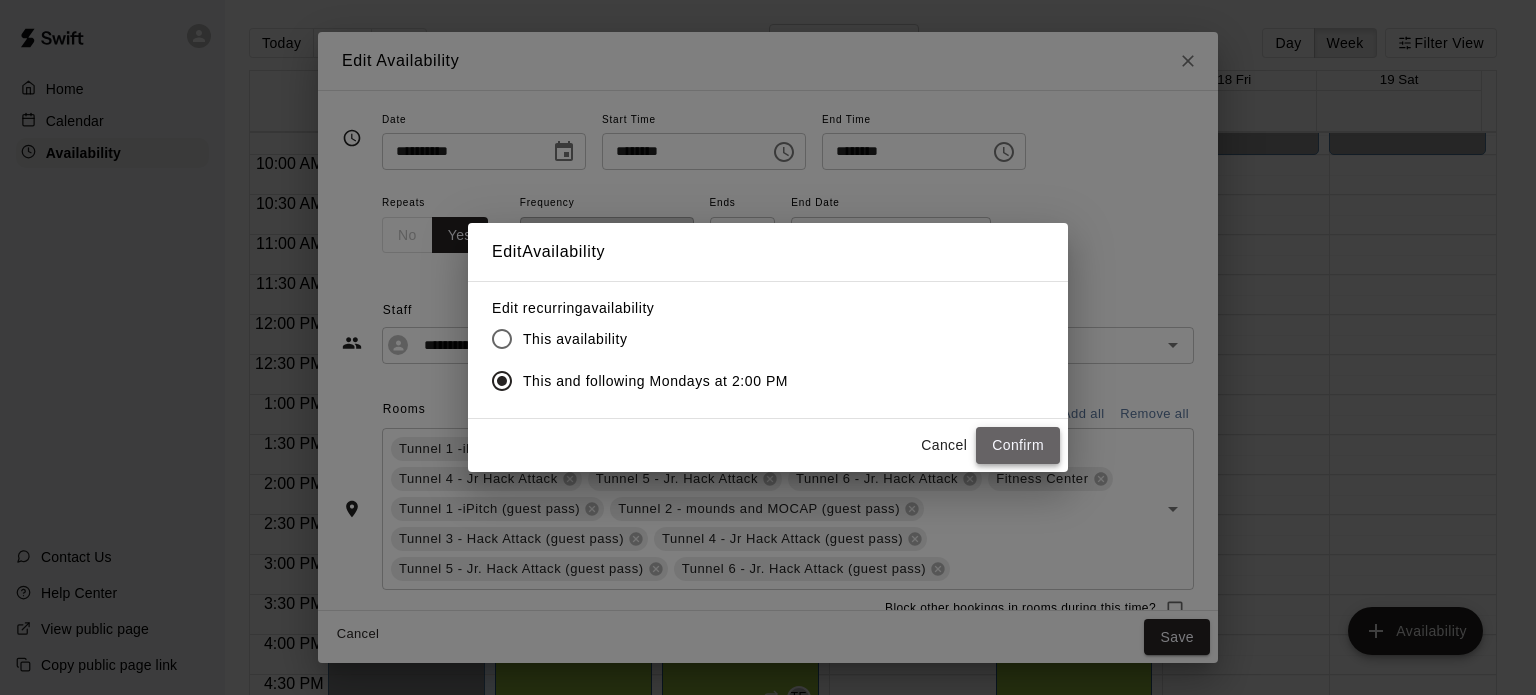 click on "Confirm" at bounding box center (1018, 445) 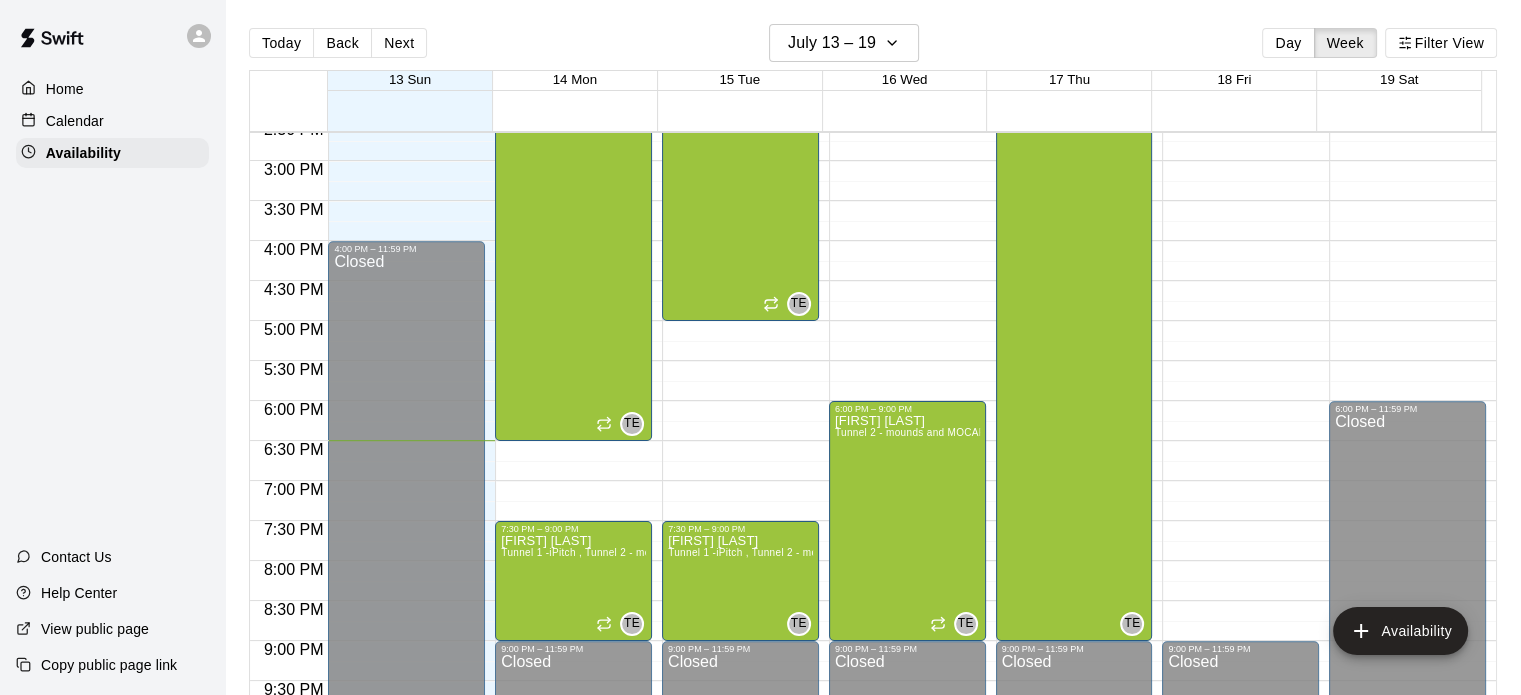 scroll, scrollTop: 1174, scrollLeft: 0, axis: vertical 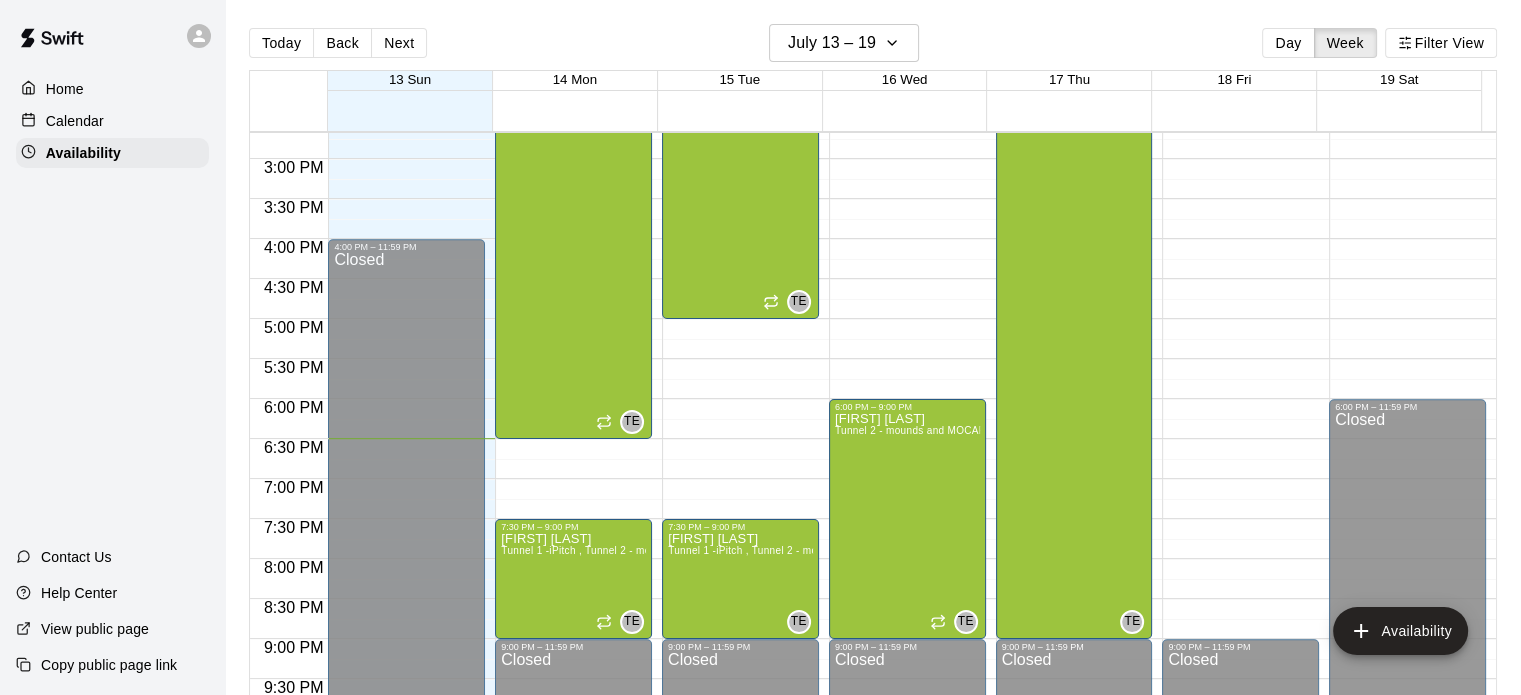 click on "Calendar" at bounding box center (112, 121) 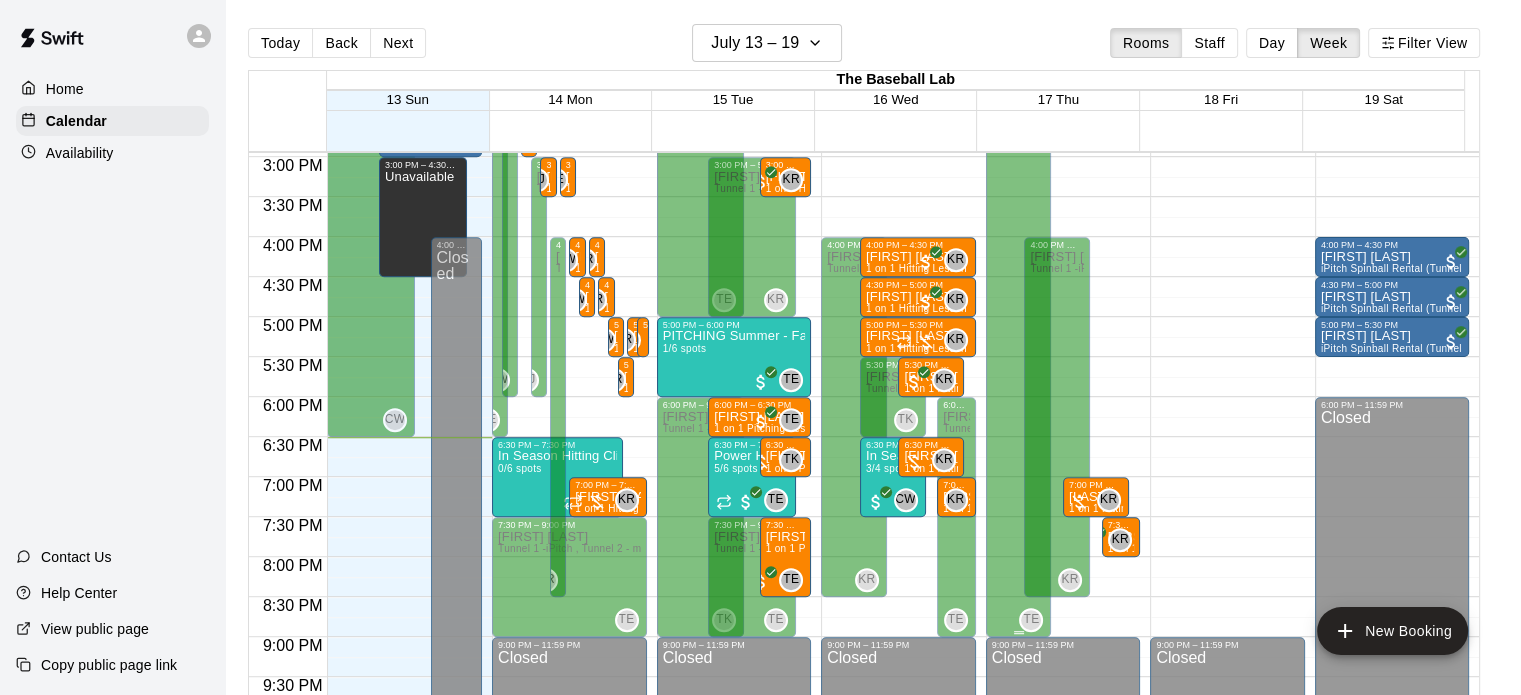 scroll, scrollTop: 960, scrollLeft: 0, axis: vertical 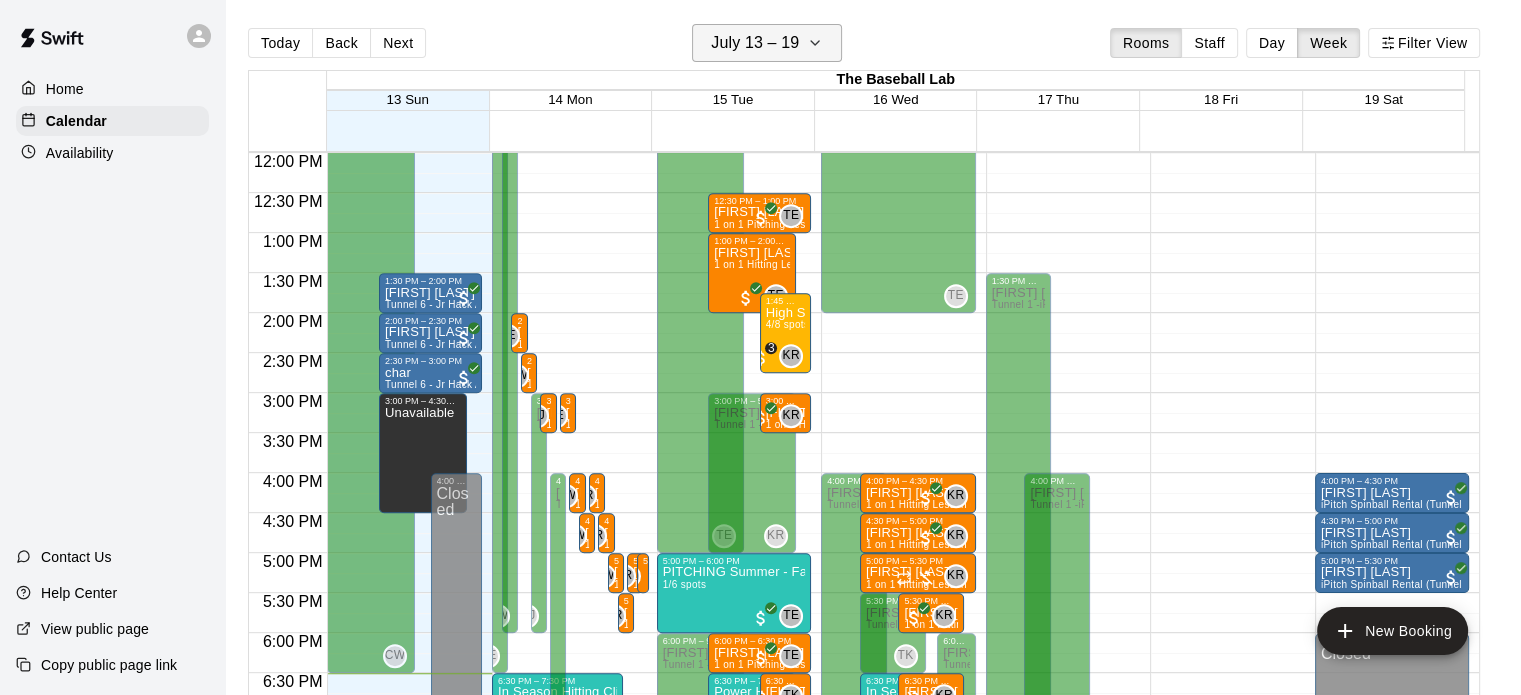 click on "July 13 – 19" at bounding box center [755, 43] 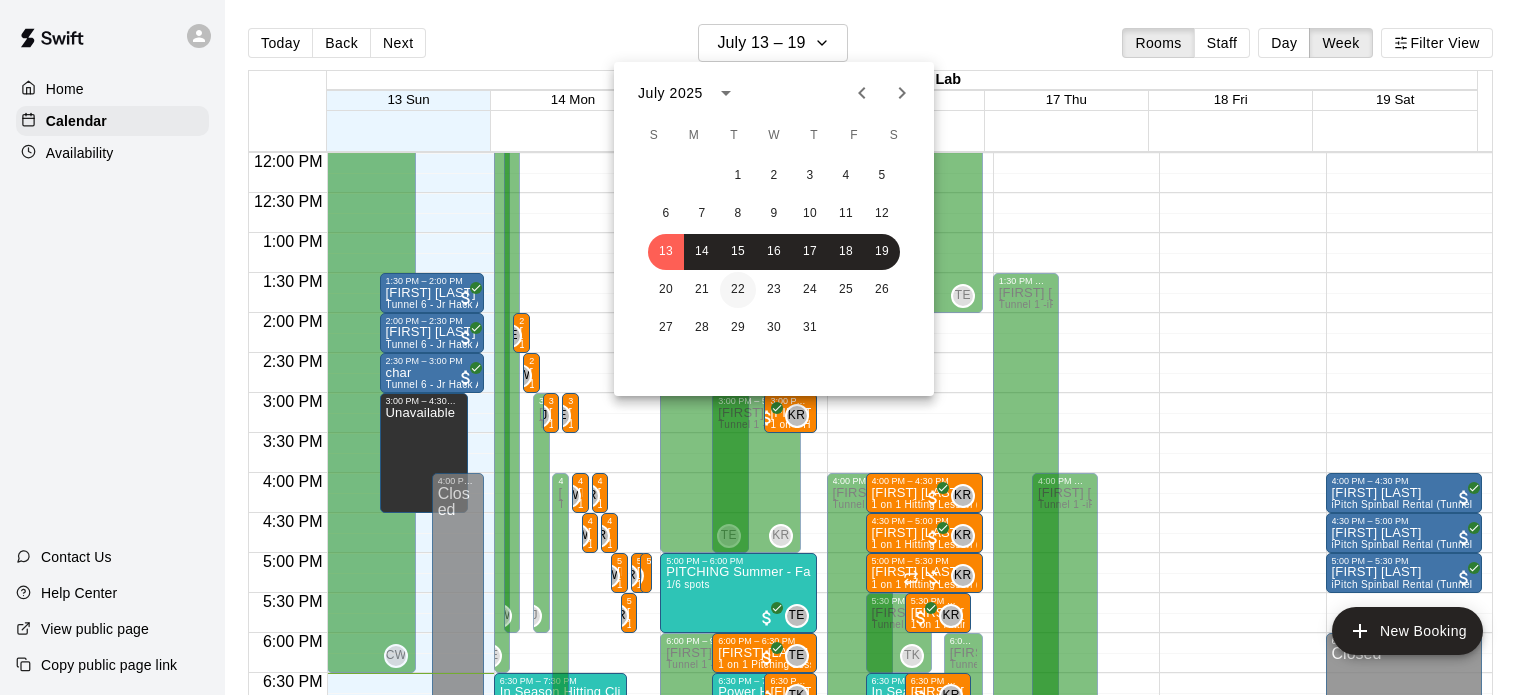 click on "22" at bounding box center (738, 290) 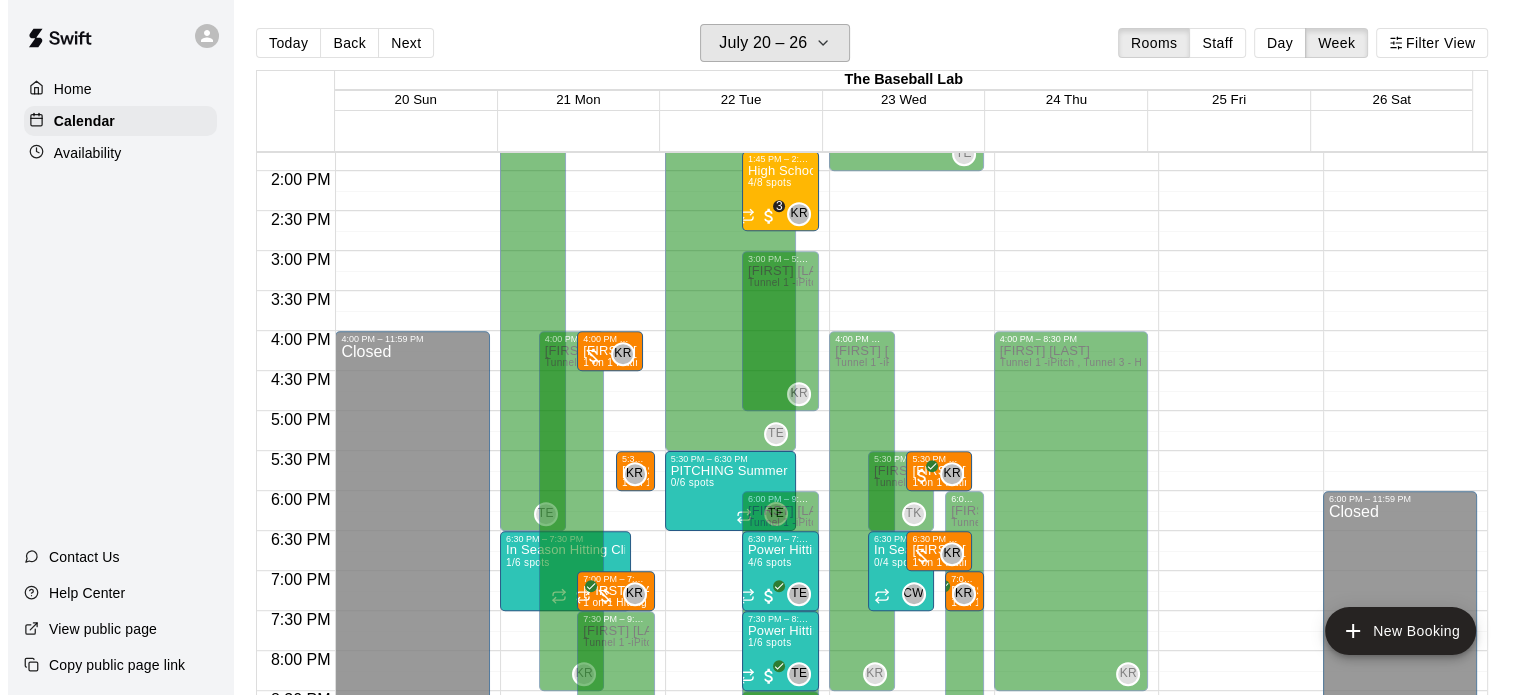 scroll, scrollTop: 1116, scrollLeft: 0, axis: vertical 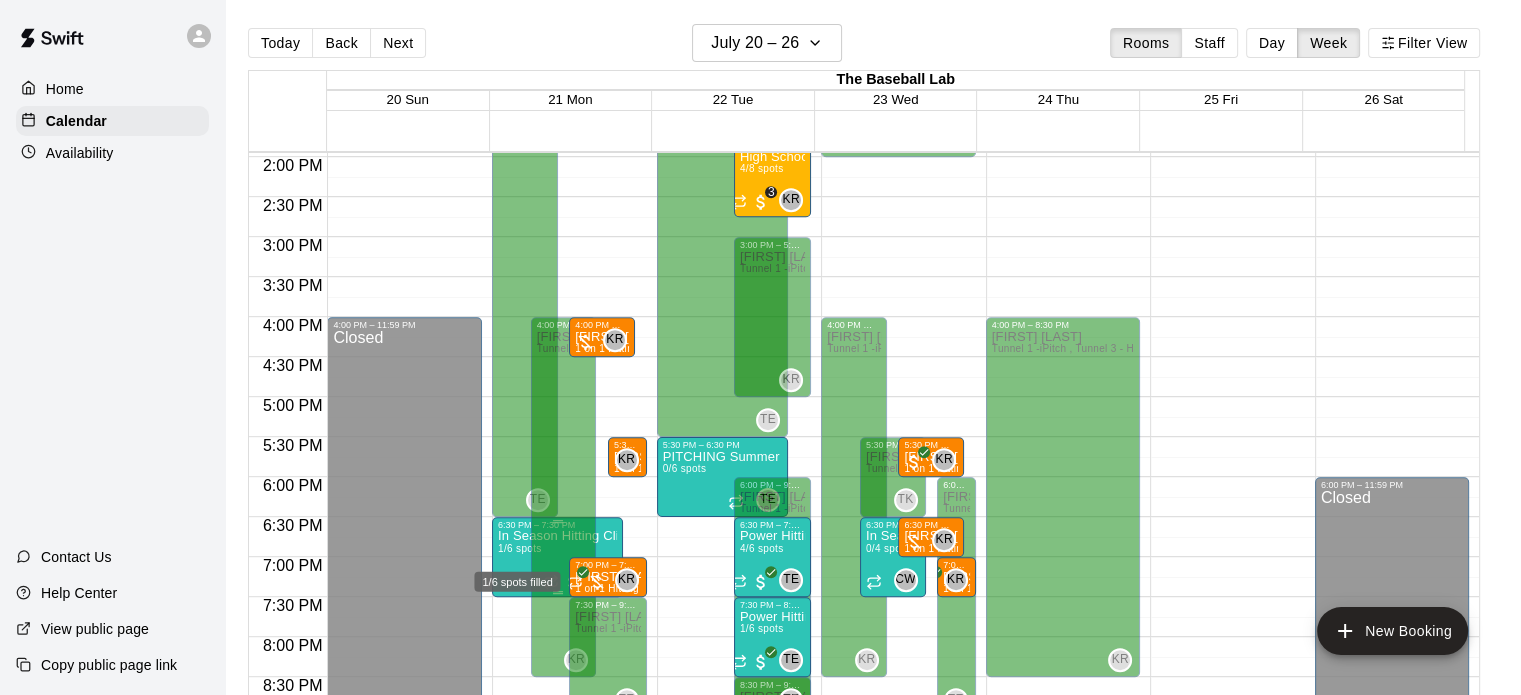 click on "1/6 spots filled" at bounding box center (517, 576) 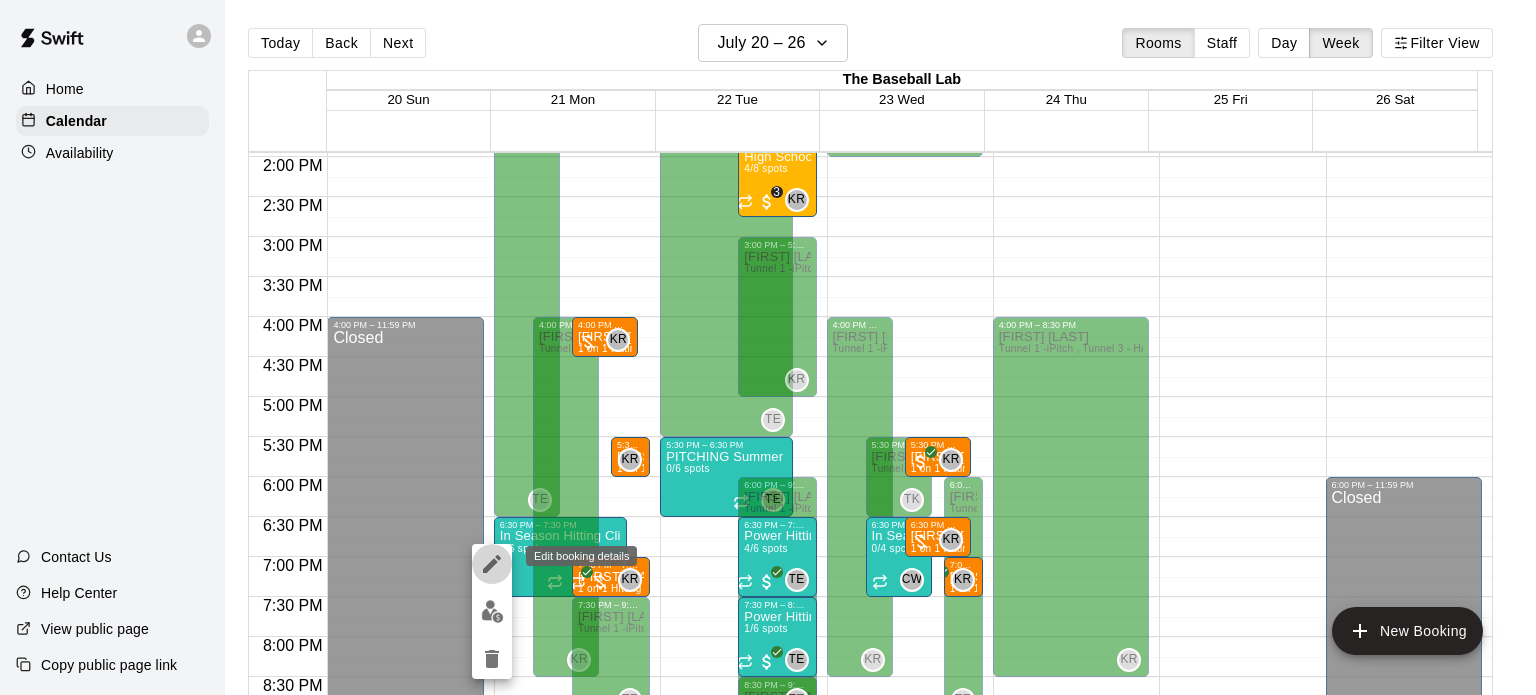 click 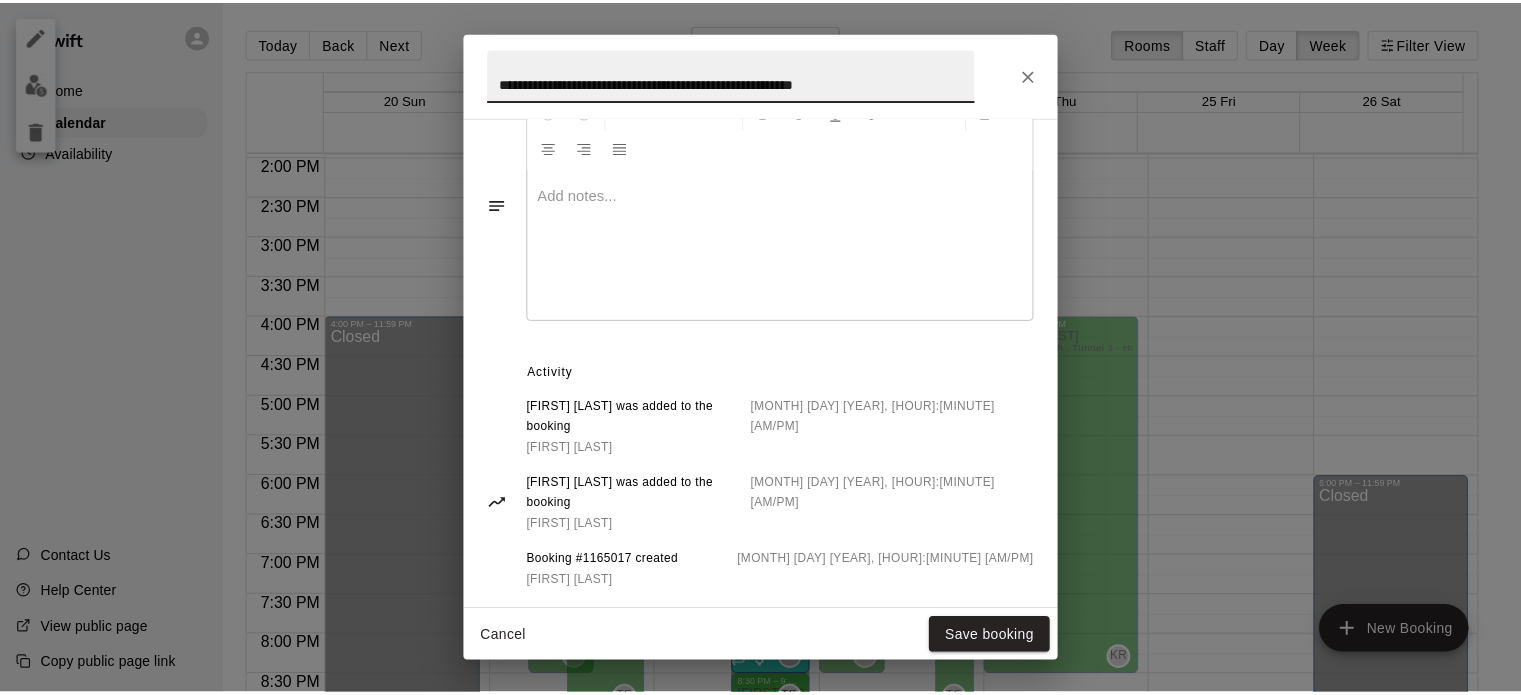 scroll, scrollTop: 855, scrollLeft: 0, axis: vertical 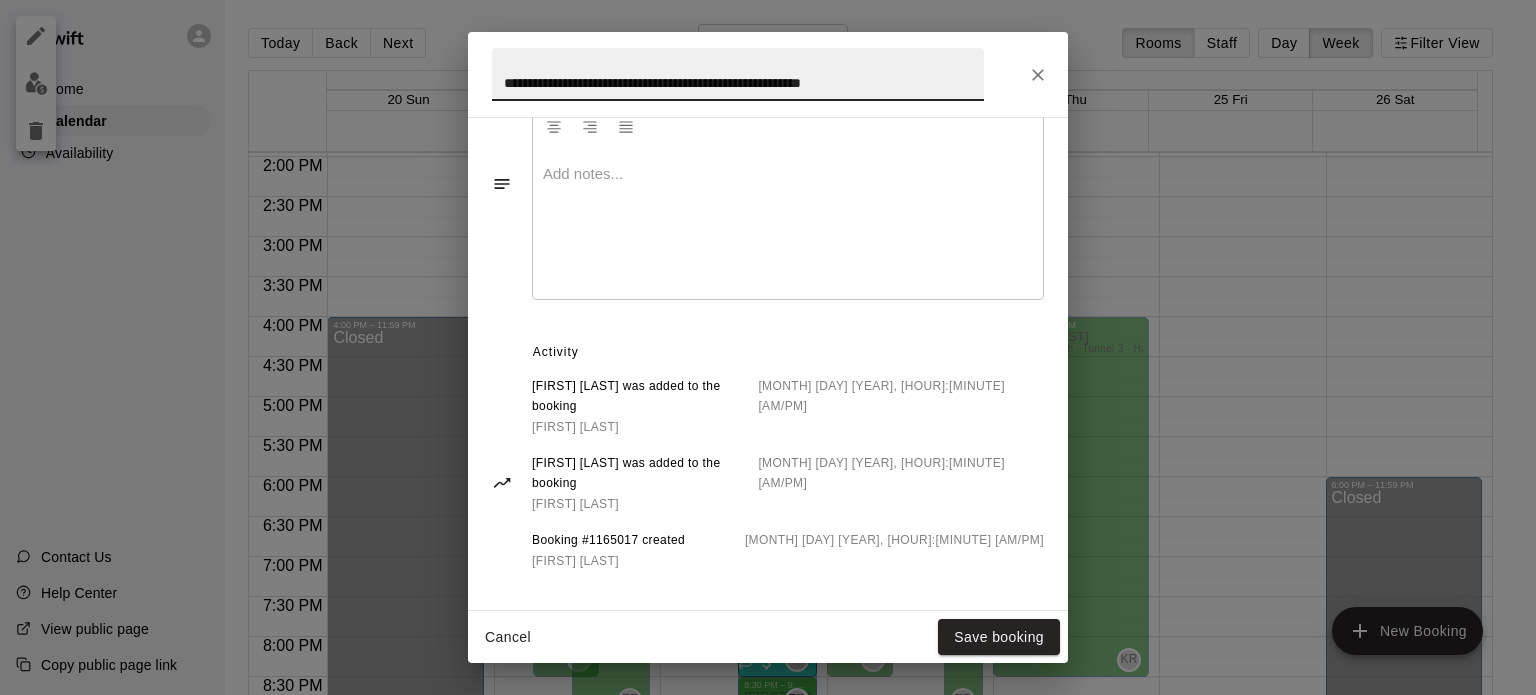 click 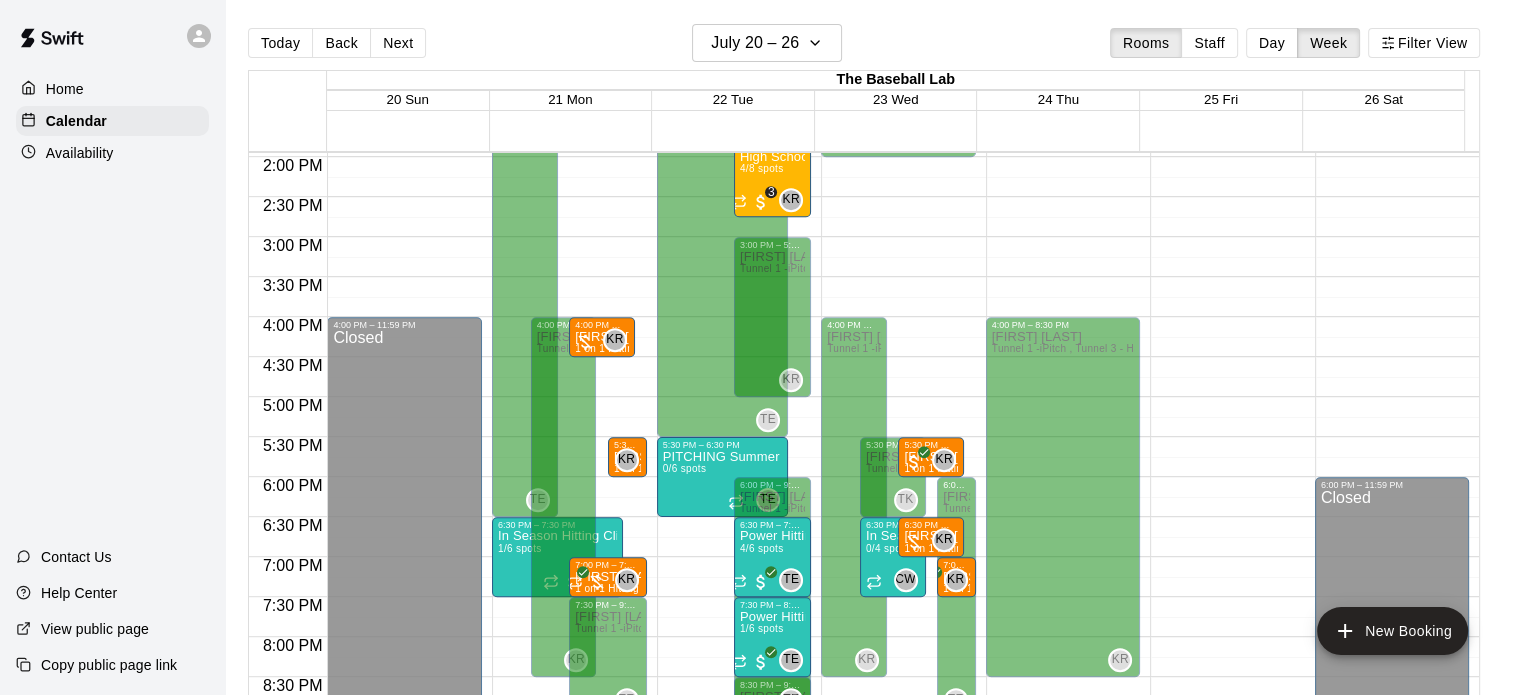 scroll, scrollTop: 642, scrollLeft: 0, axis: vertical 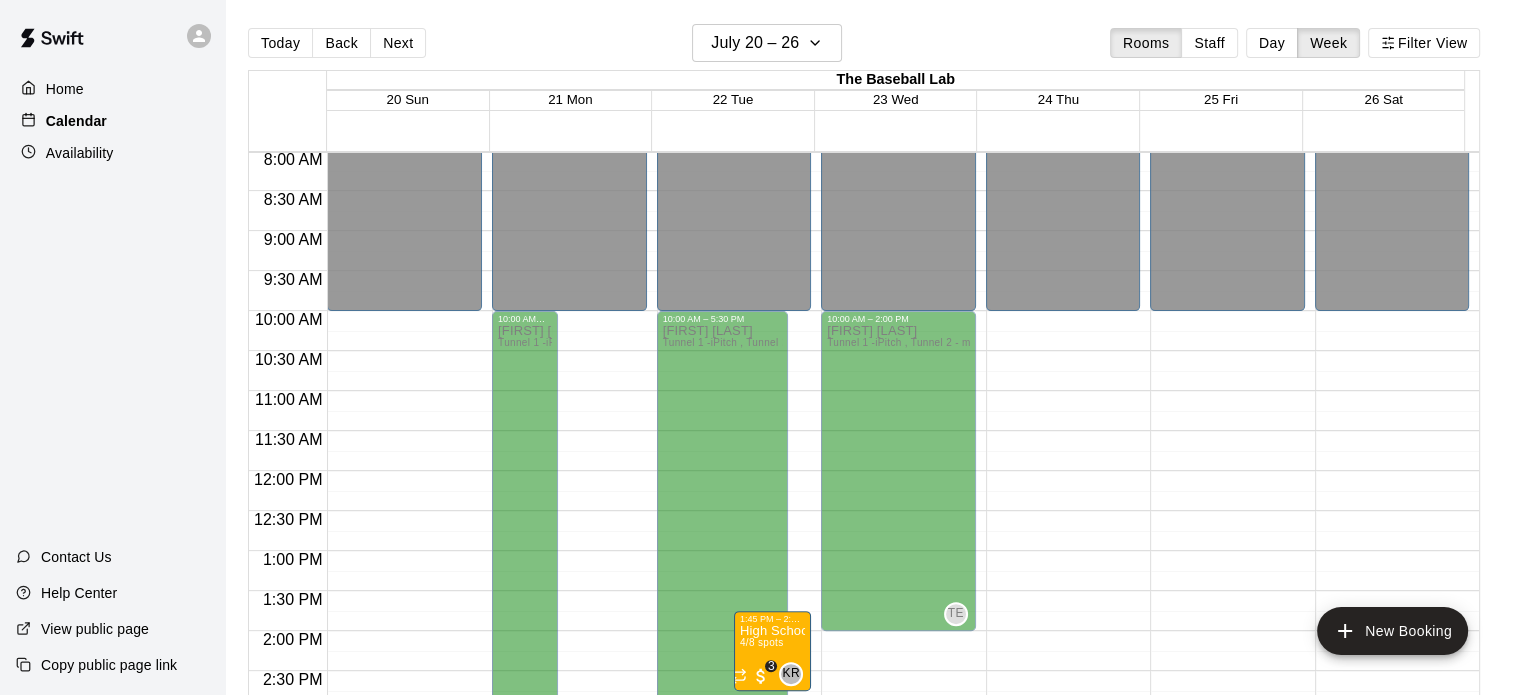 click on "Calendar" at bounding box center [76, 121] 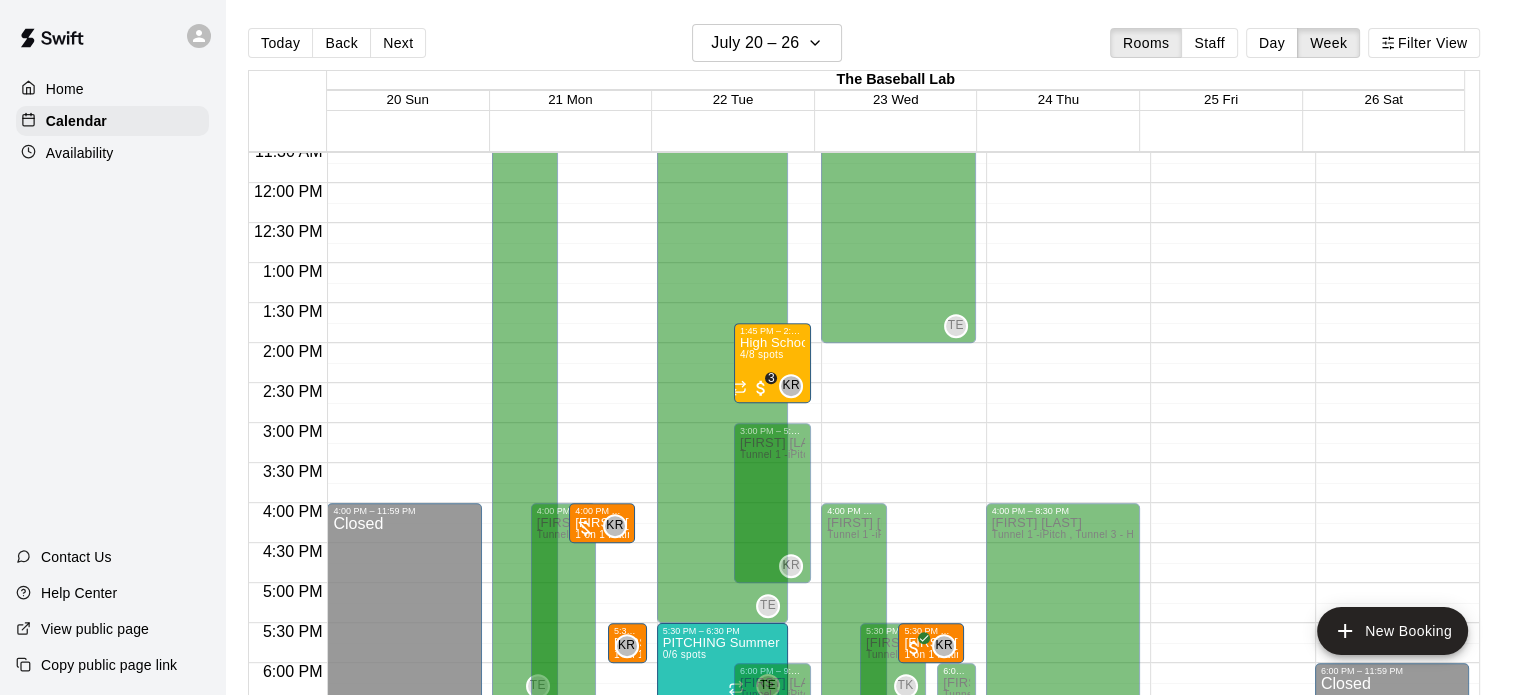 scroll, scrollTop: 1262, scrollLeft: 0, axis: vertical 